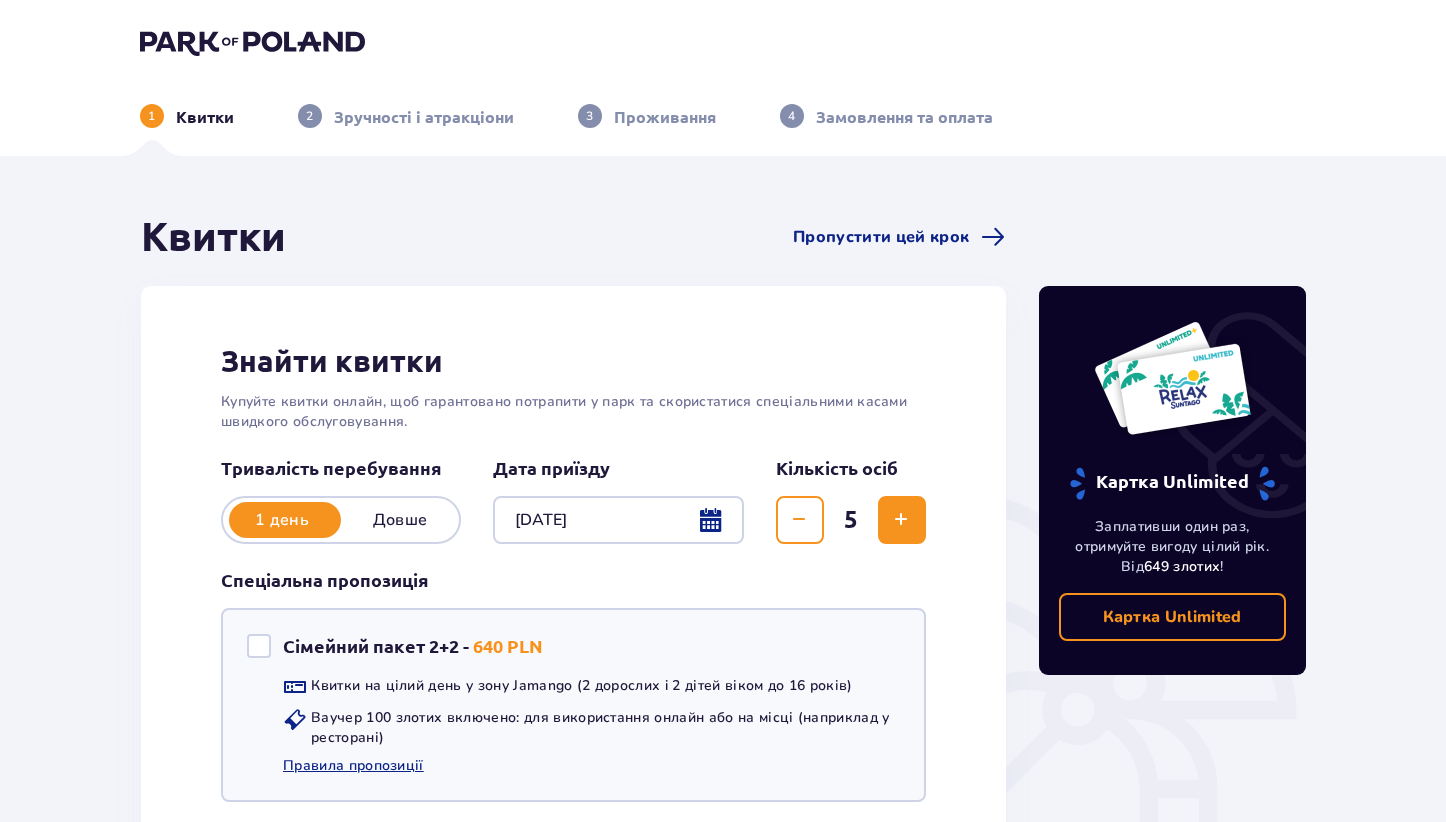 scroll, scrollTop: 66, scrollLeft: 0, axis: vertical 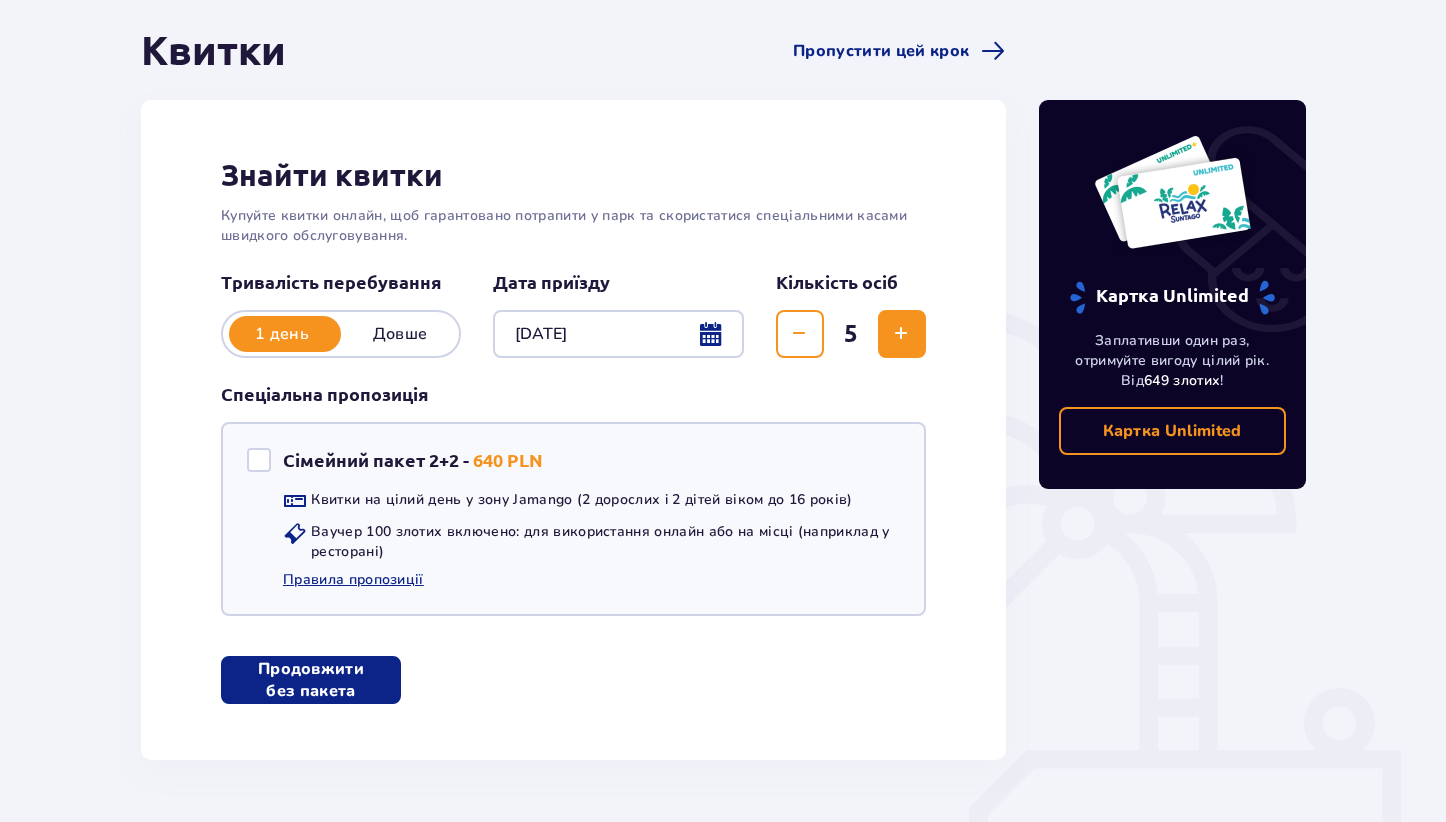 click on "Продовжити без пакета" at bounding box center [311, 680] 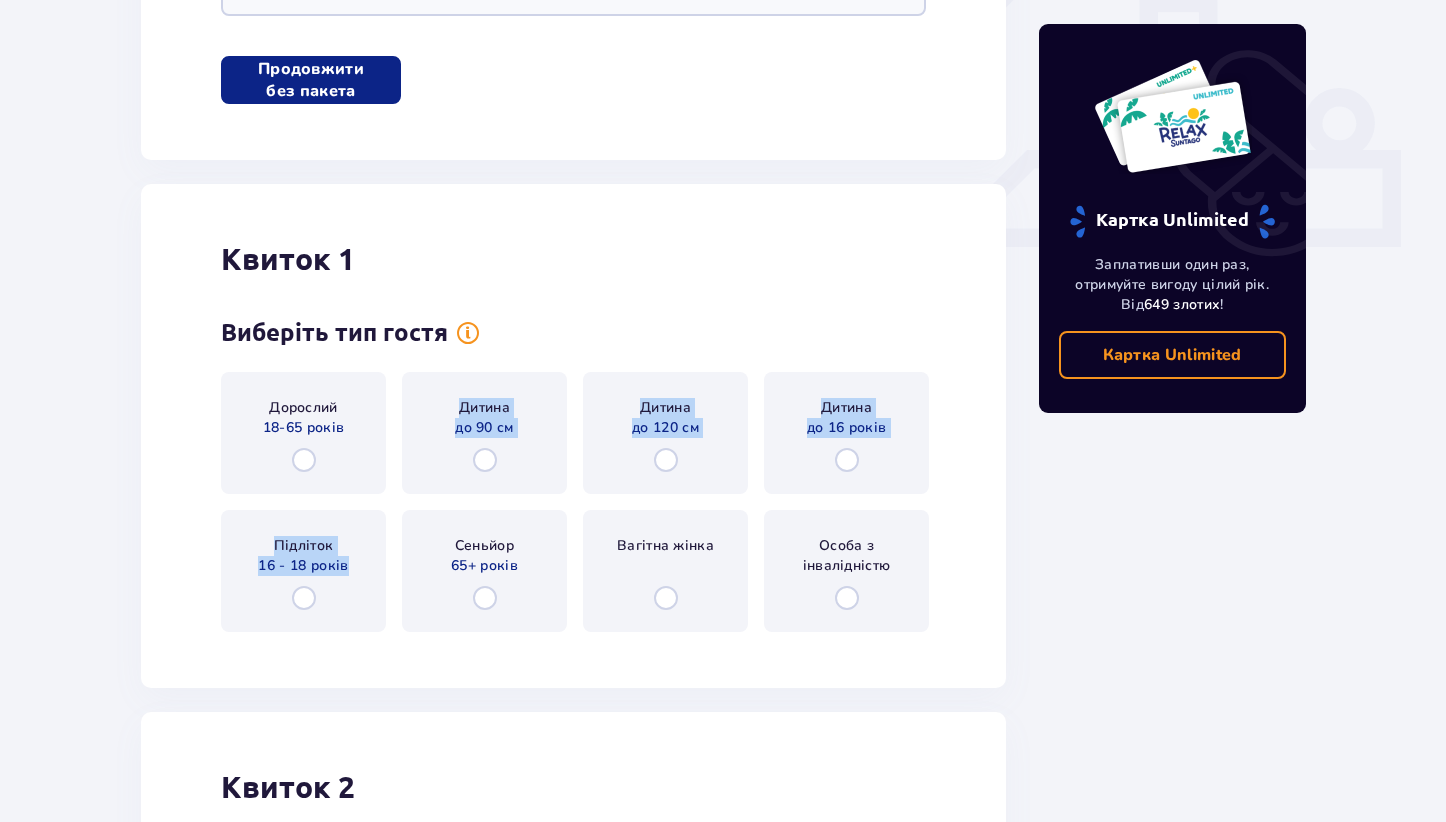 click on "Квиток   1 Виберіть тип гостя Дорослий 18-65 років Дитина до 90 см Дитина до 120 см Дитина до 16 років Підліток 16 - 18 років Сеньйор 65+ років Вагітна жінка Особа з інвалідністю" at bounding box center (573, 436) 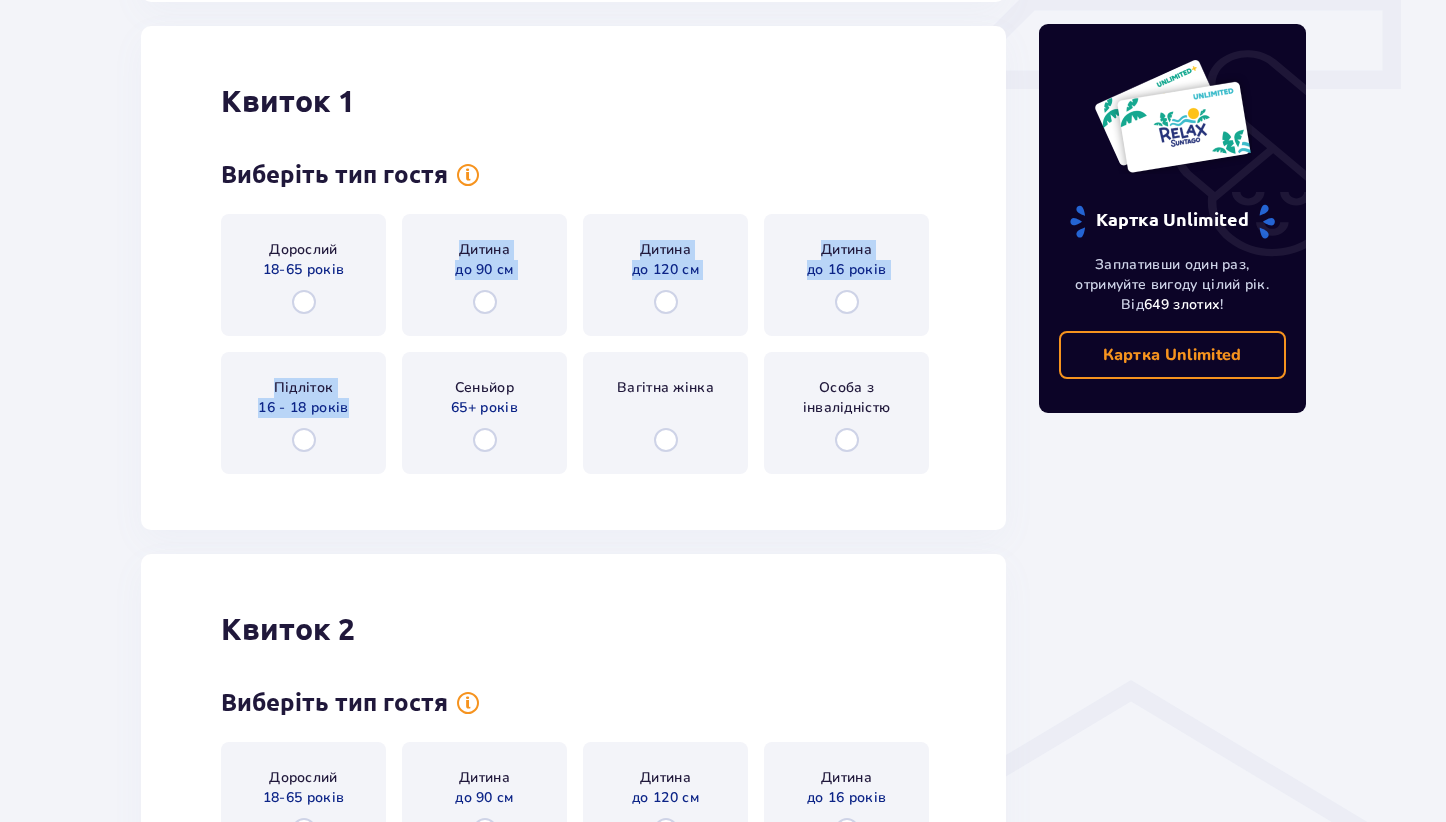 scroll, scrollTop: 946, scrollLeft: 0, axis: vertical 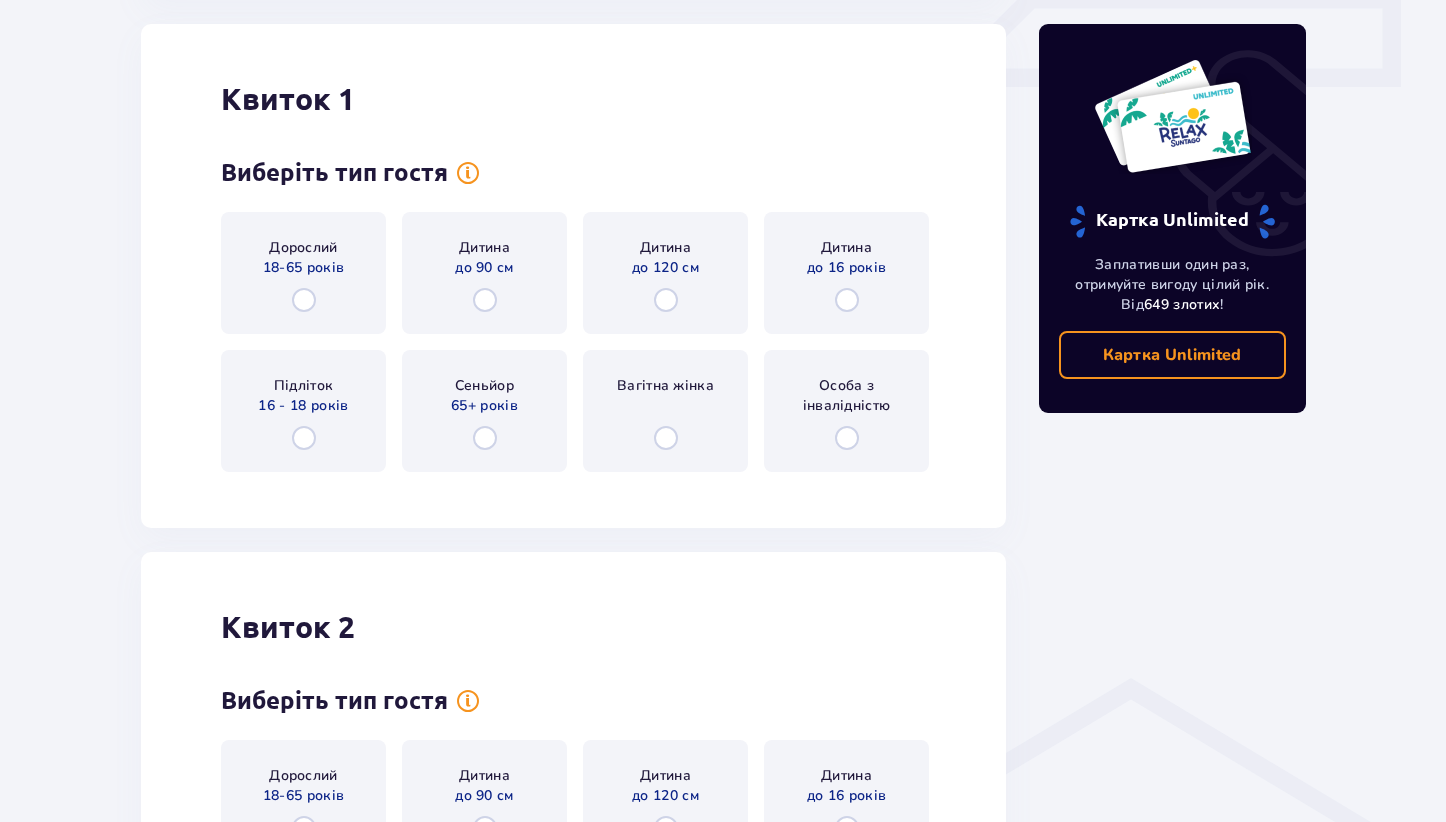 click on "Квиток   2 Виберіть тип гостя Дорослий 18-65 років Дитина до 90 см Дитина до 120 см Дитина до 16 років Підліток 16 - 18 років Сеньйор 65+ років Вагітна жінка Особа з інвалідністю" at bounding box center [573, 804] 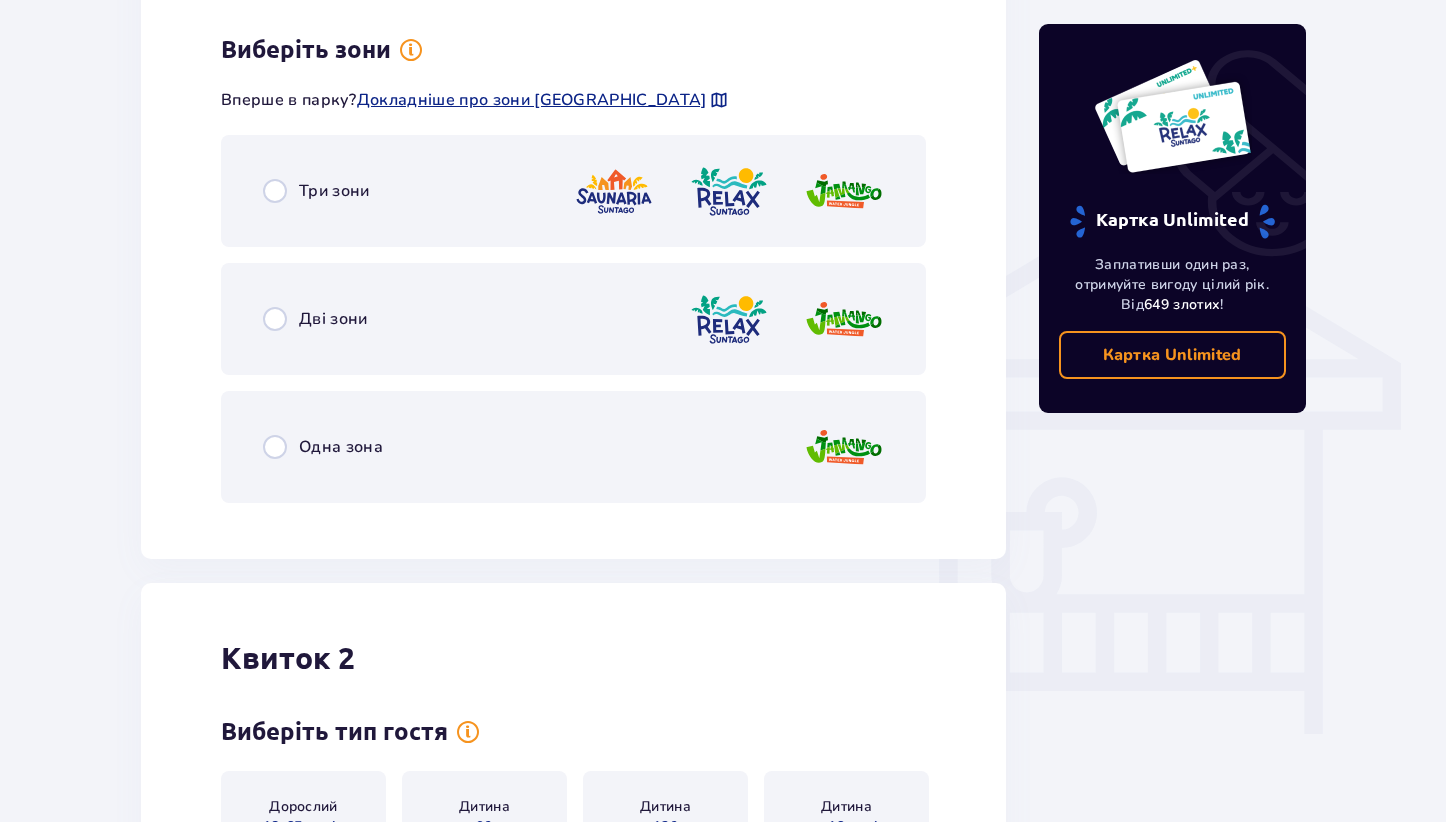 scroll, scrollTop: 1434, scrollLeft: 0, axis: vertical 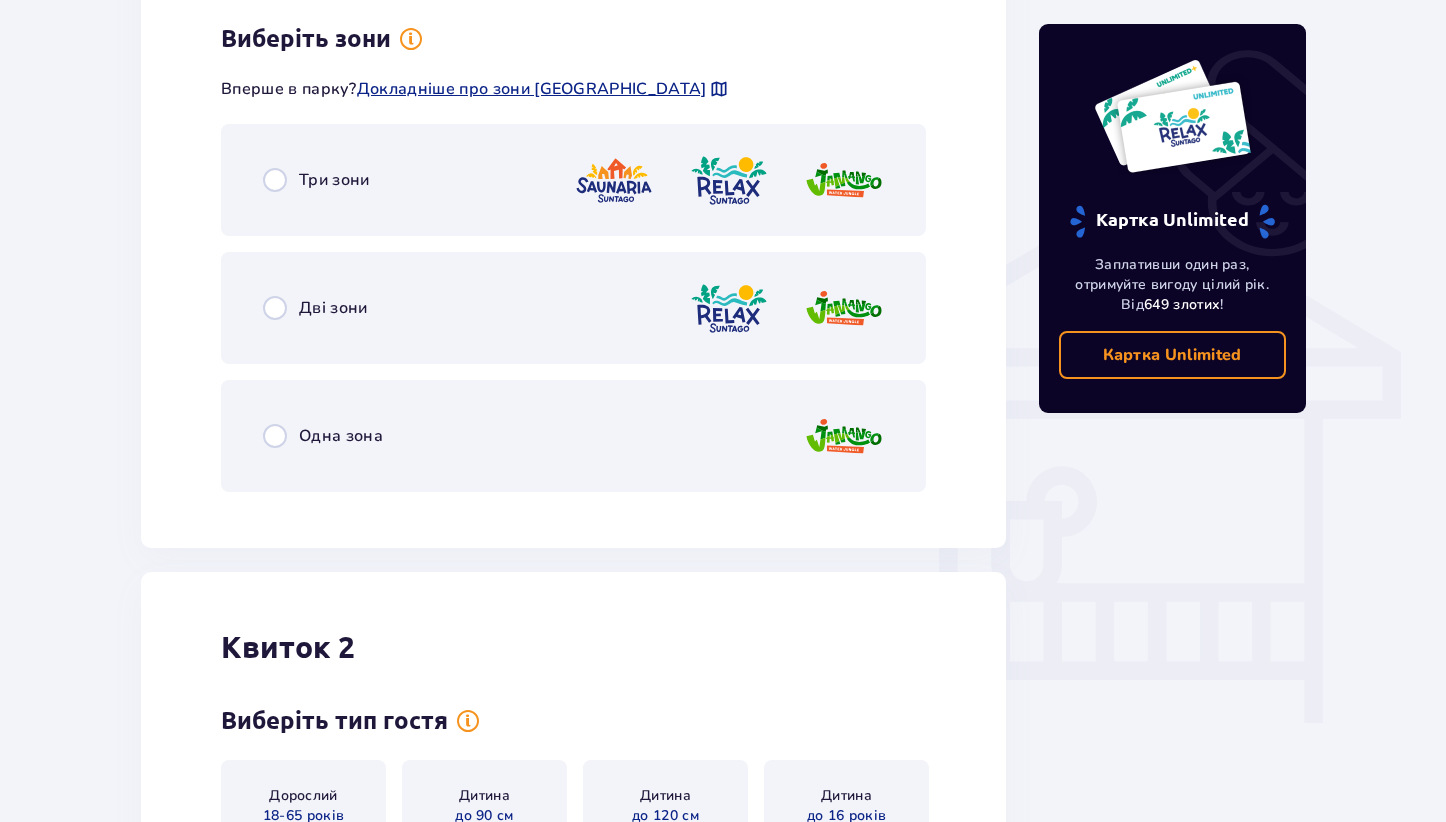 click at bounding box center [729, 180] 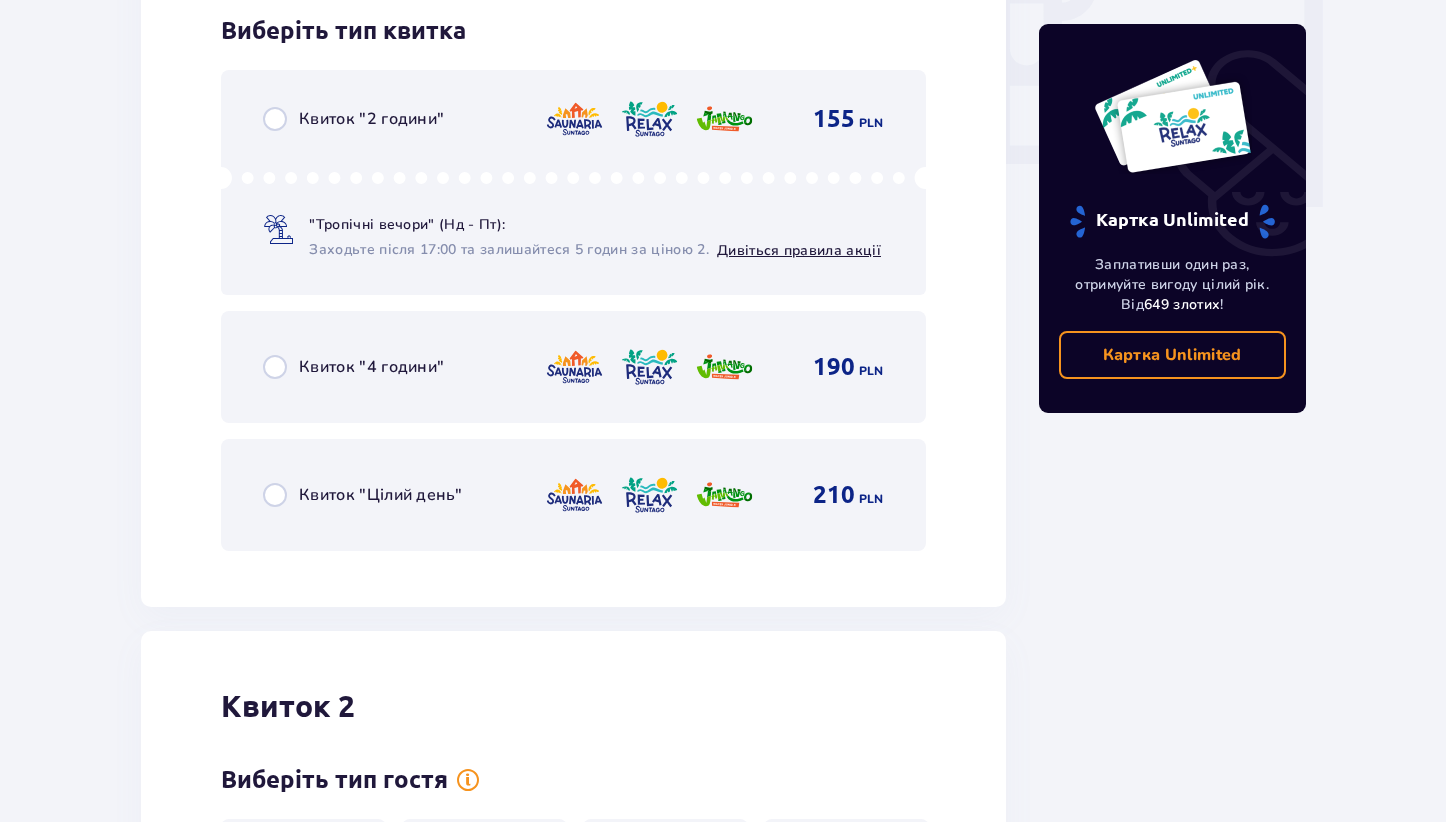 scroll, scrollTop: 1969, scrollLeft: 0, axis: vertical 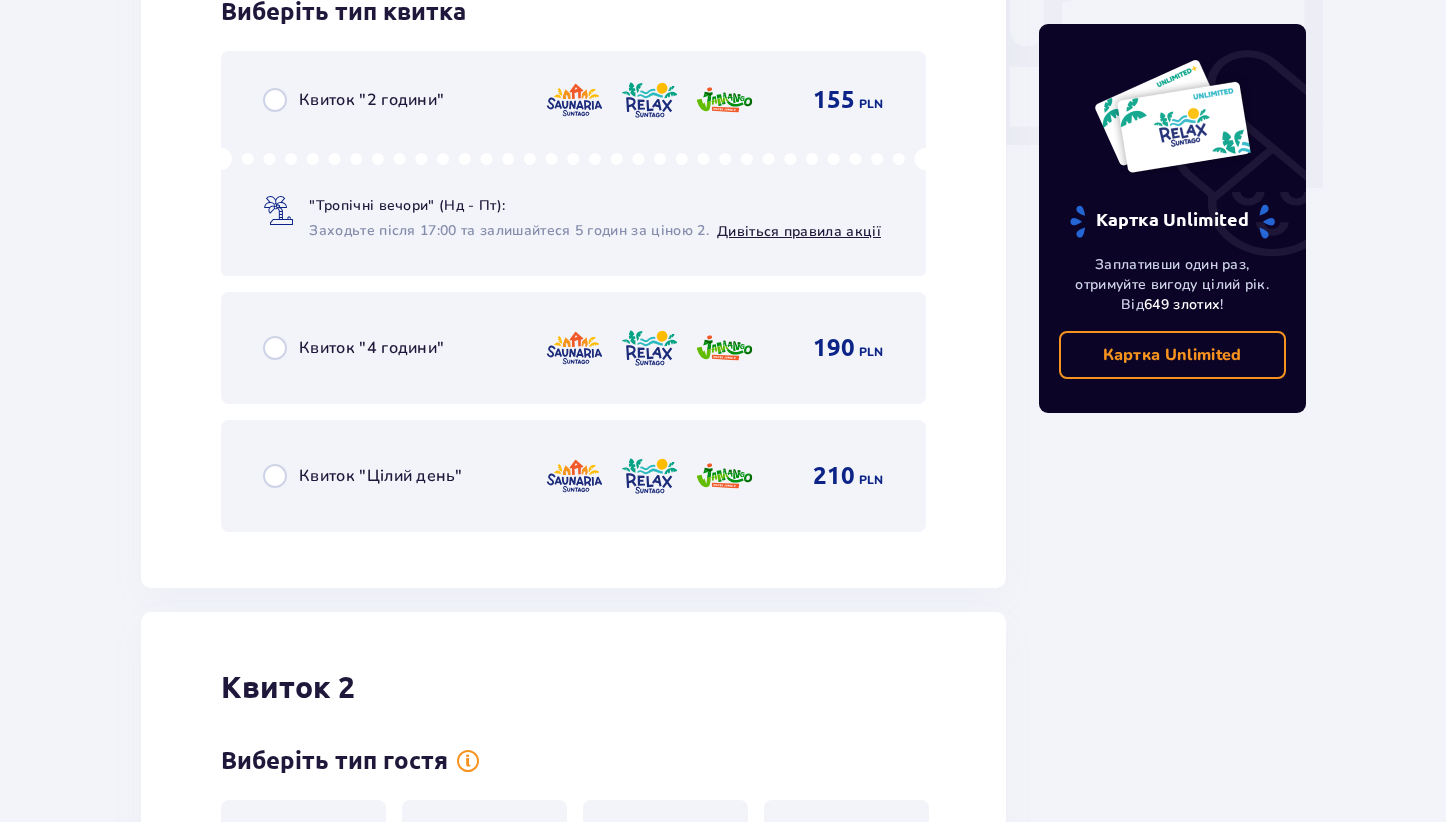click at bounding box center (724, 476) 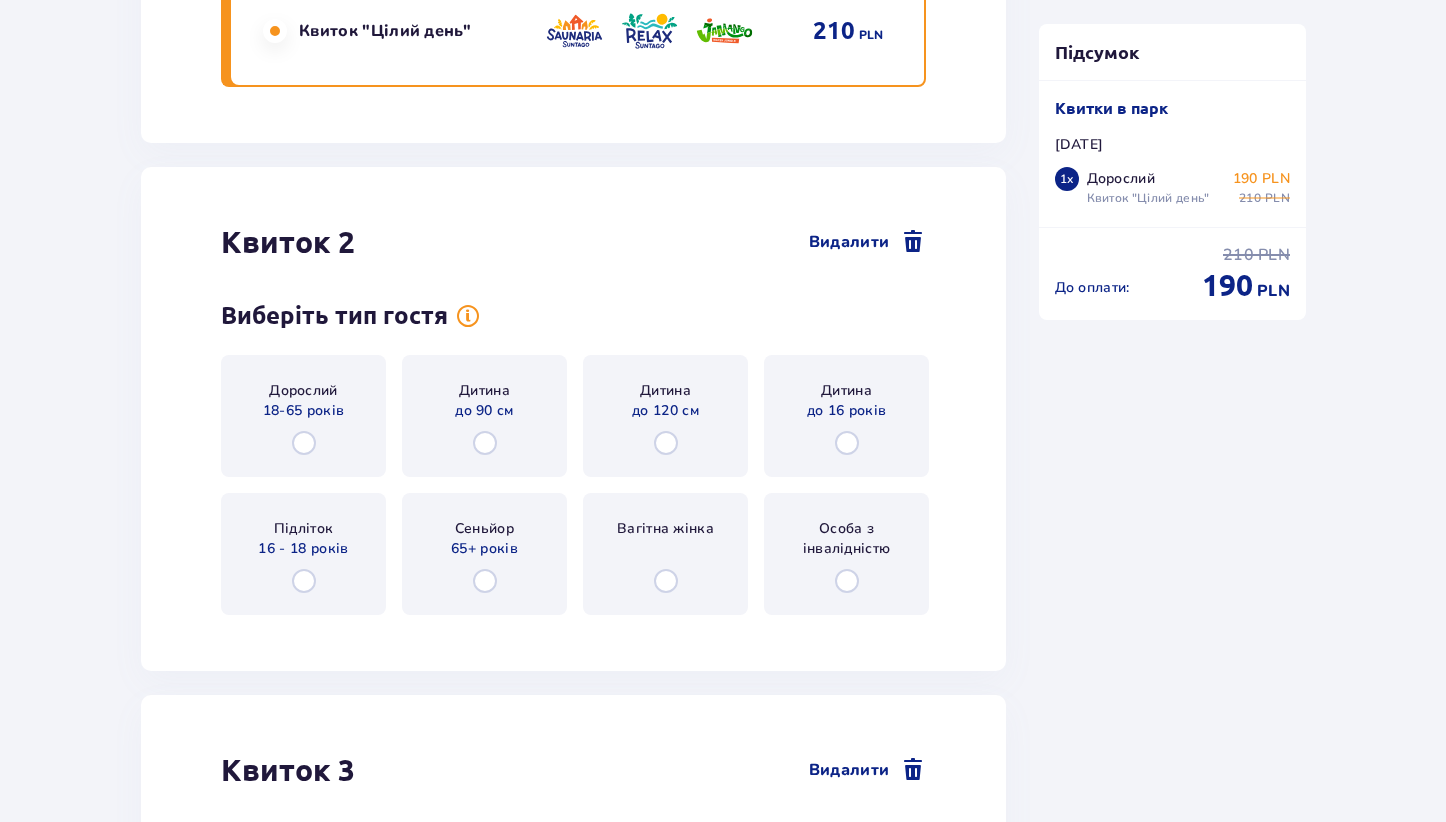 scroll, scrollTop: 2416, scrollLeft: 0, axis: vertical 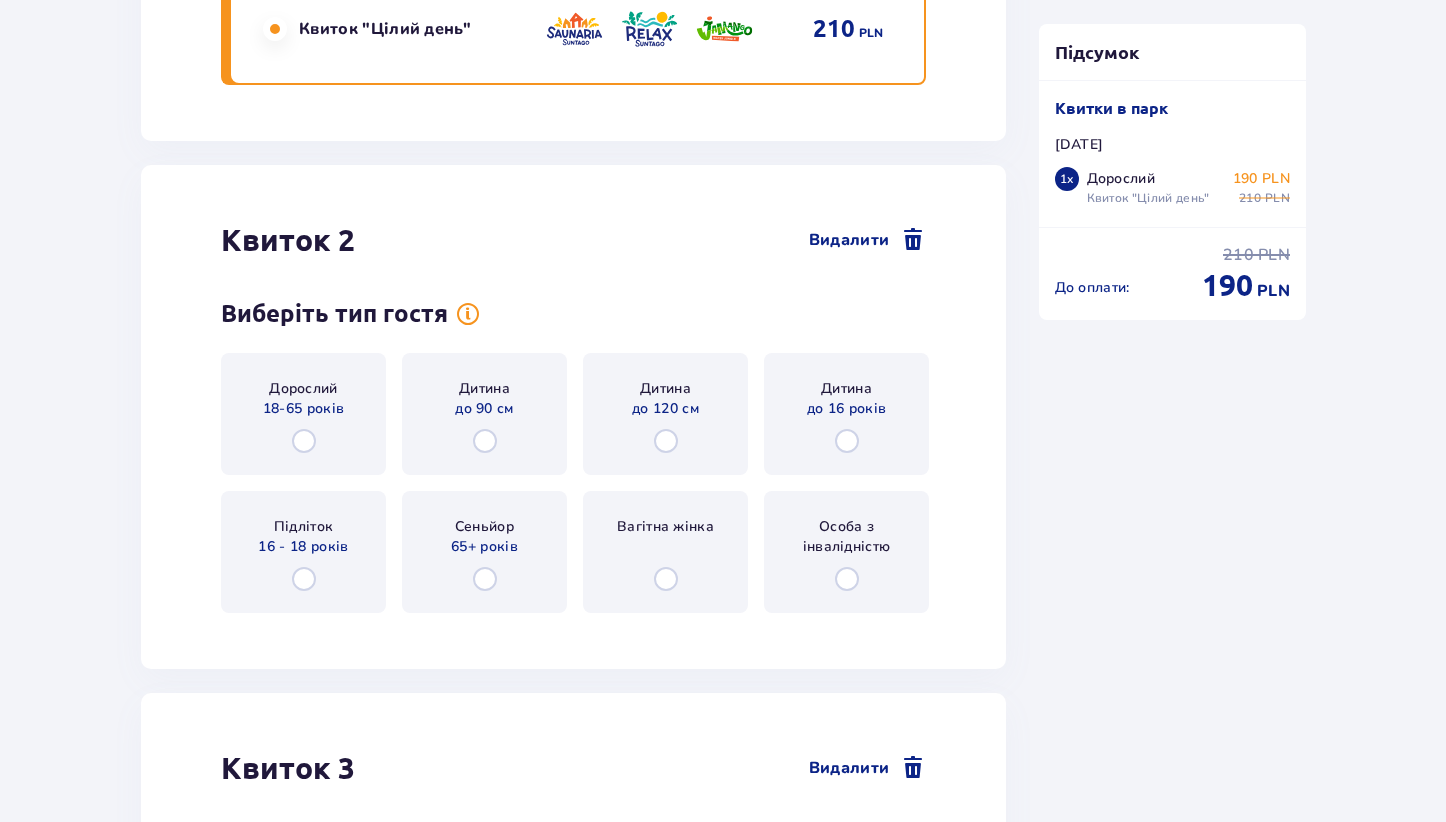 click on "Дорослий 18-65 років" at bounding box center [304, 399] 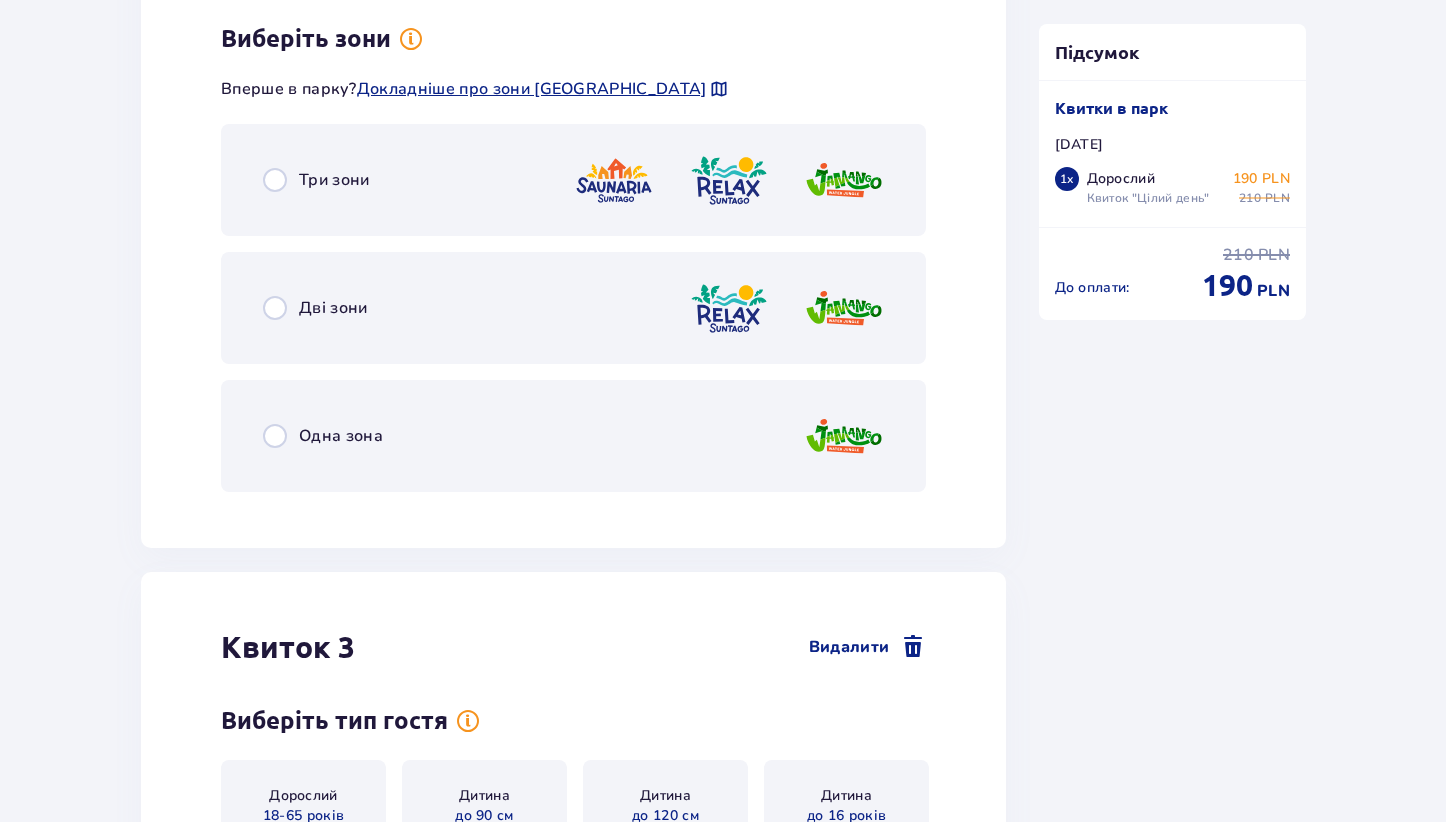 click on "Три зони" at bounding box center (573, 180) 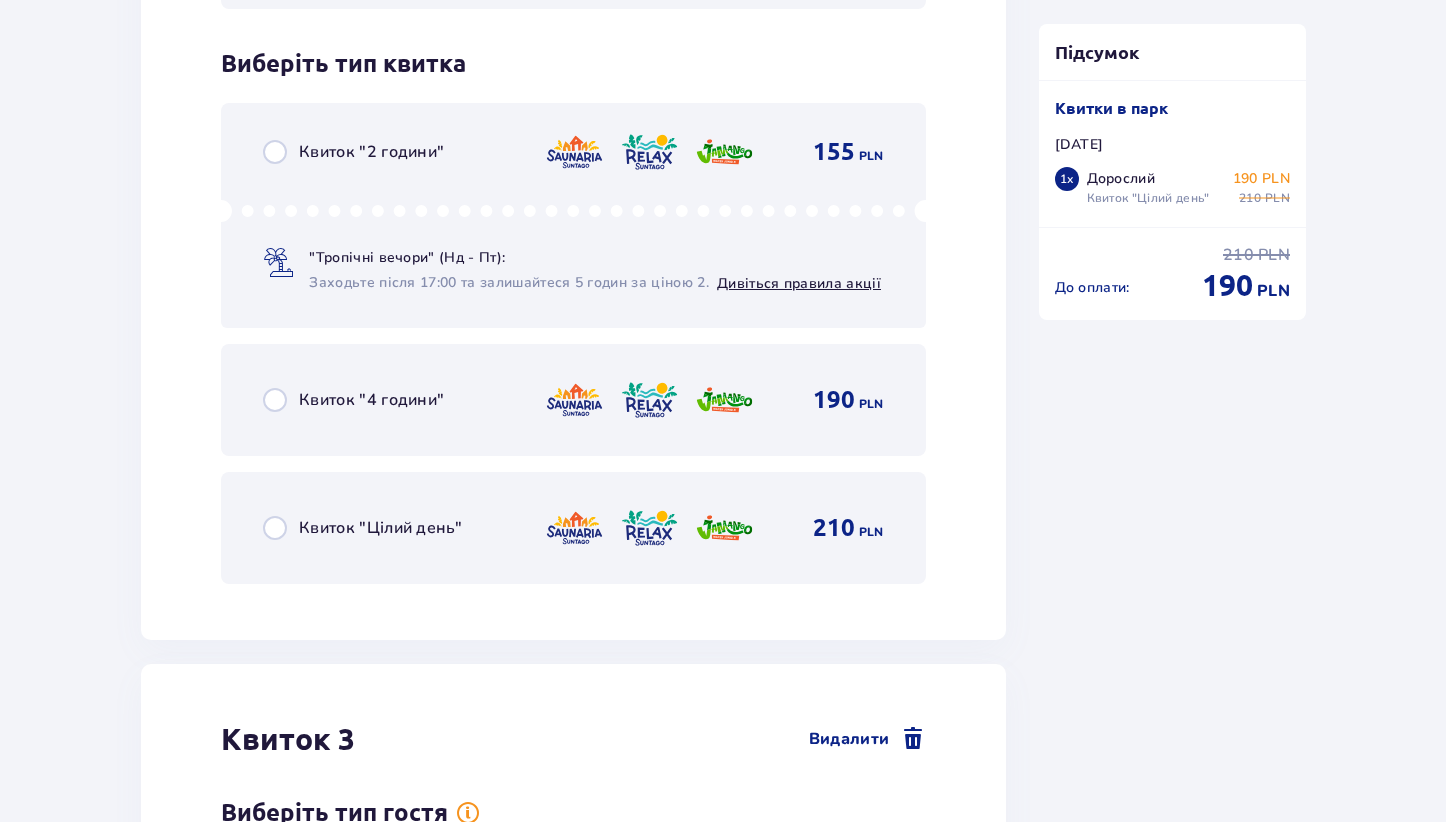 scroll, scrollTop: 3553, scrollLeft: 0, axis: vertical 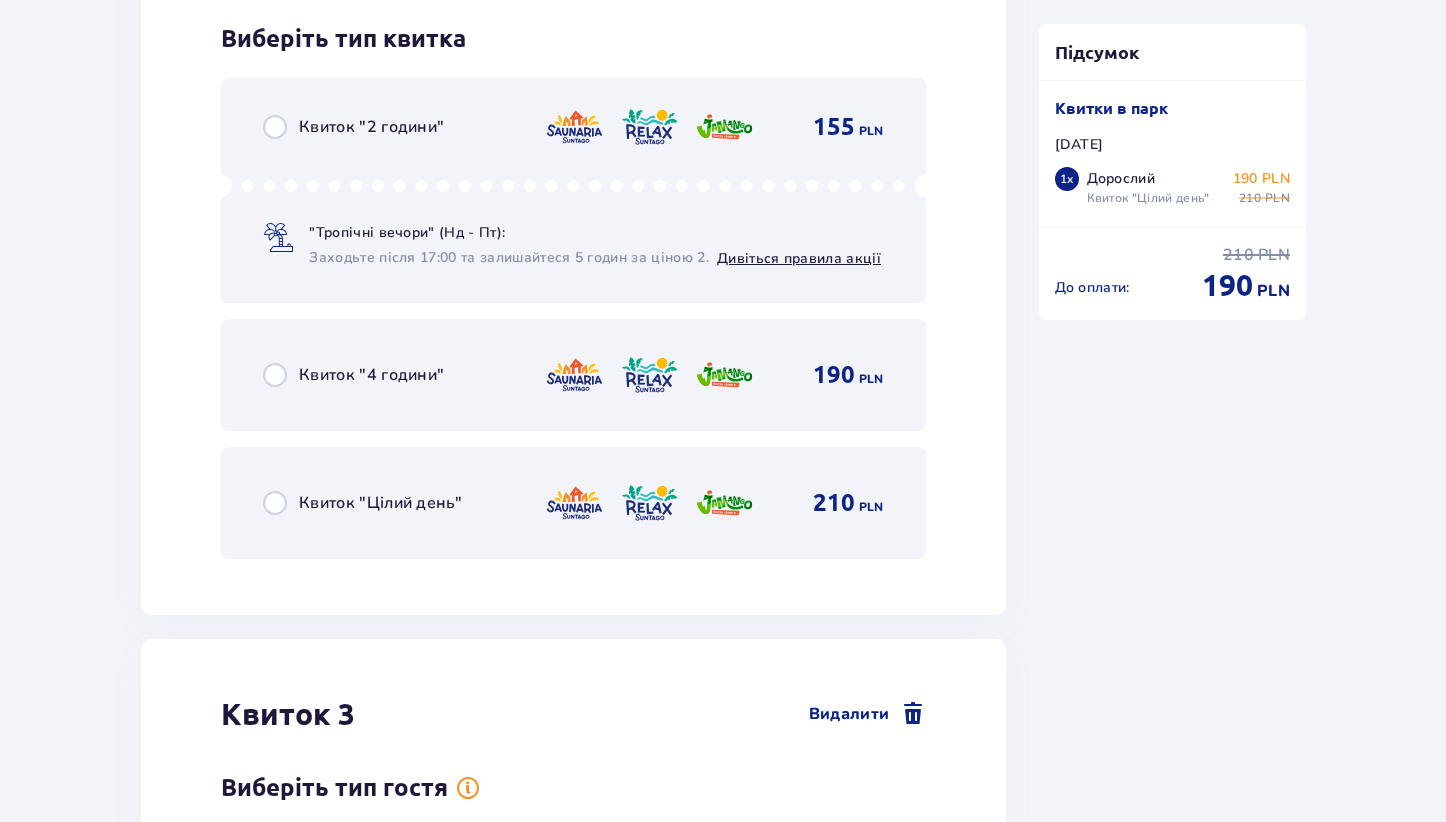 click on "Квиток "Цілий день" 210 PLN" at bounding box center [573, 503] 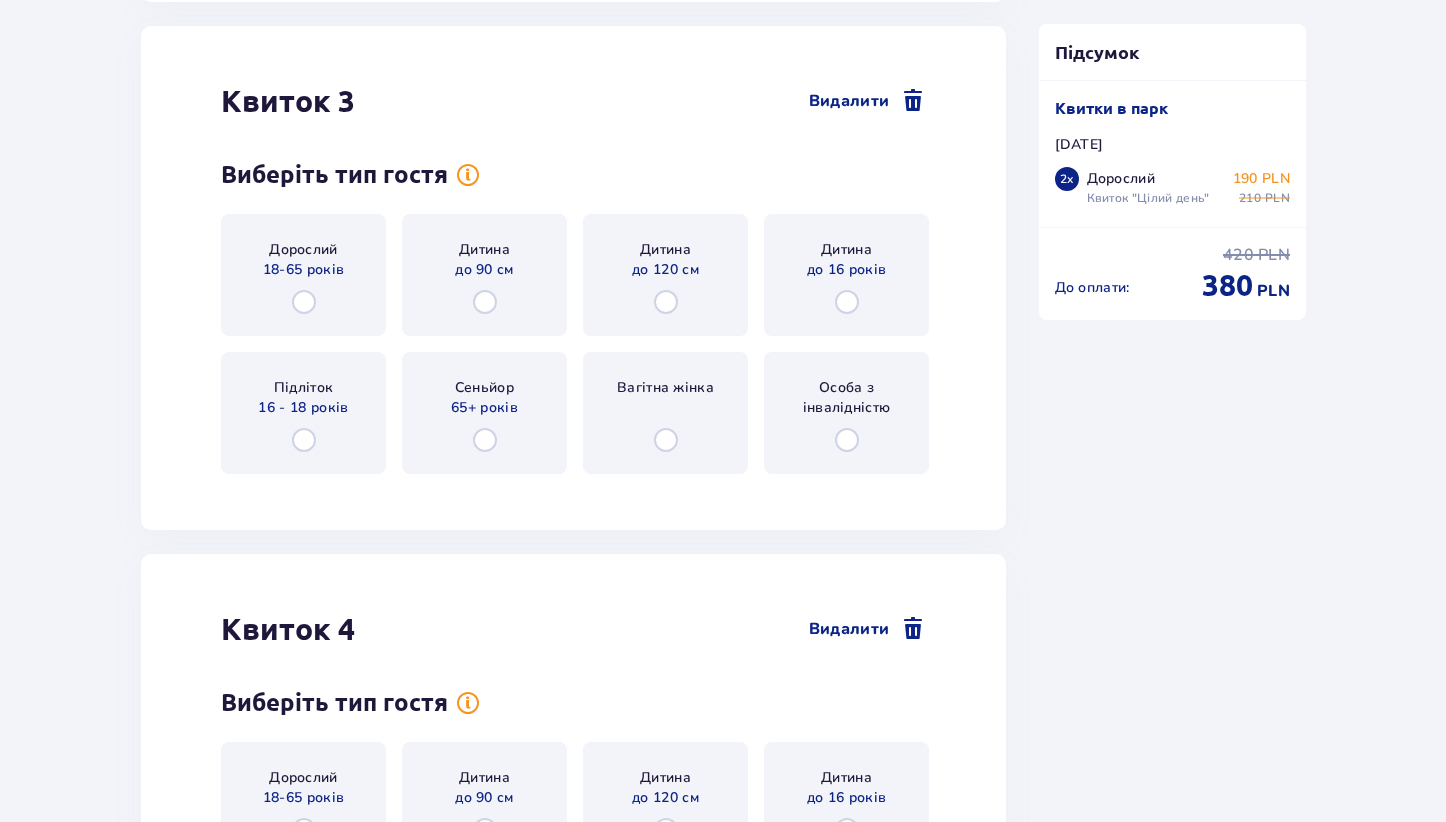 scroll, scrollTop: 4168, scrollLeft: 0, axis: vertical 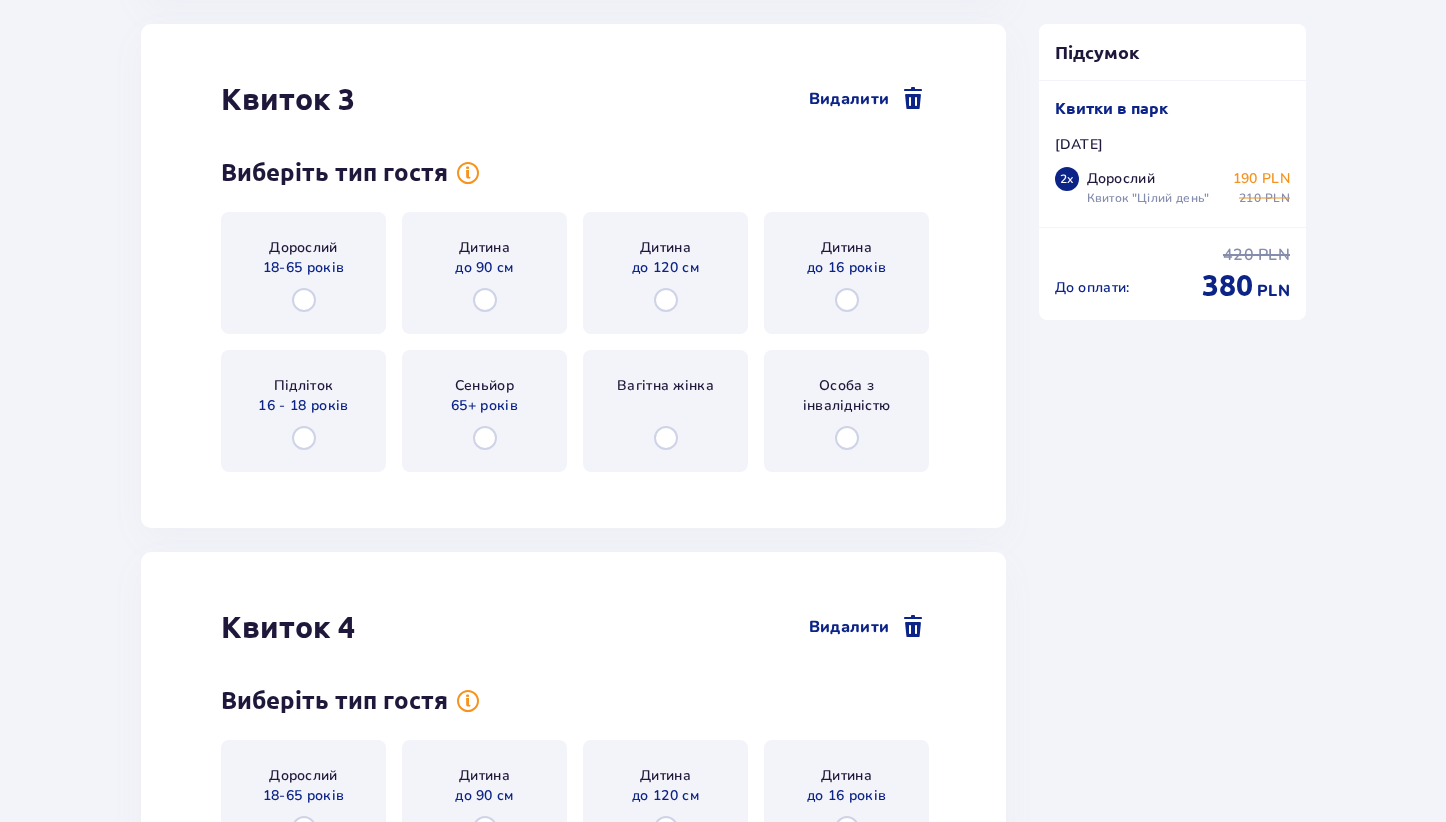 click on "16 - 18 років" at bounding box center [303, 406] 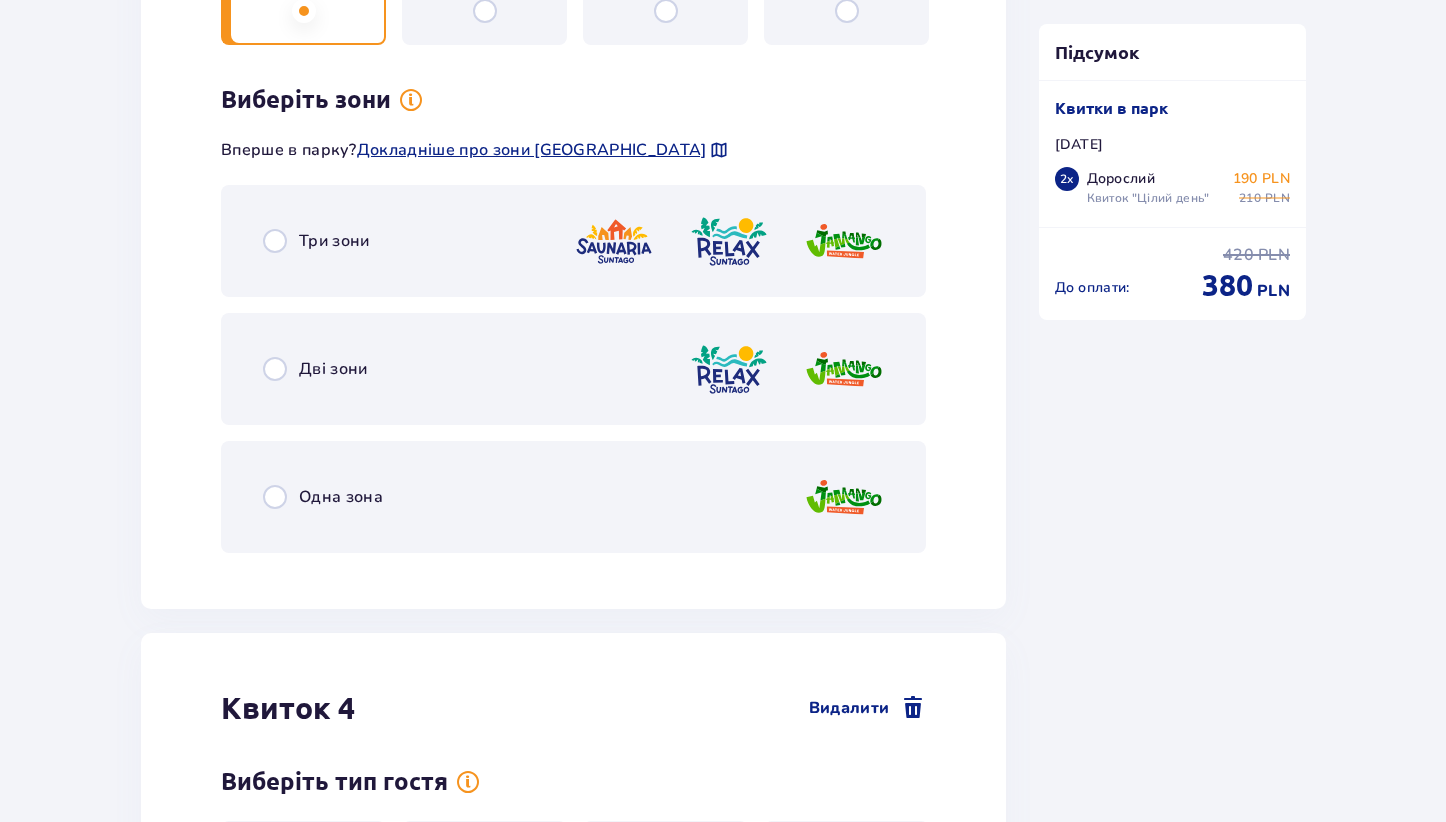 scroll, scrollTop: 4168, scrollLeft: 0, axis: vertical 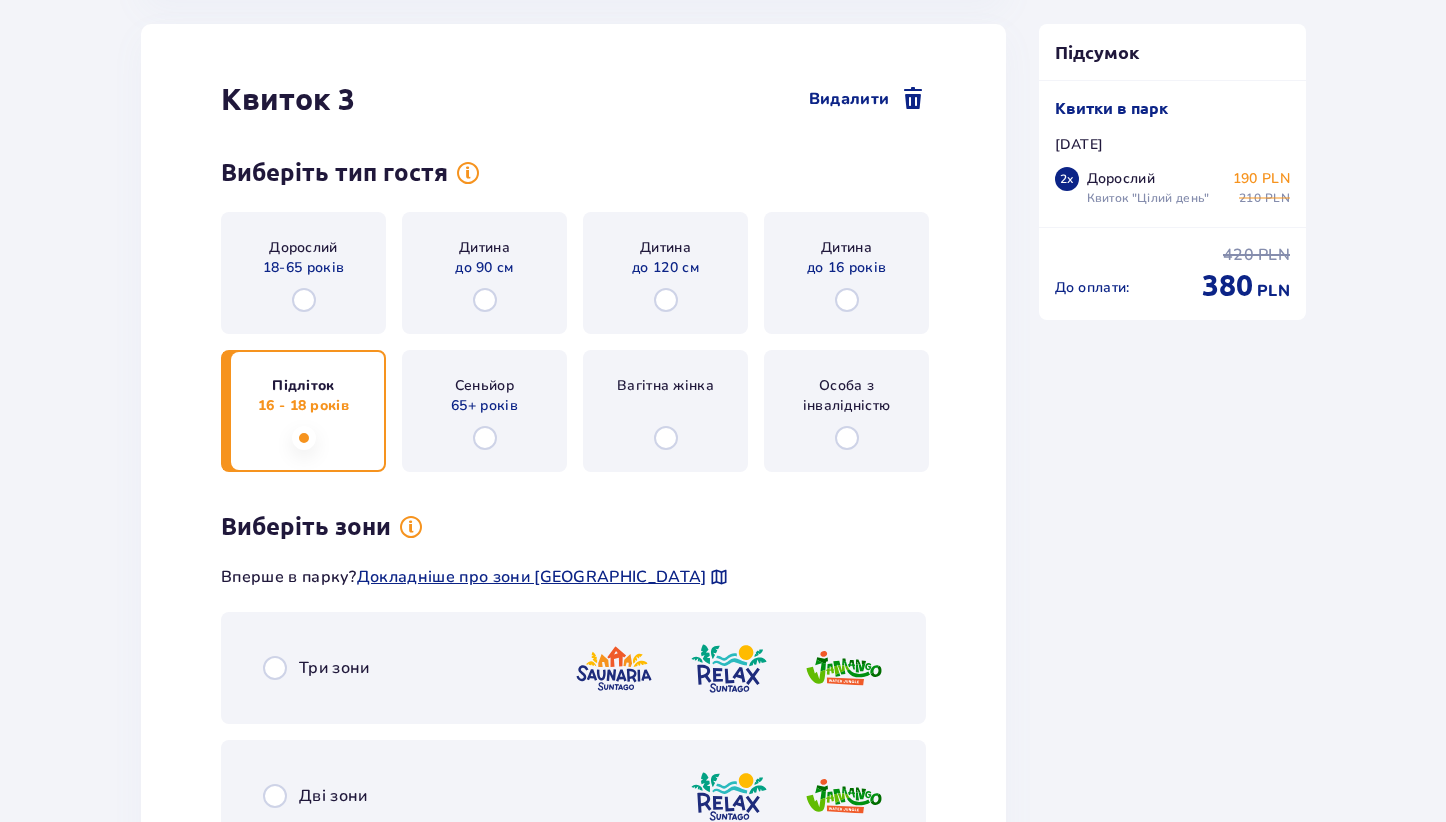 click on "Дитина до 16 років" at bounding box center [846, 273] 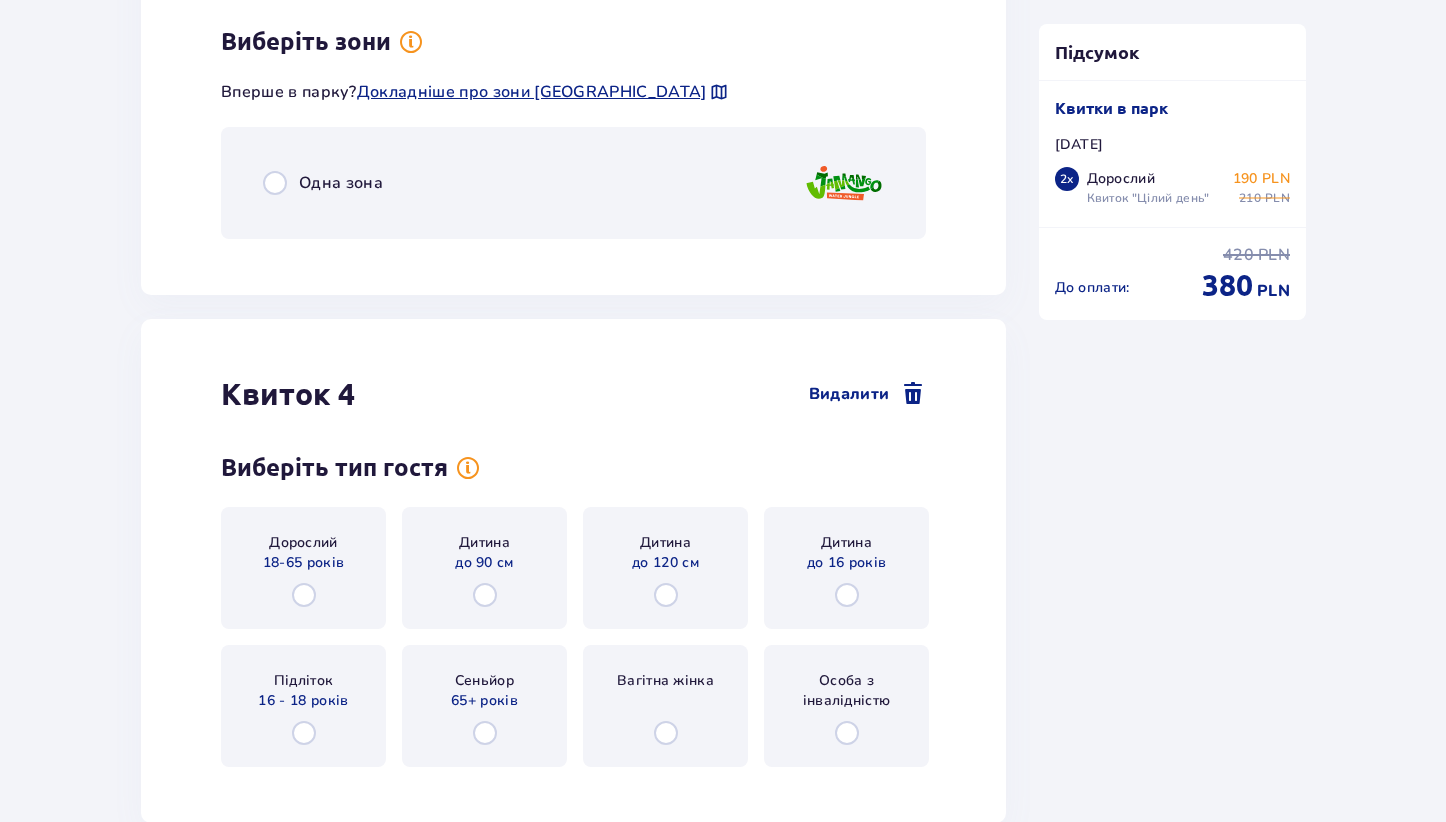 scroll, scrollTop: 4656, scrollLeft: 0, axis: vertical 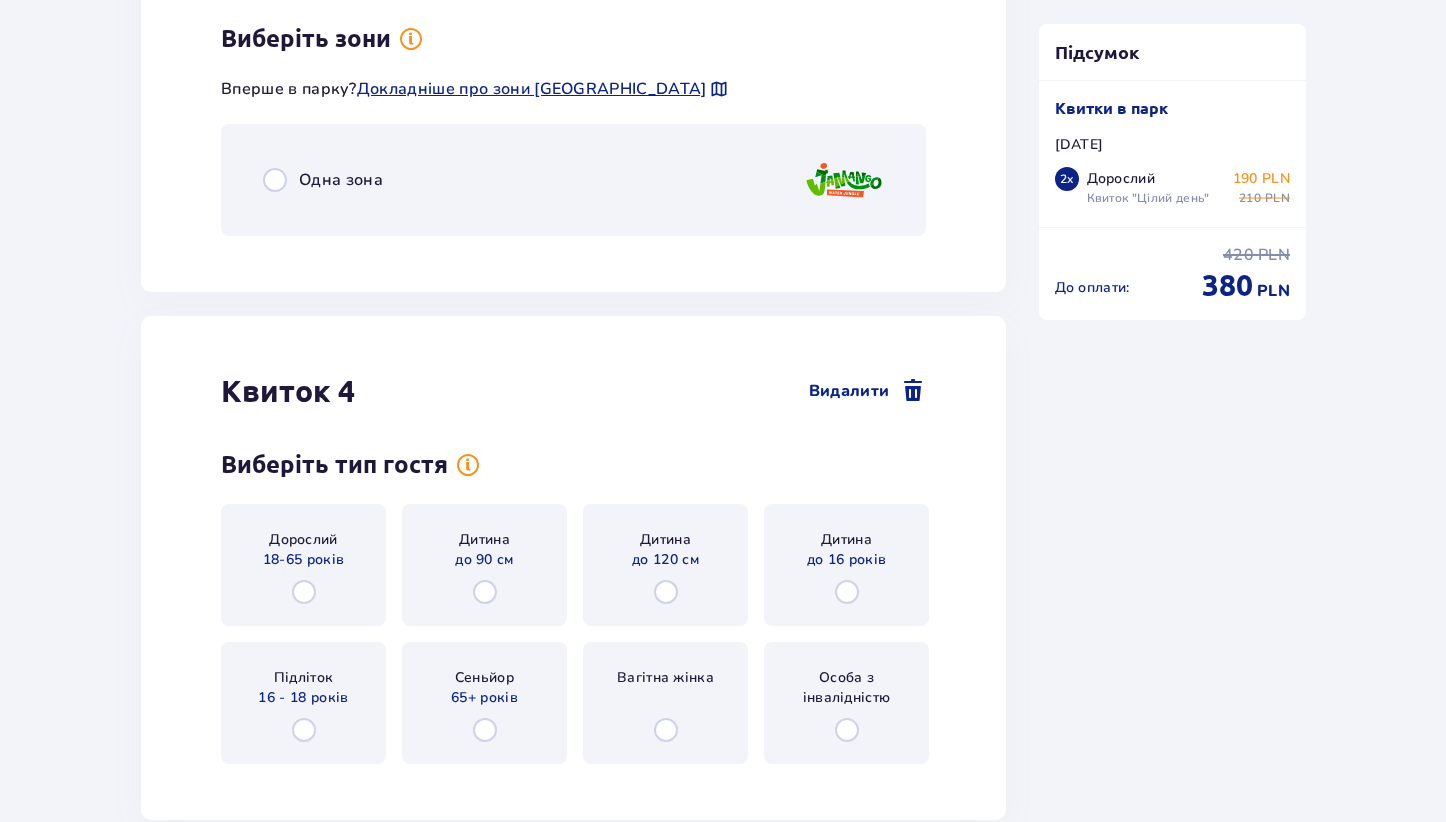 click on "Одна зона" at bounding box center [573, 180] 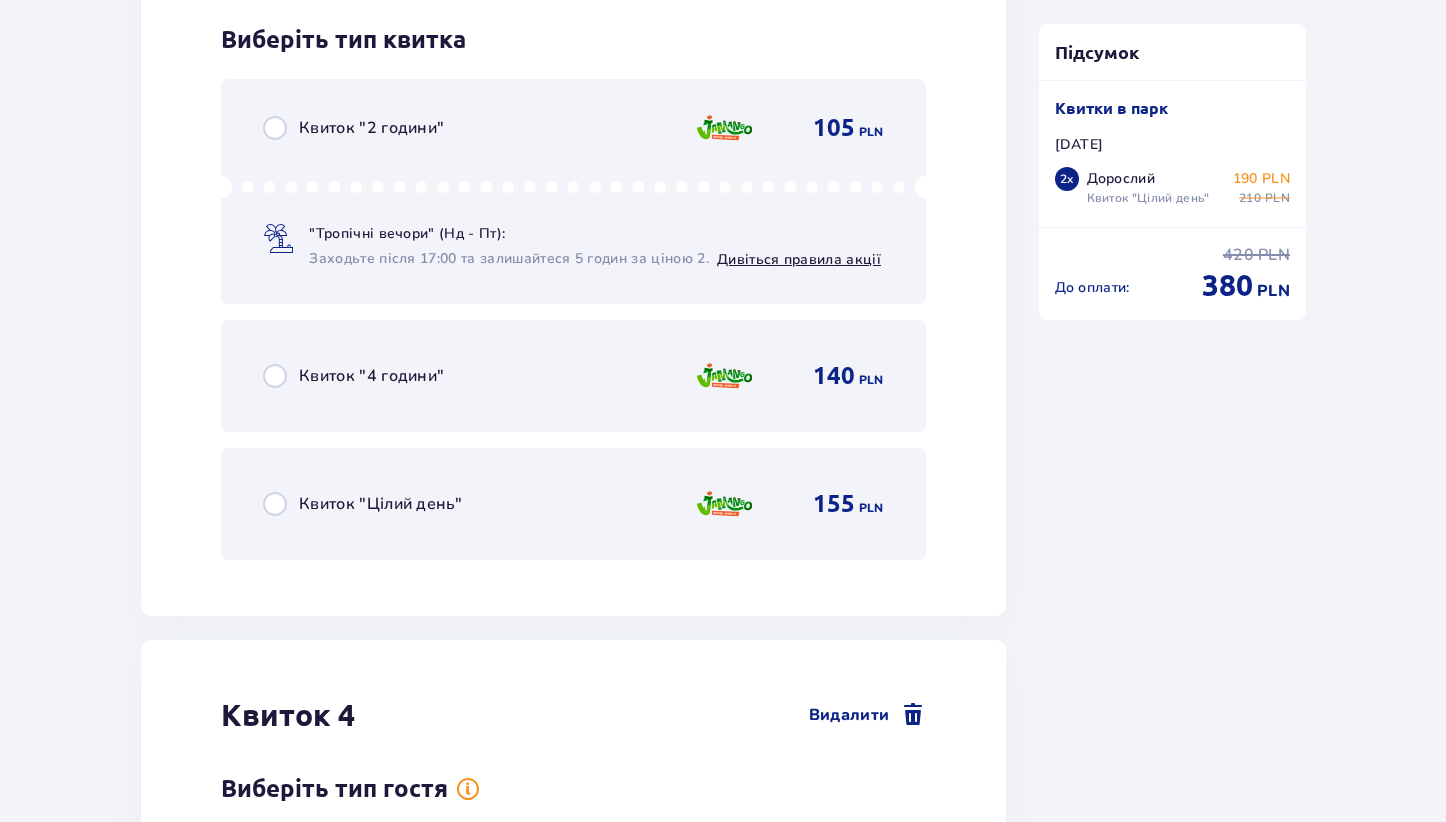scroll, scrollTop: 4908, scrollLeft: 0, axis: vertical 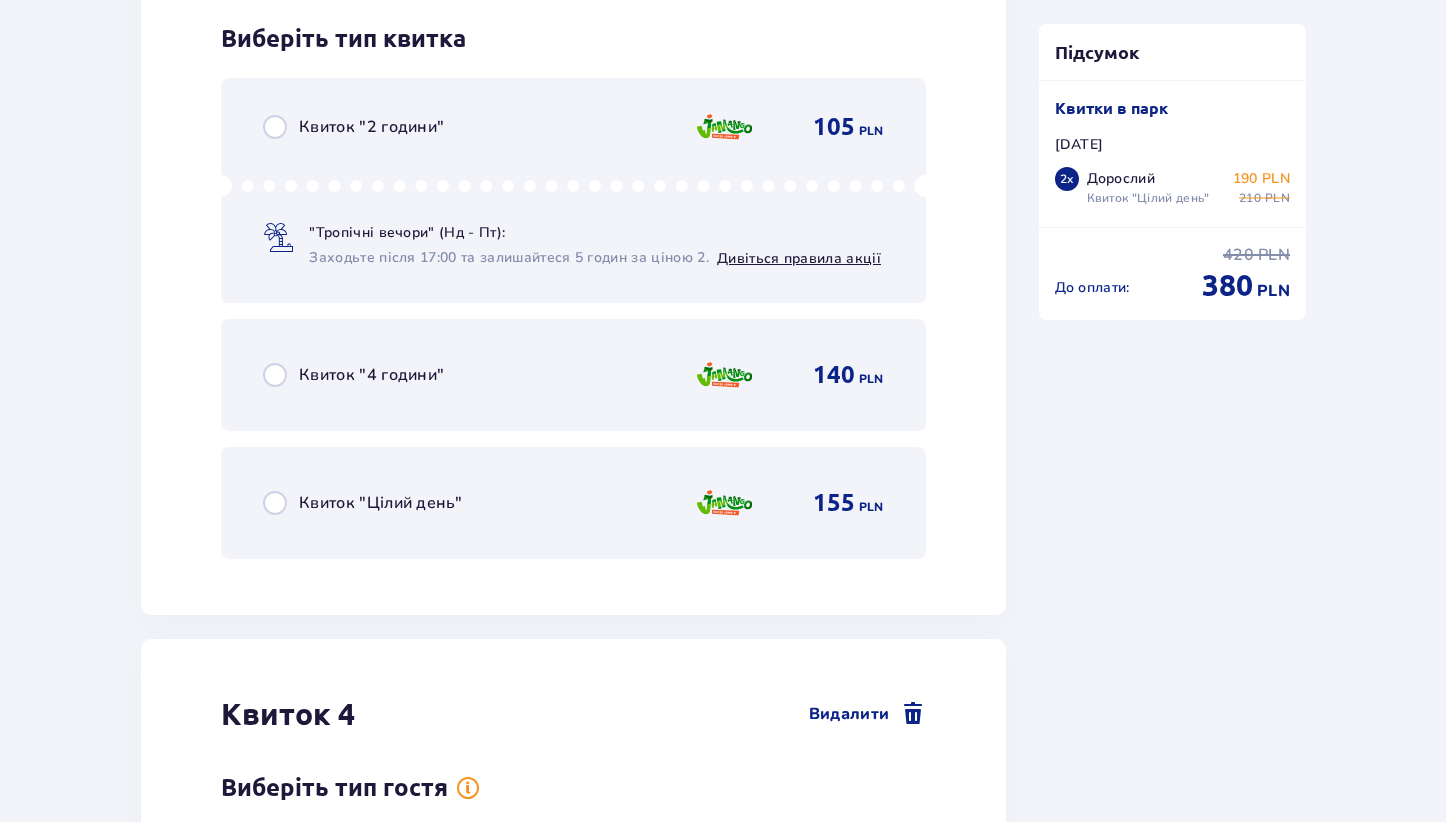 click on "Квиток "Цілий день" 155 PLN" at bounding box center (573, 503) 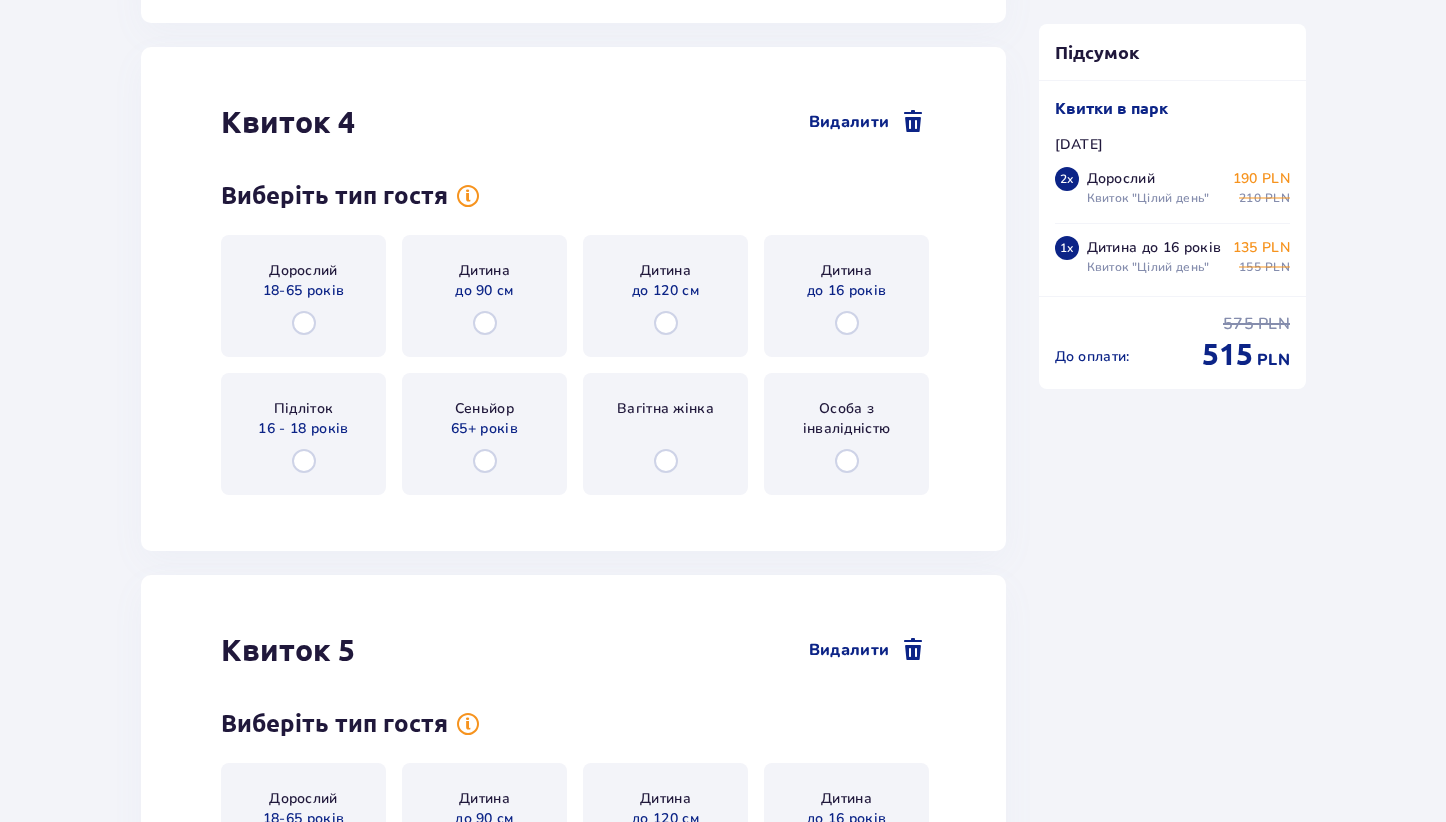 scroll, scrollTop: 5501, scrollLeft: 0, axis: vertical 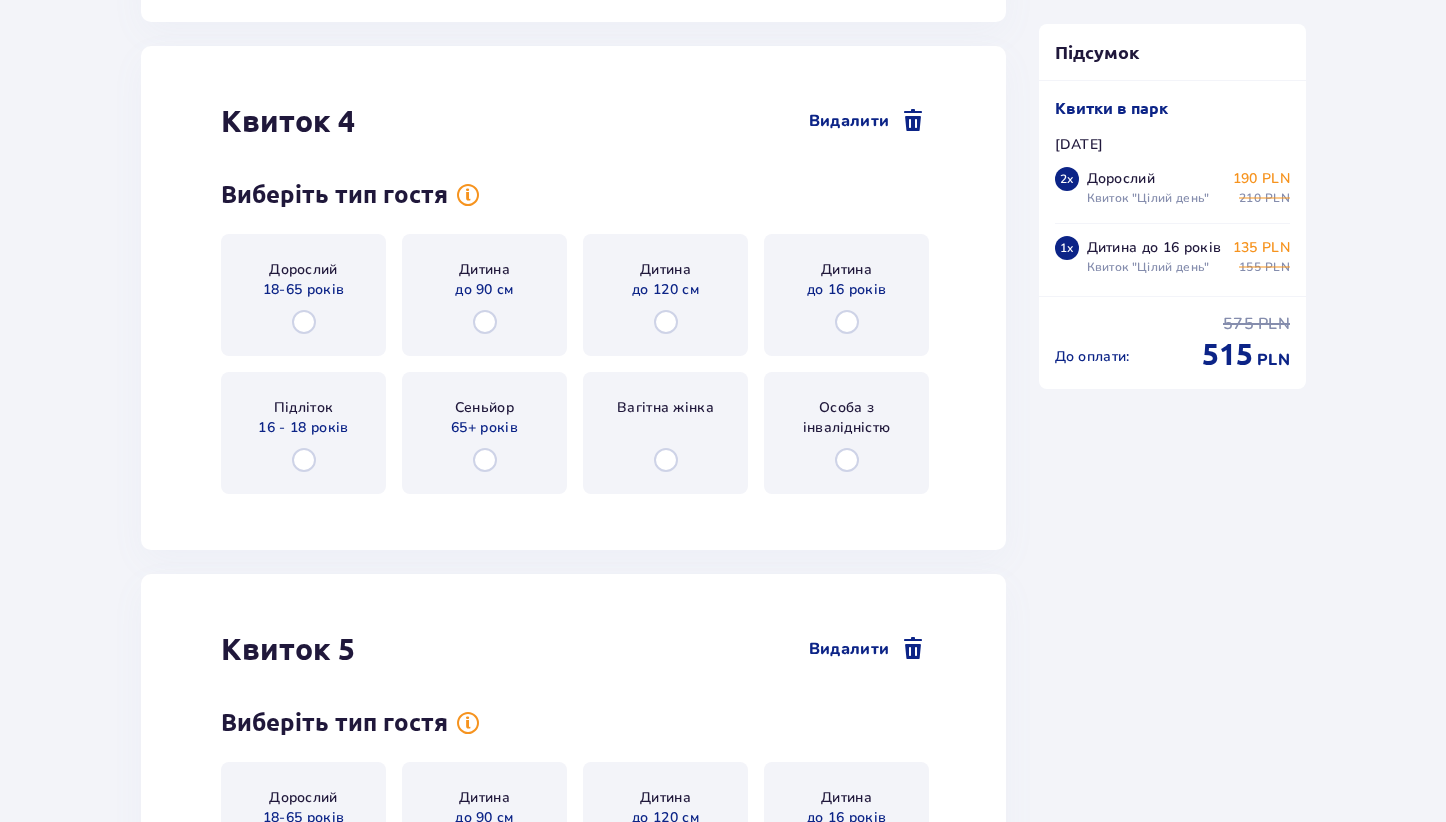 click on "до 16 років" at bounding box center [847, 290] 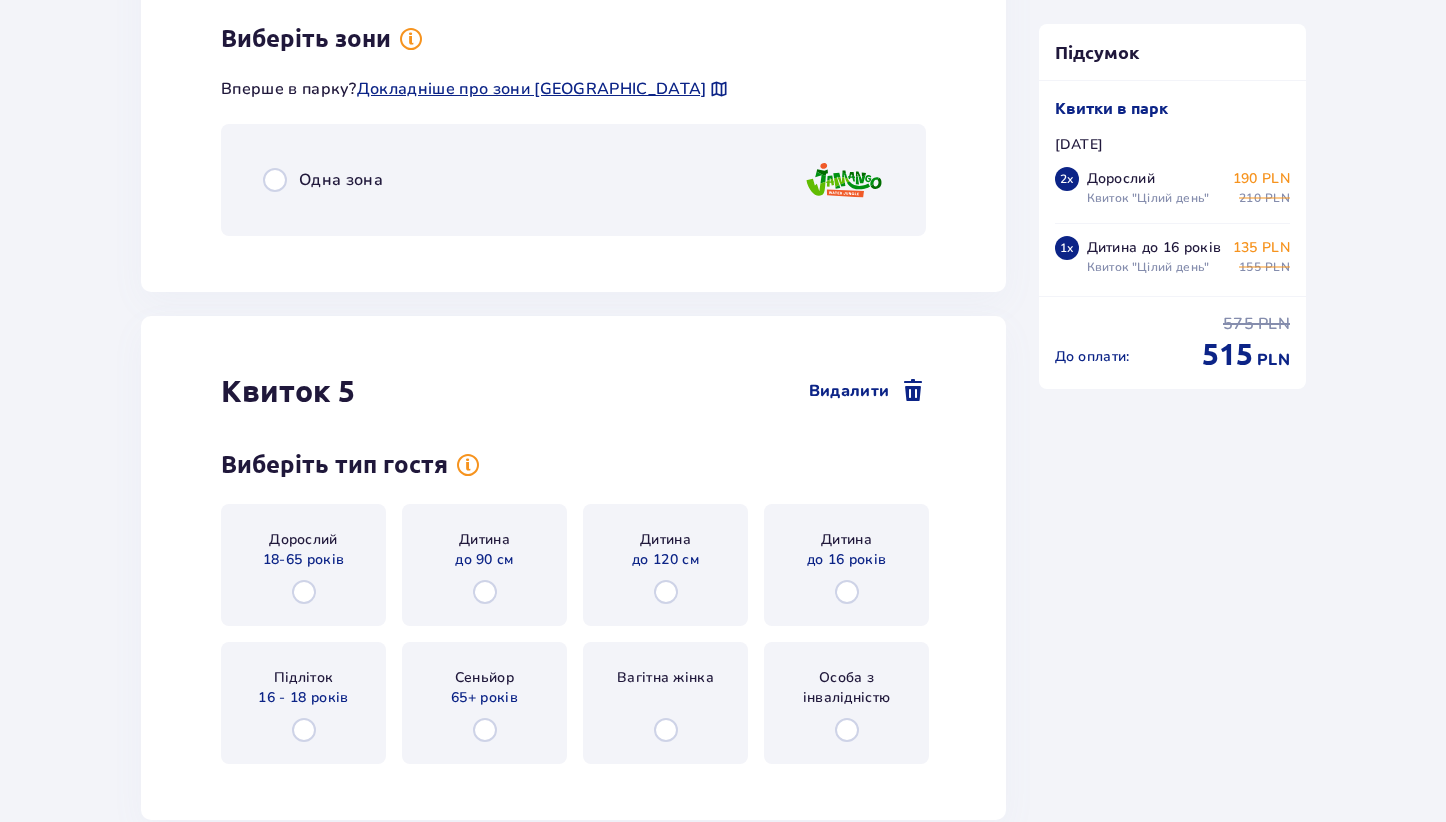 click on "Одна зона" at bounding box center (573, 180) 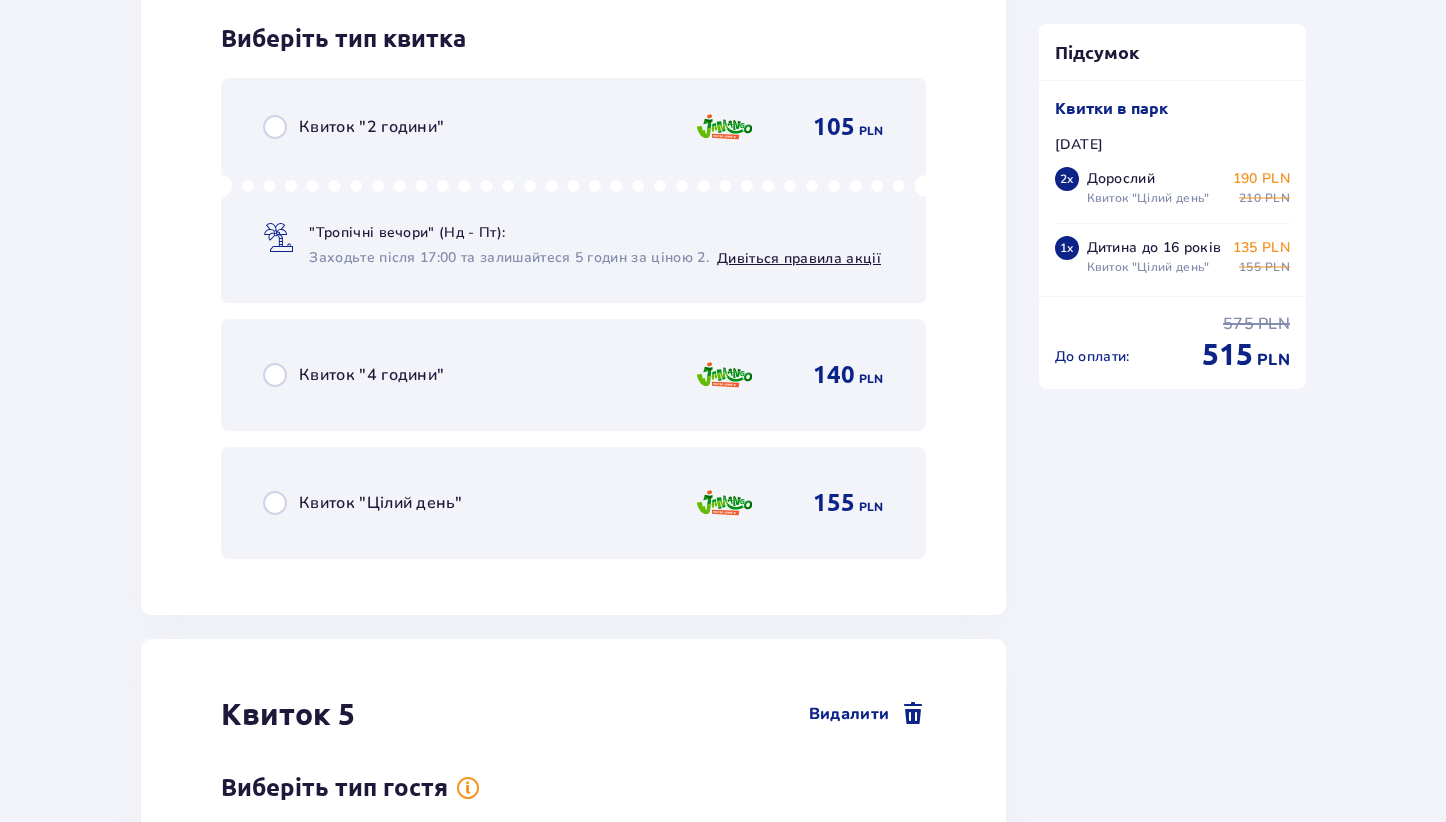 click on "Квиток "Цілий день" 155 PLN" at bounding box center [573, 503] 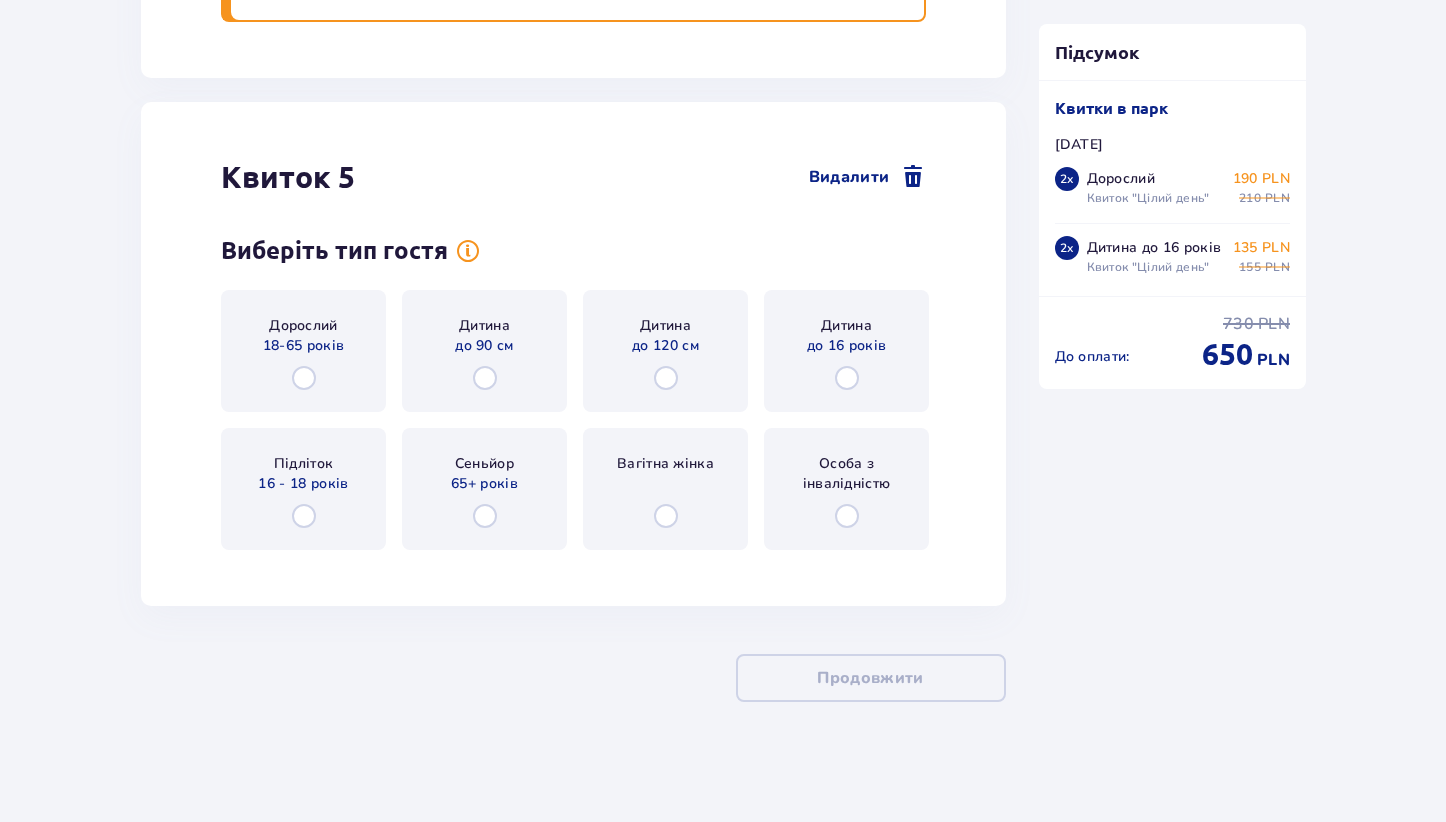 scroll, scrollTop: 6800, scrollLeft: 0, axis: vertical 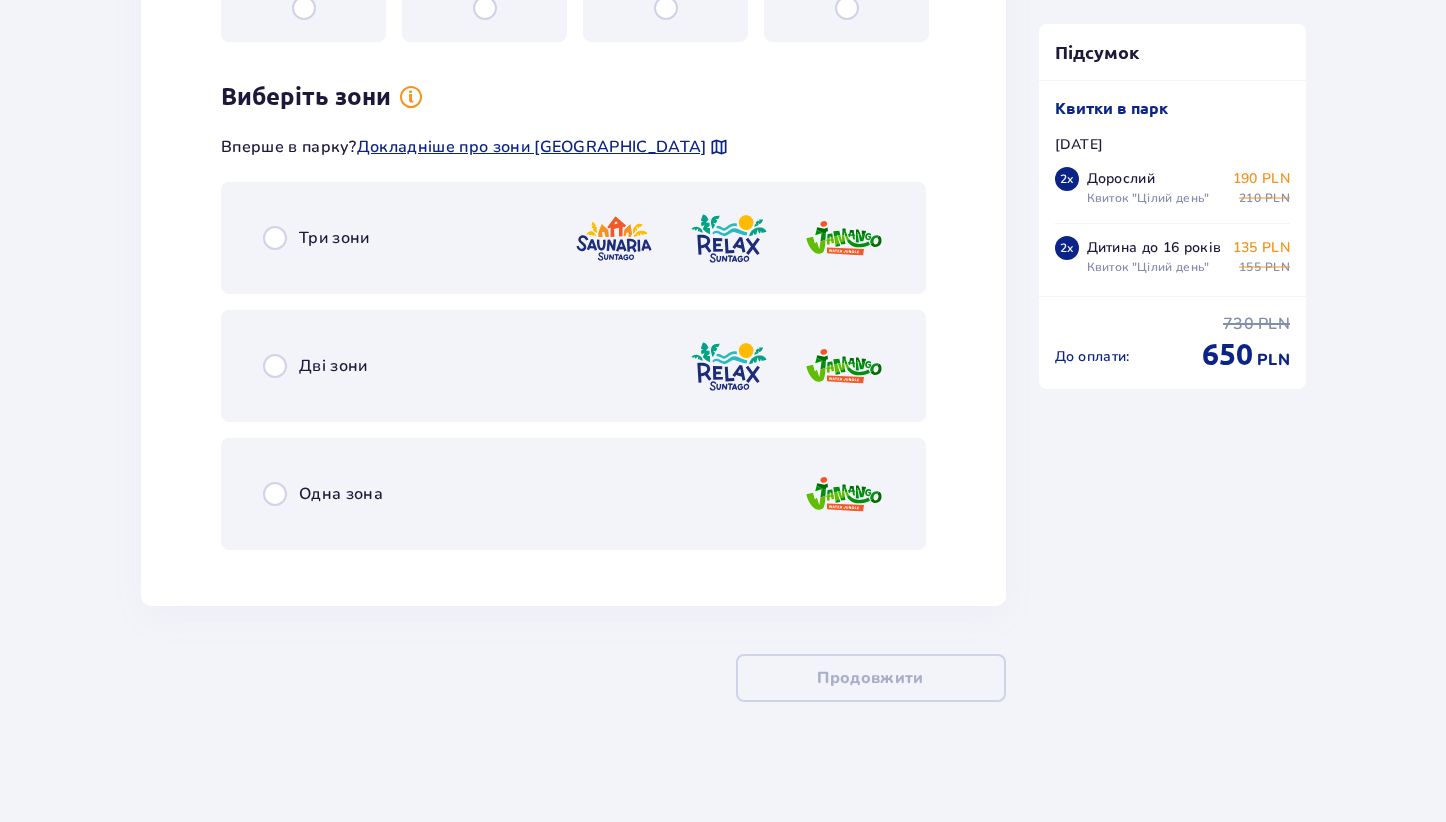 click on "Три зони" at bounding box center [573, 238] 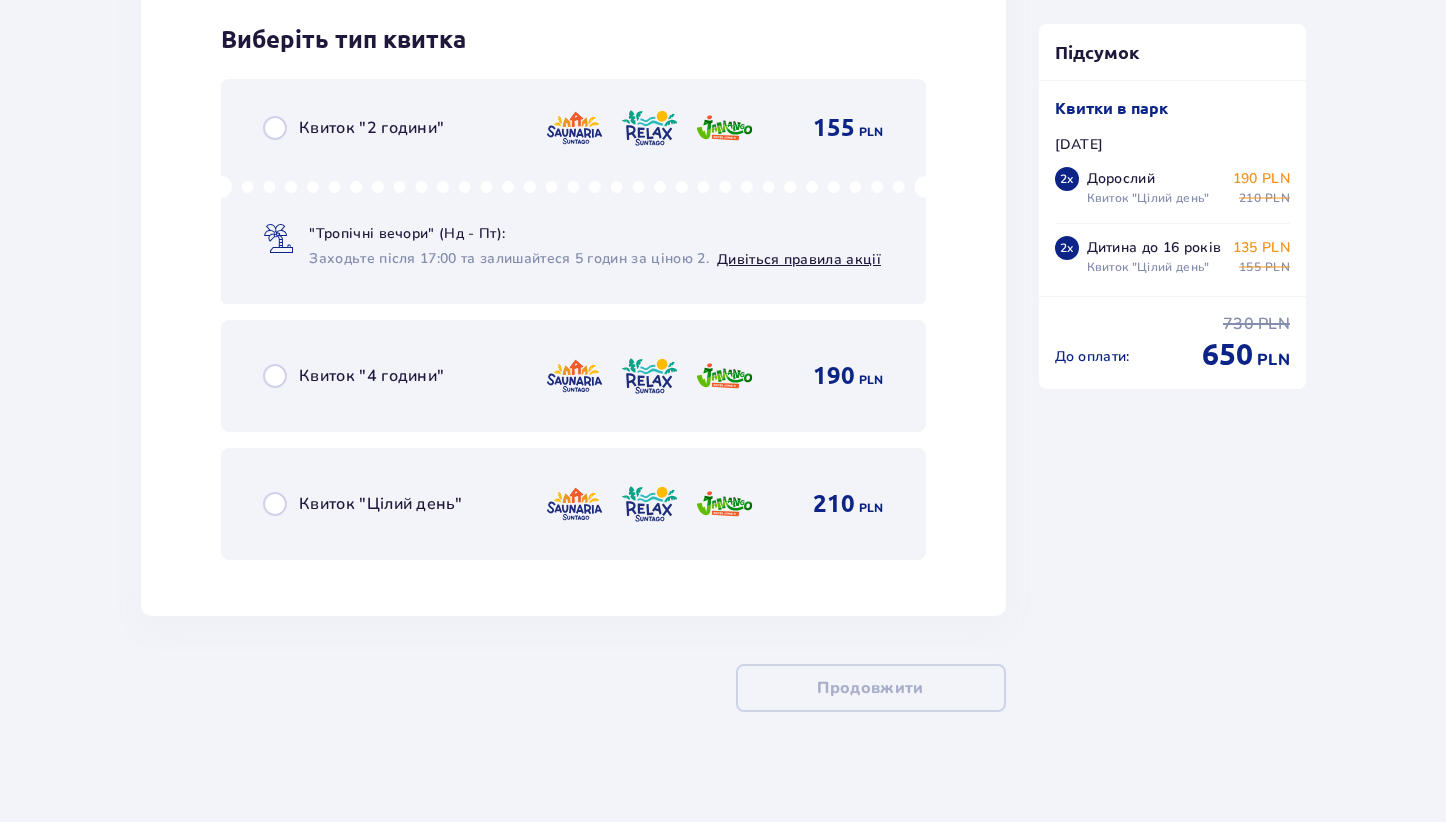 scroll, scrollTop: 7874, scrollLeft: 0, axis: vertical 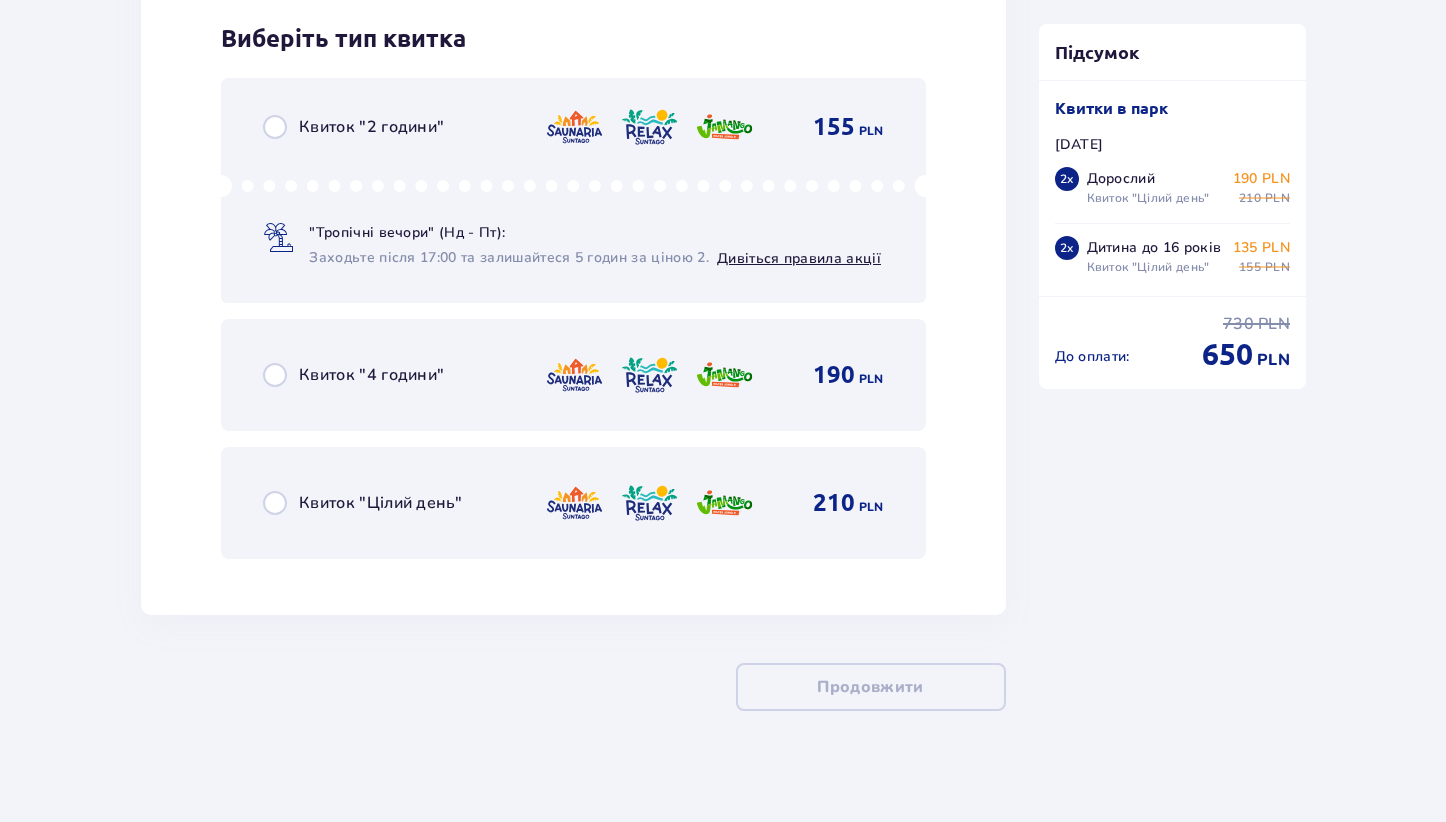 click on "Квиток "Цілий день"" at bounding box center (380, 503) 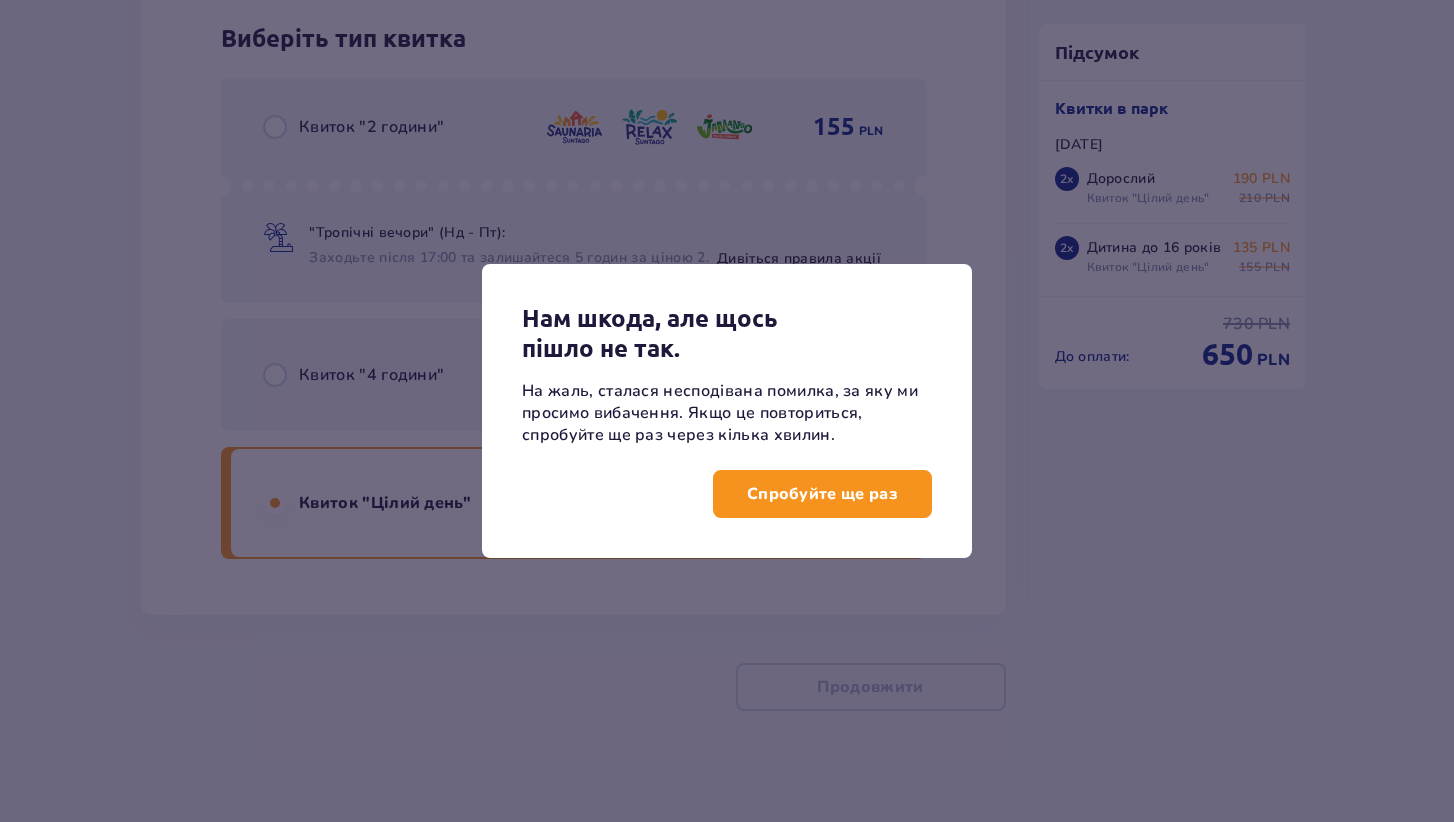 click on "Спробуйте ще раз" at bounding box center (822, 494) 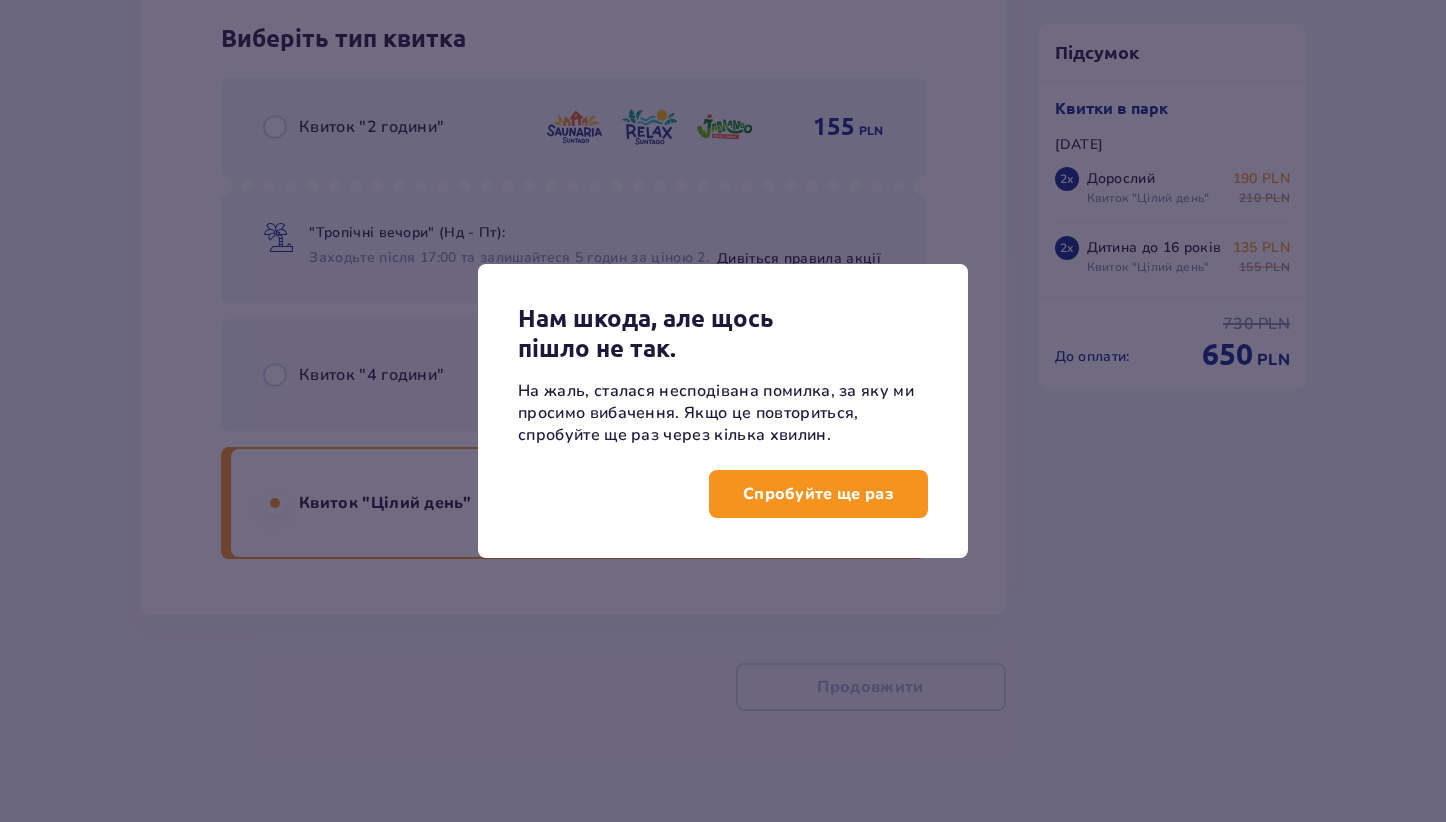 click on "Спробуйте ще раз" at bounding box center [723, 502] 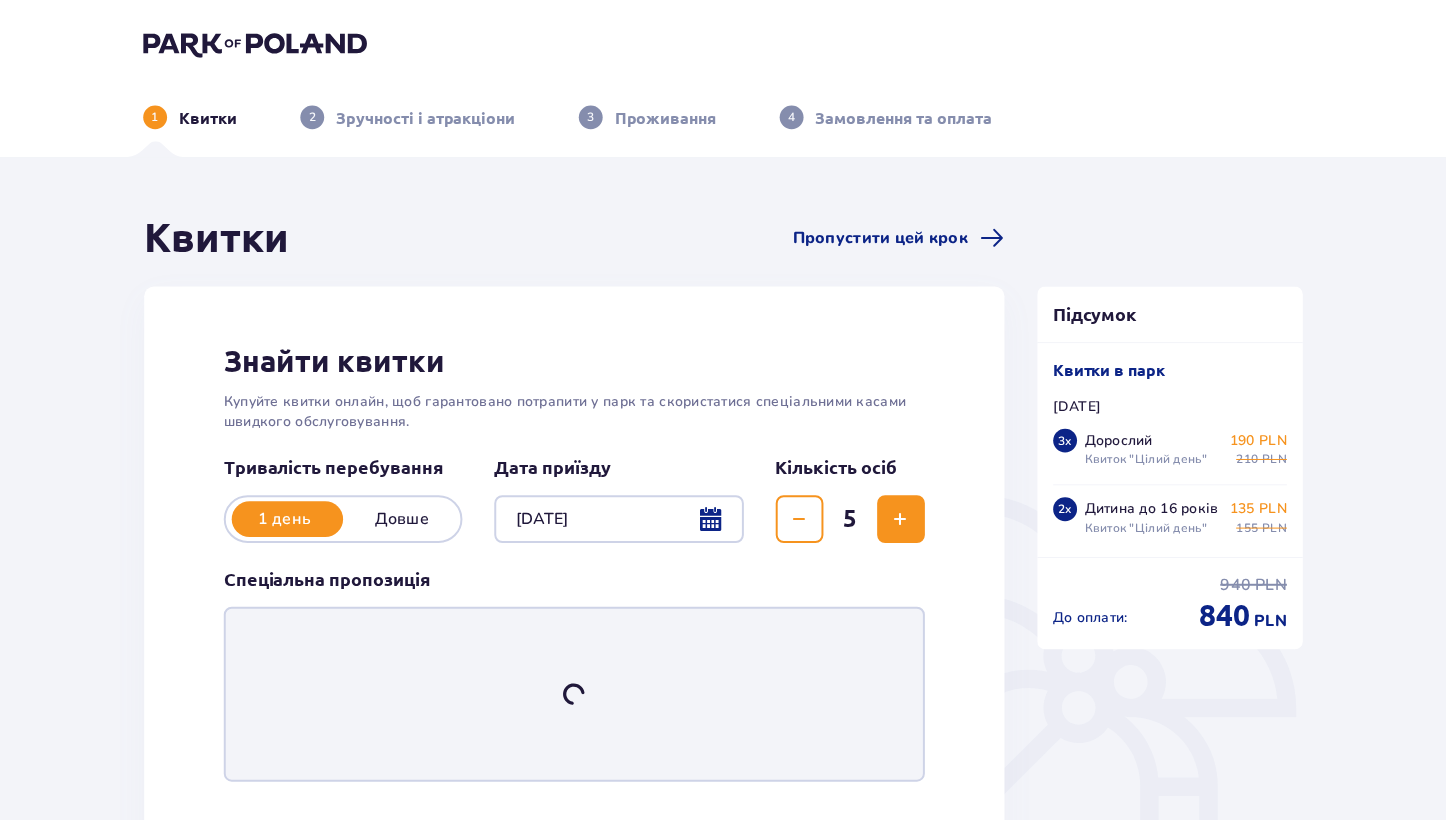 scroll, scrollTop: 0, scrollLeft: 0, axis: both 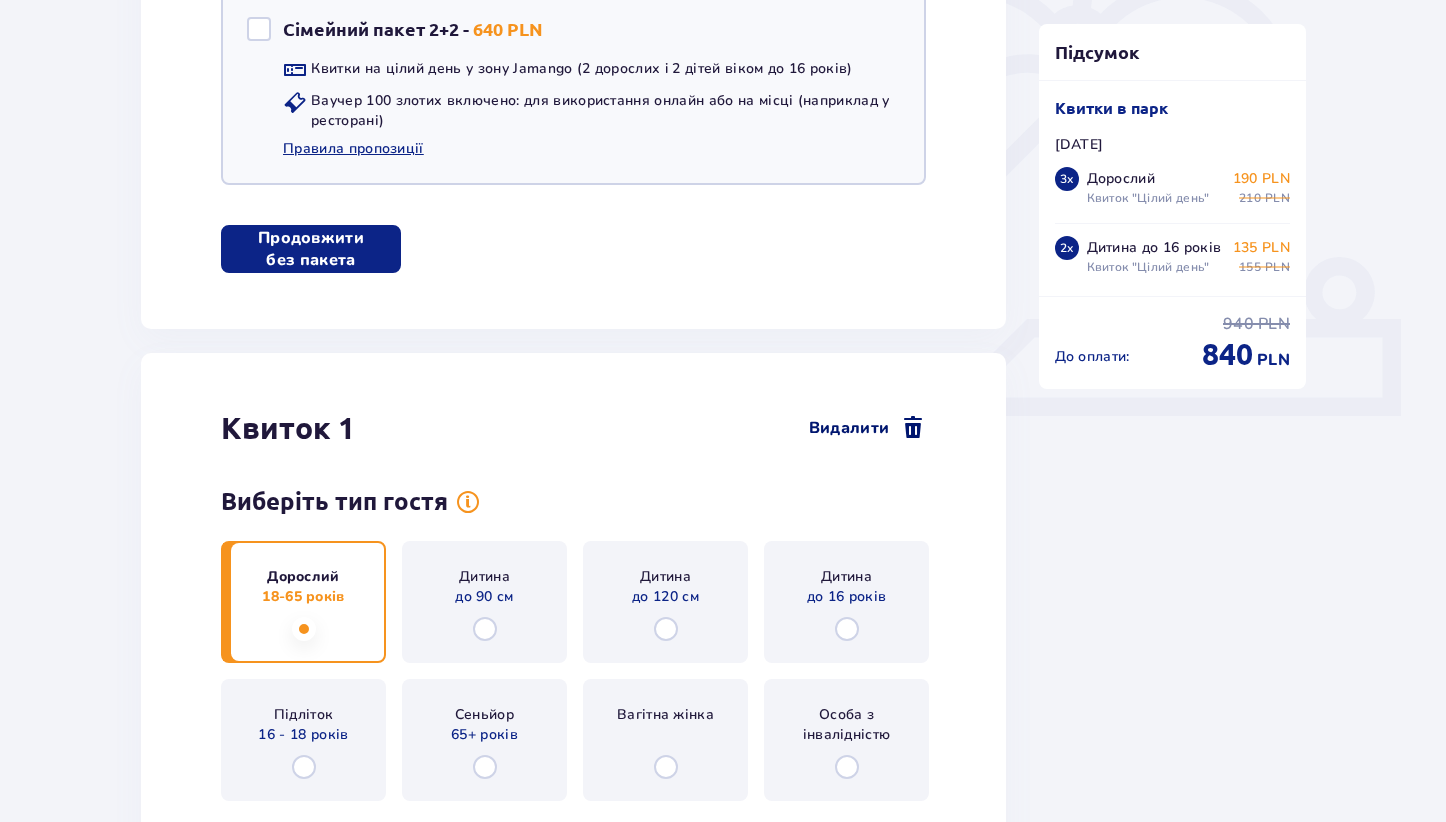 click on "Видалити" at bounding box center [849, 428] 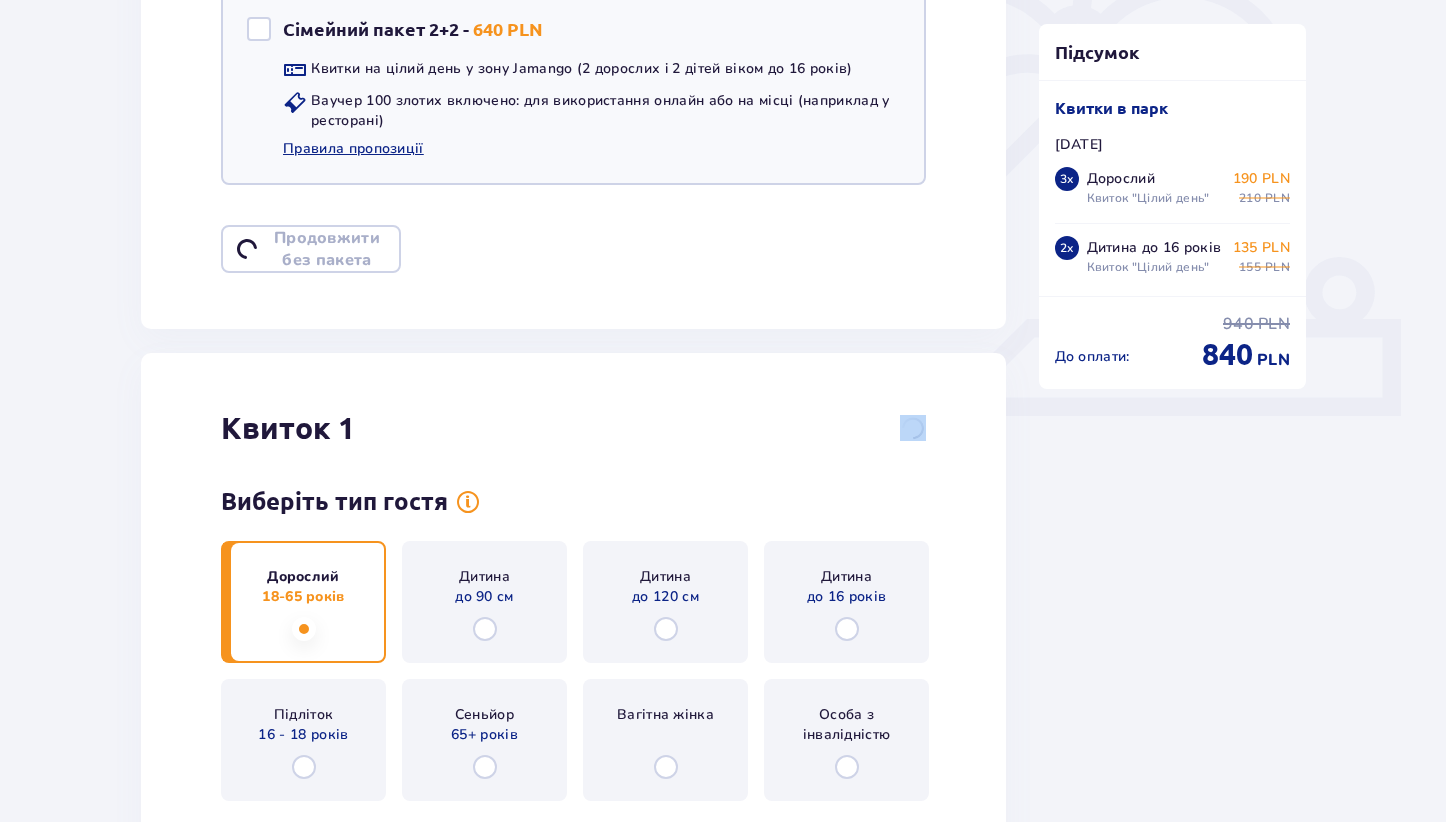 click on "Квиток   1" at bounding box center (573, 428) 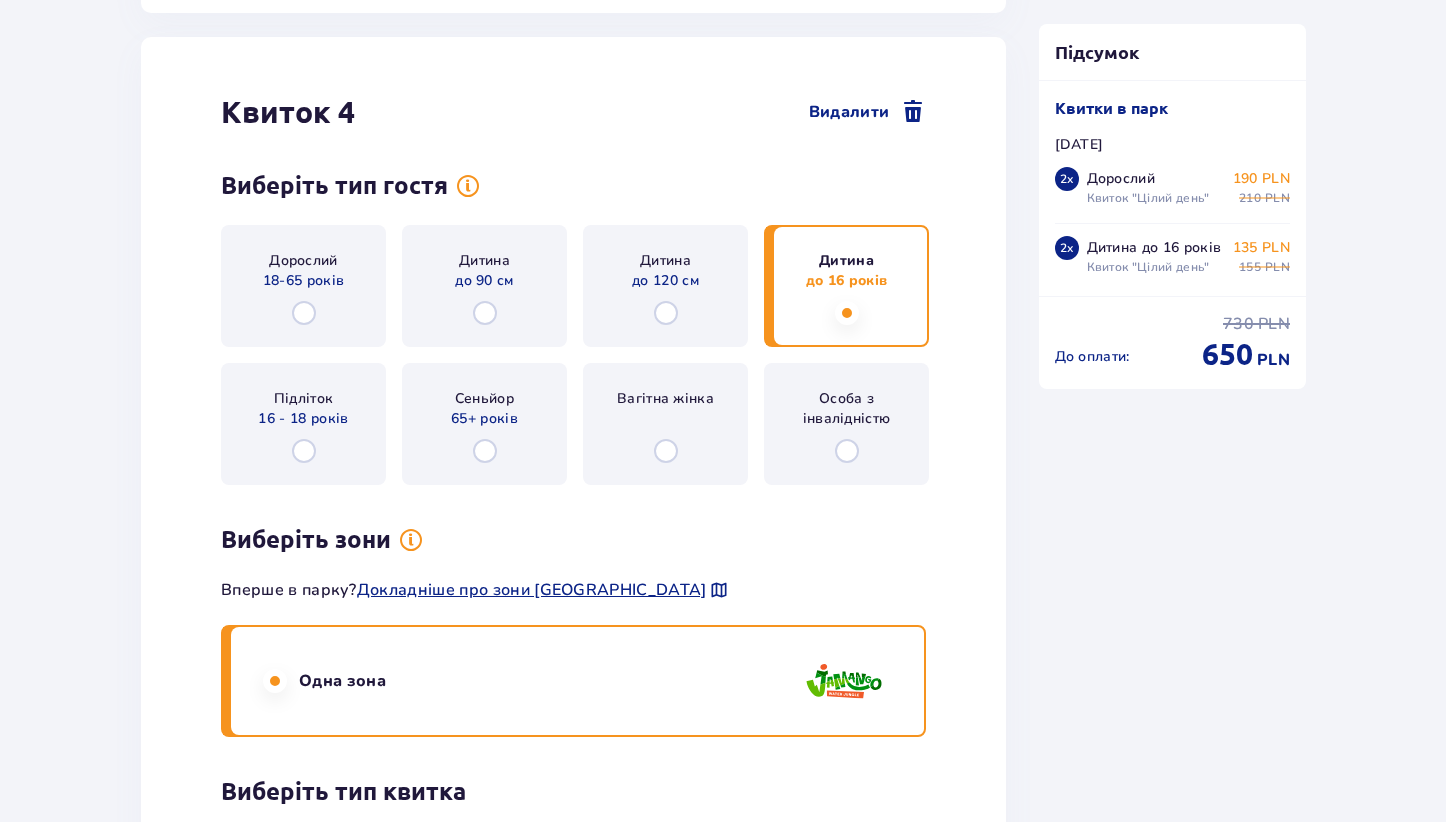 scroll, scrollTop: 5506, scrollLeft: 0, axis: vertical 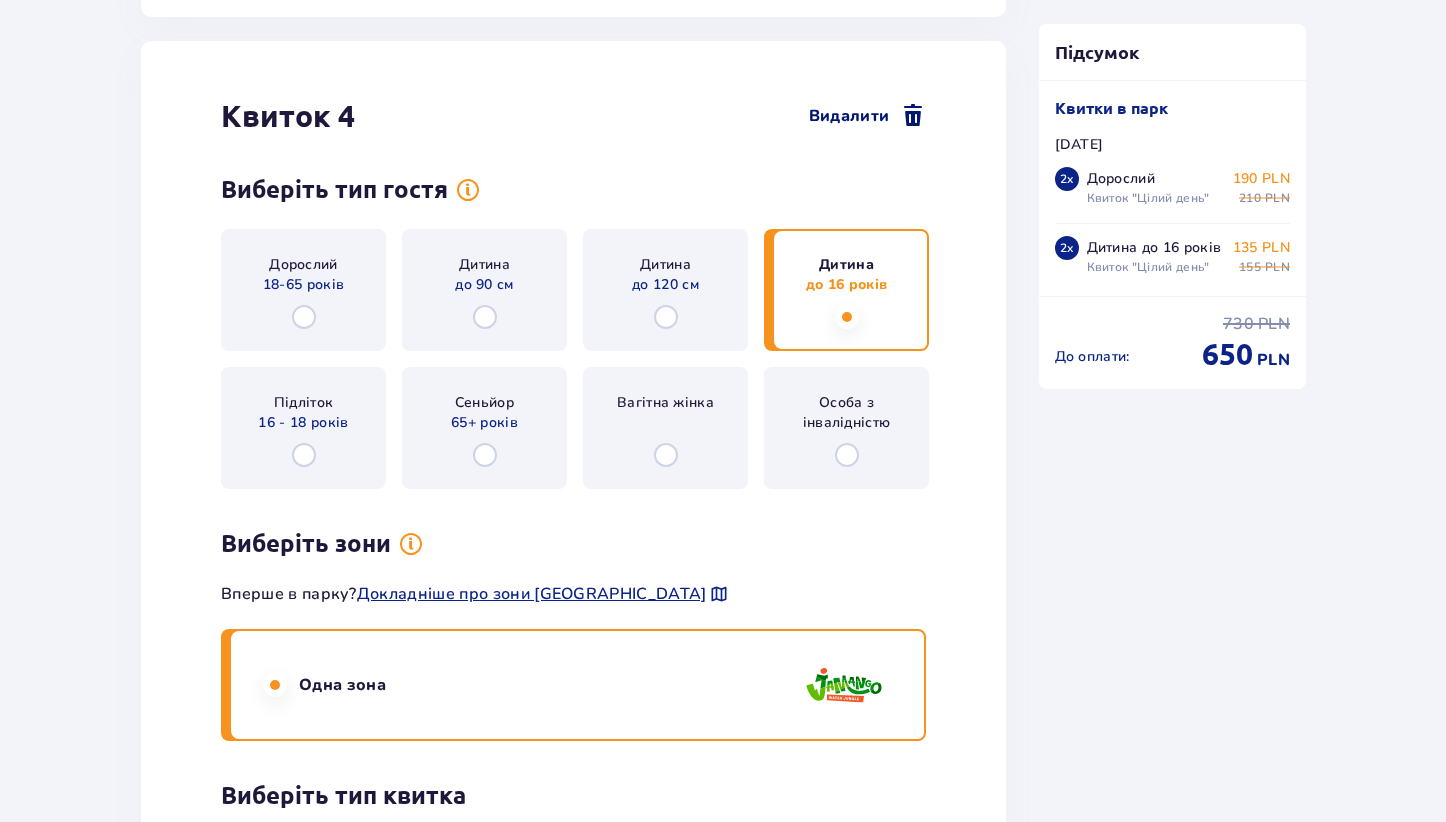 click on "Видалити" at bounding box center (849, 116) 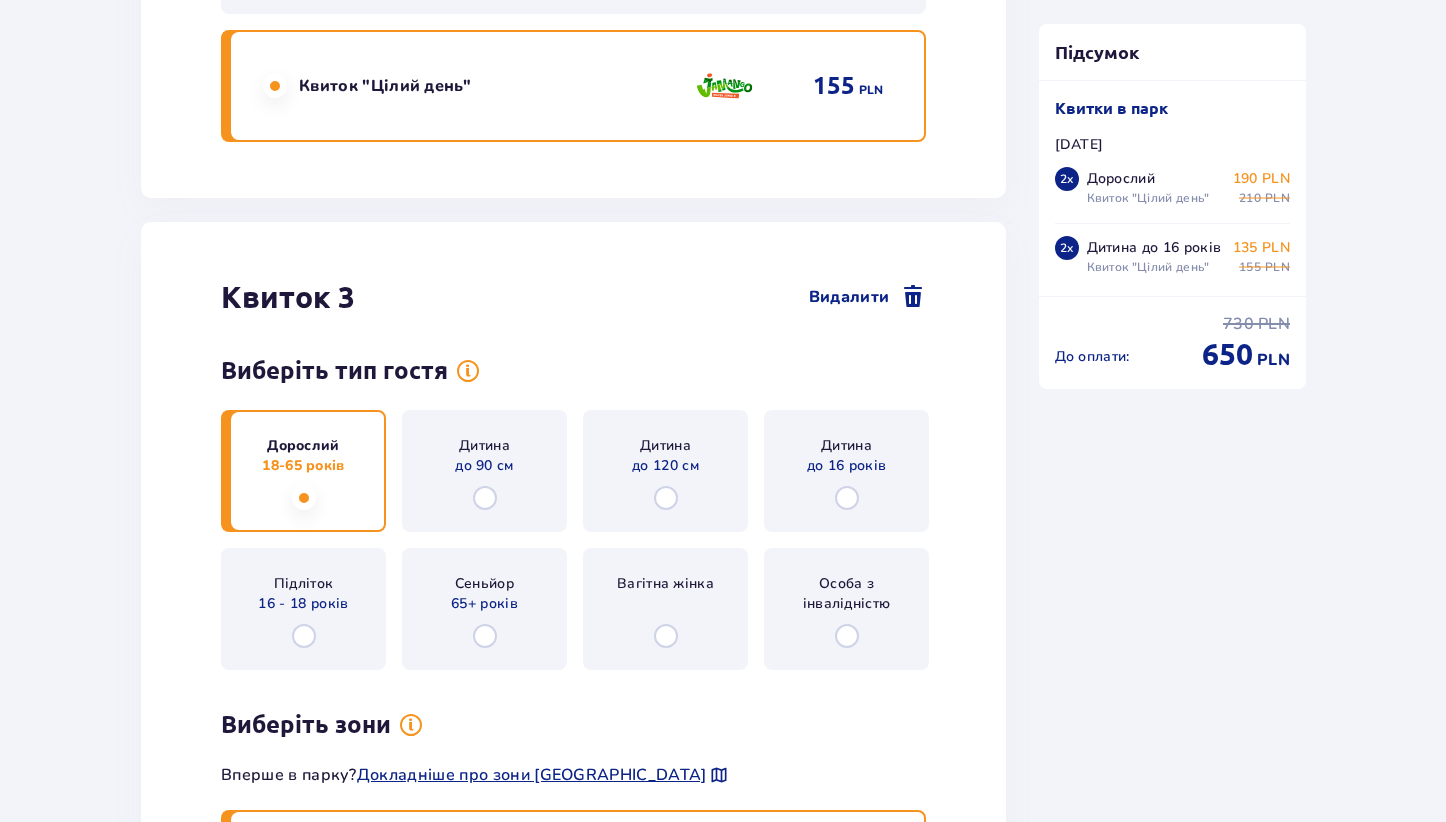 scroll, scrollTop: 3705, scrollLeft: 0, axis: vertical 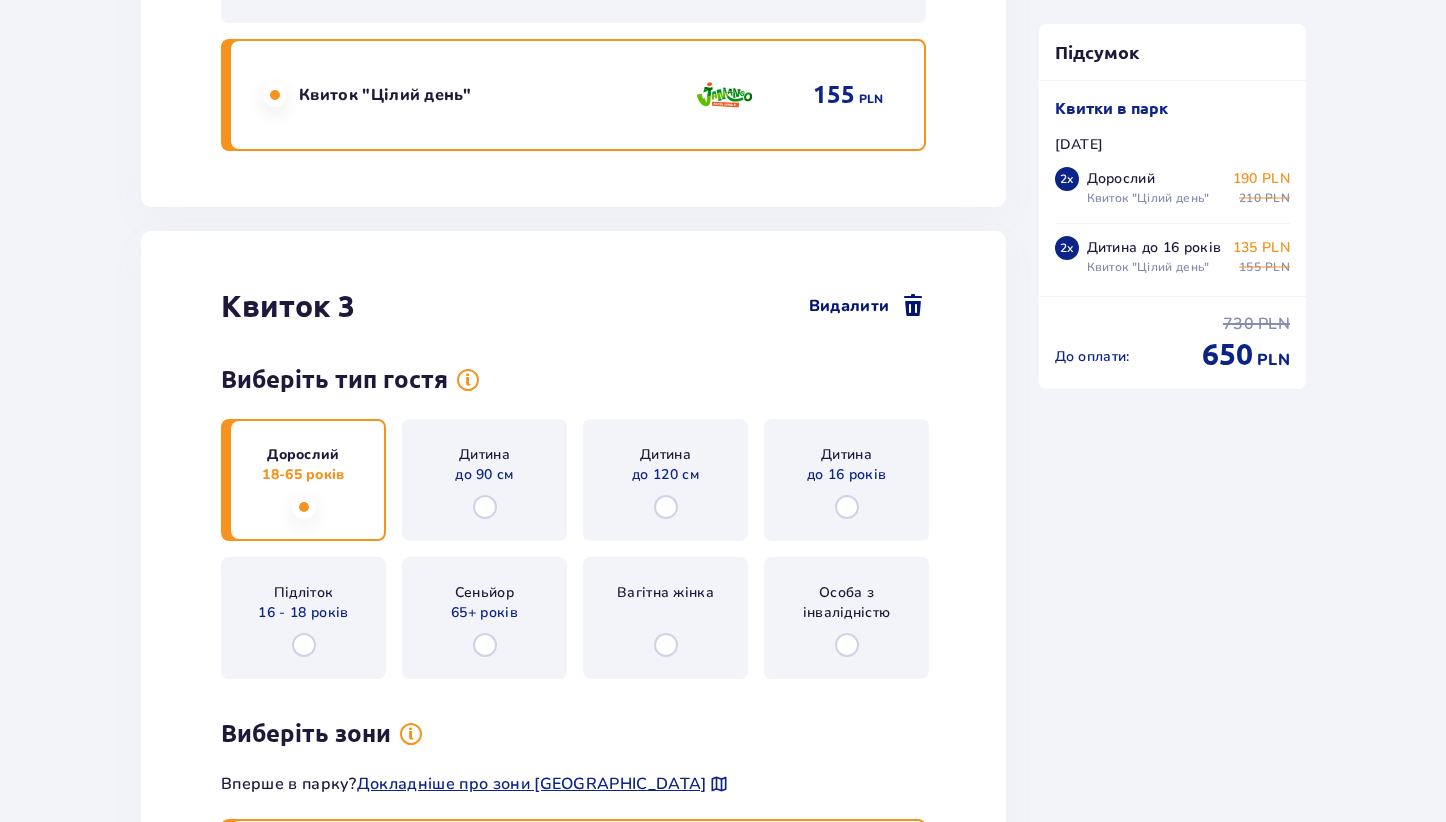 click on "Видалити" at bounding box center (849, 306) 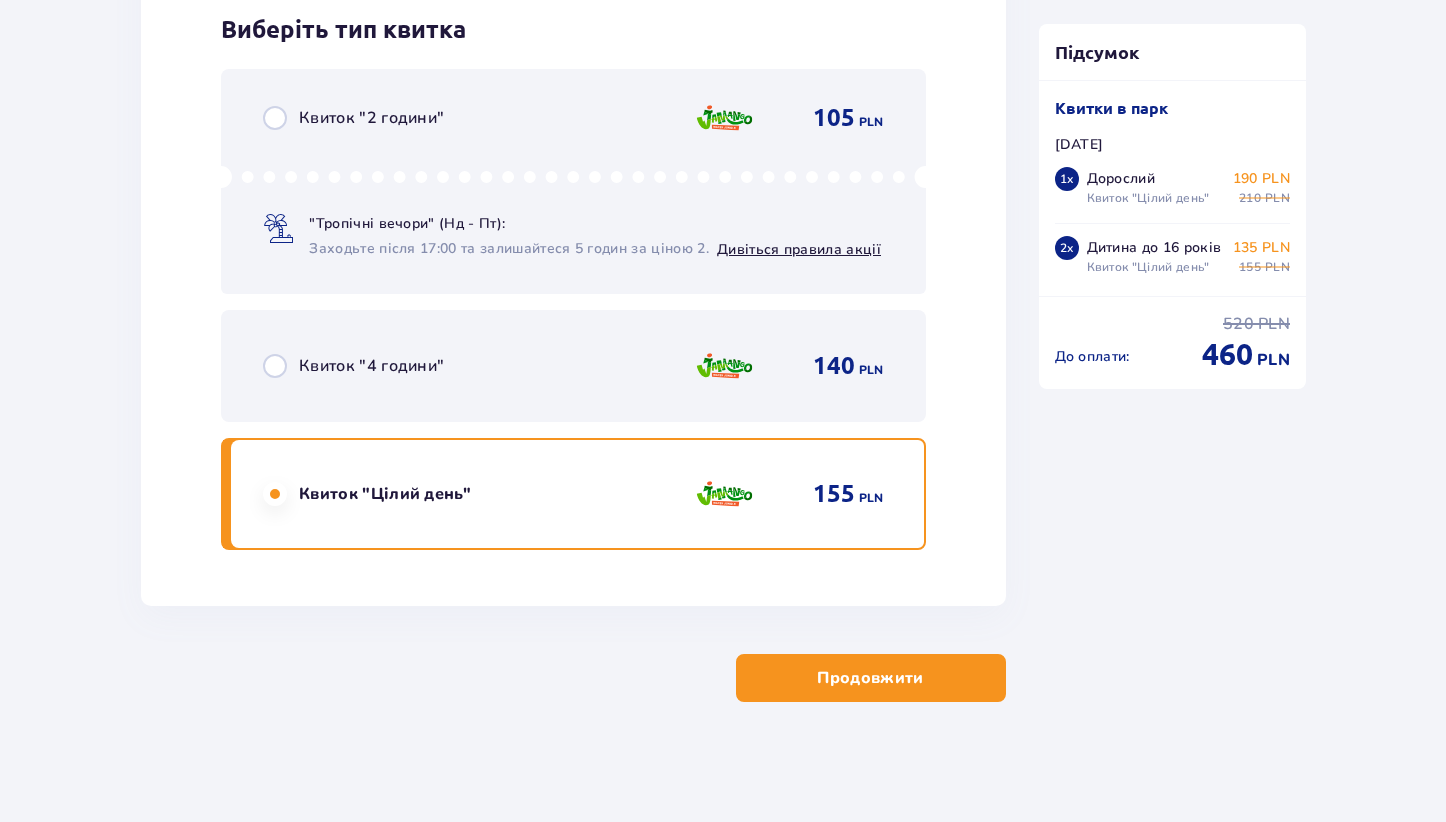 scroll, scrollTop: 2229, scrollLeft: 0, axis: vertical 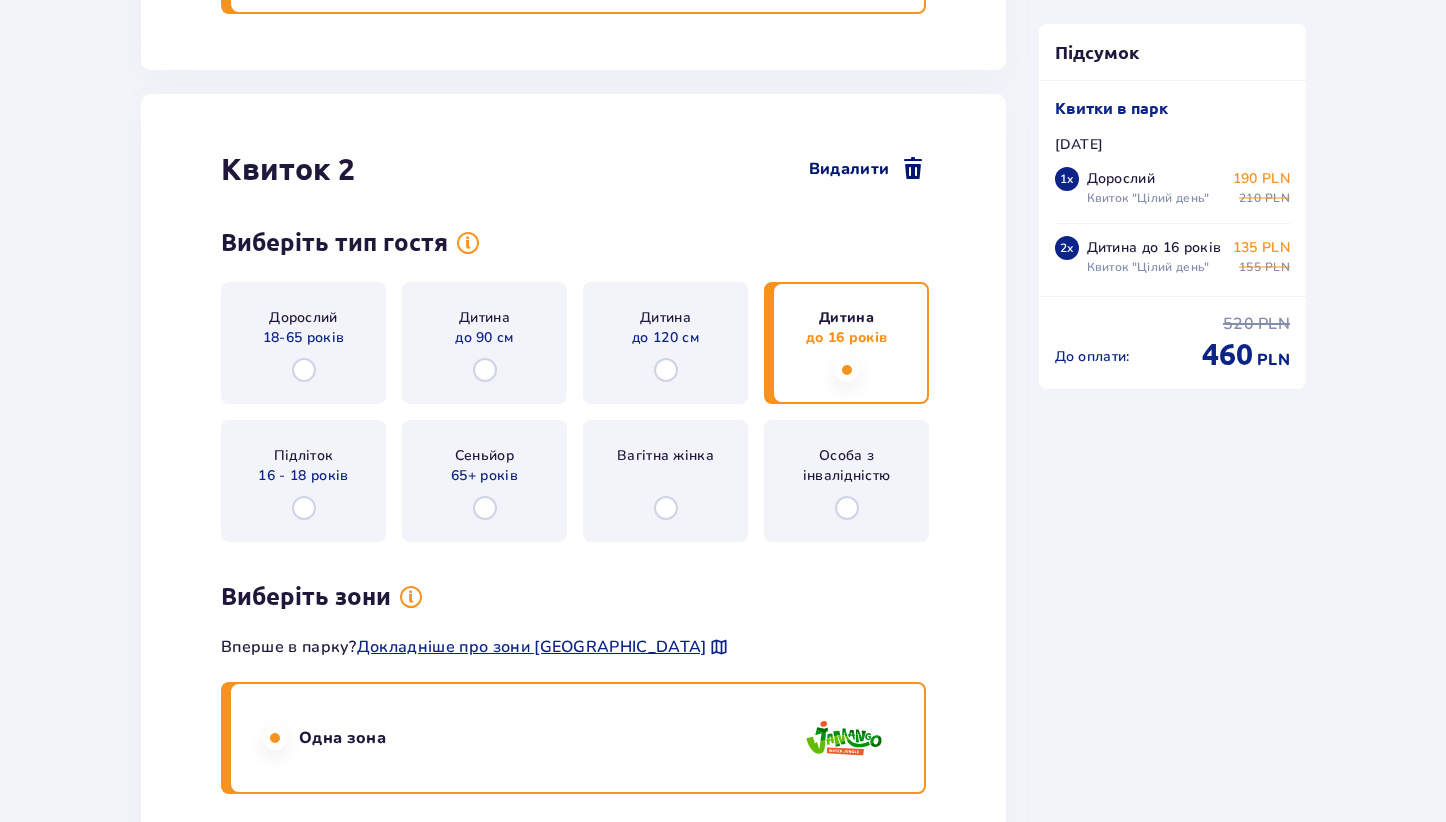 click on "Видалити" at bounding box center [849, 169] 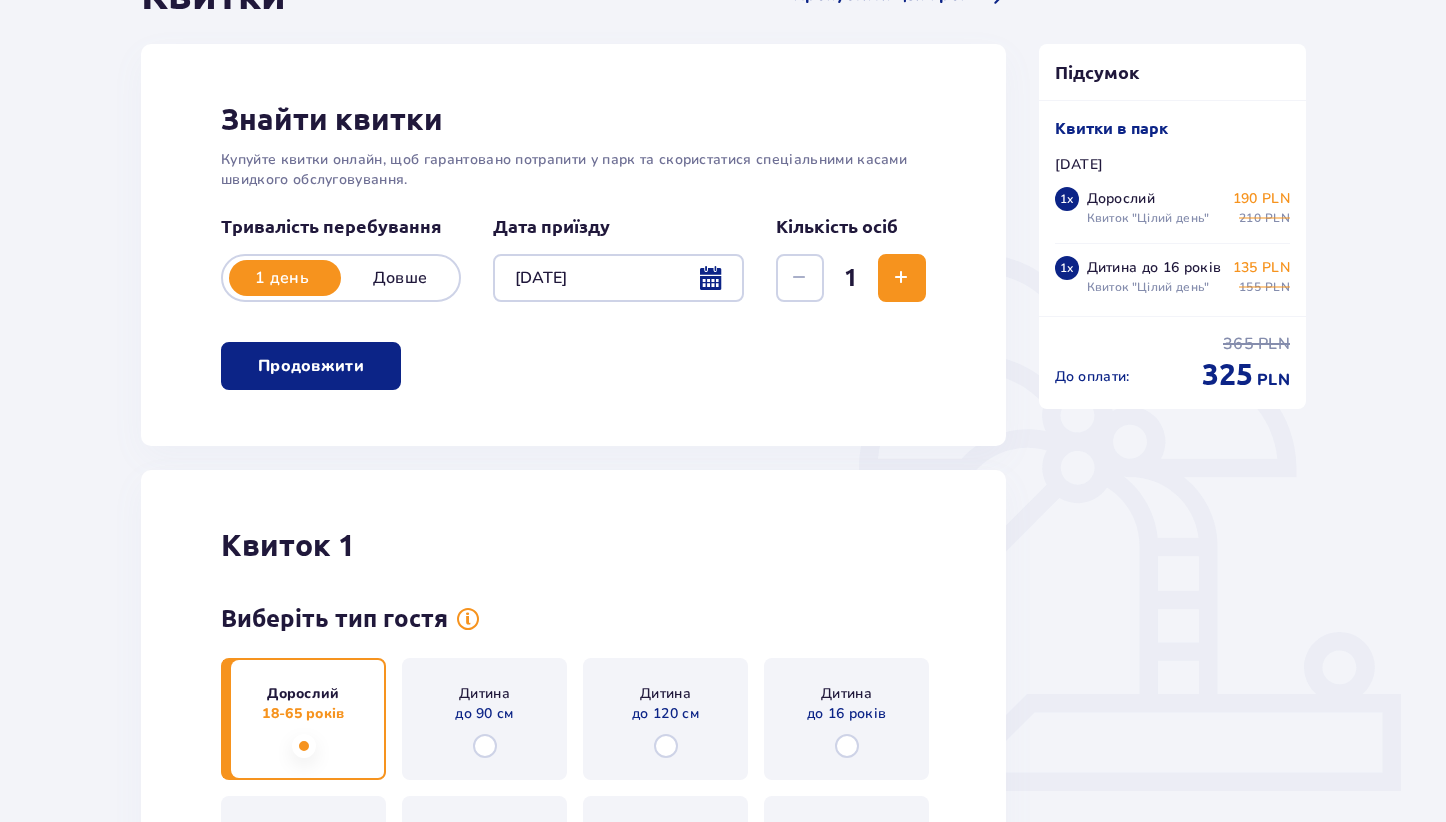 scroll, scrollTop: 244, scrollLeft: 0, axis: vertical 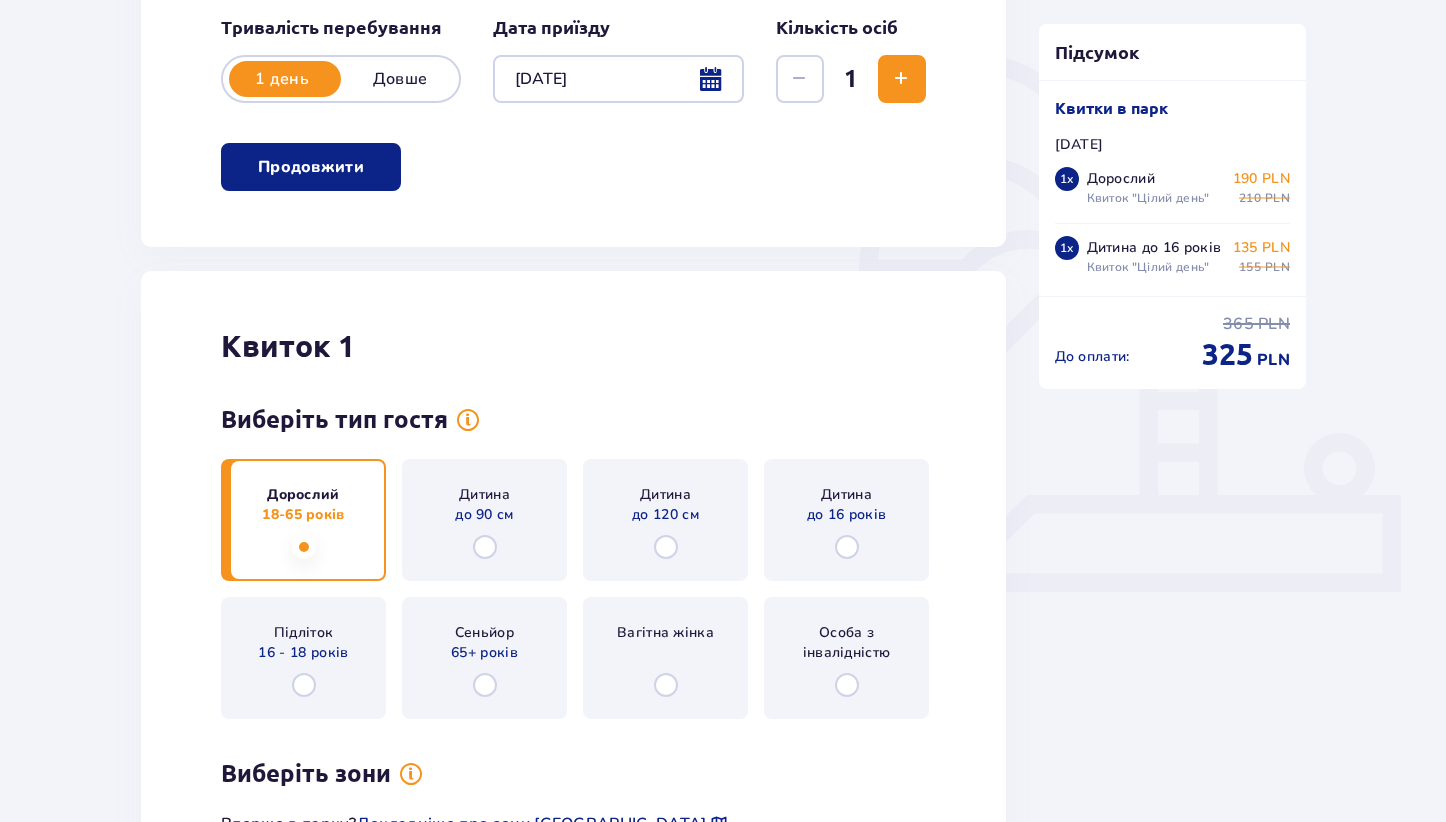 click on "Дорослий 18-65 років" at bounding box center [303, 520] 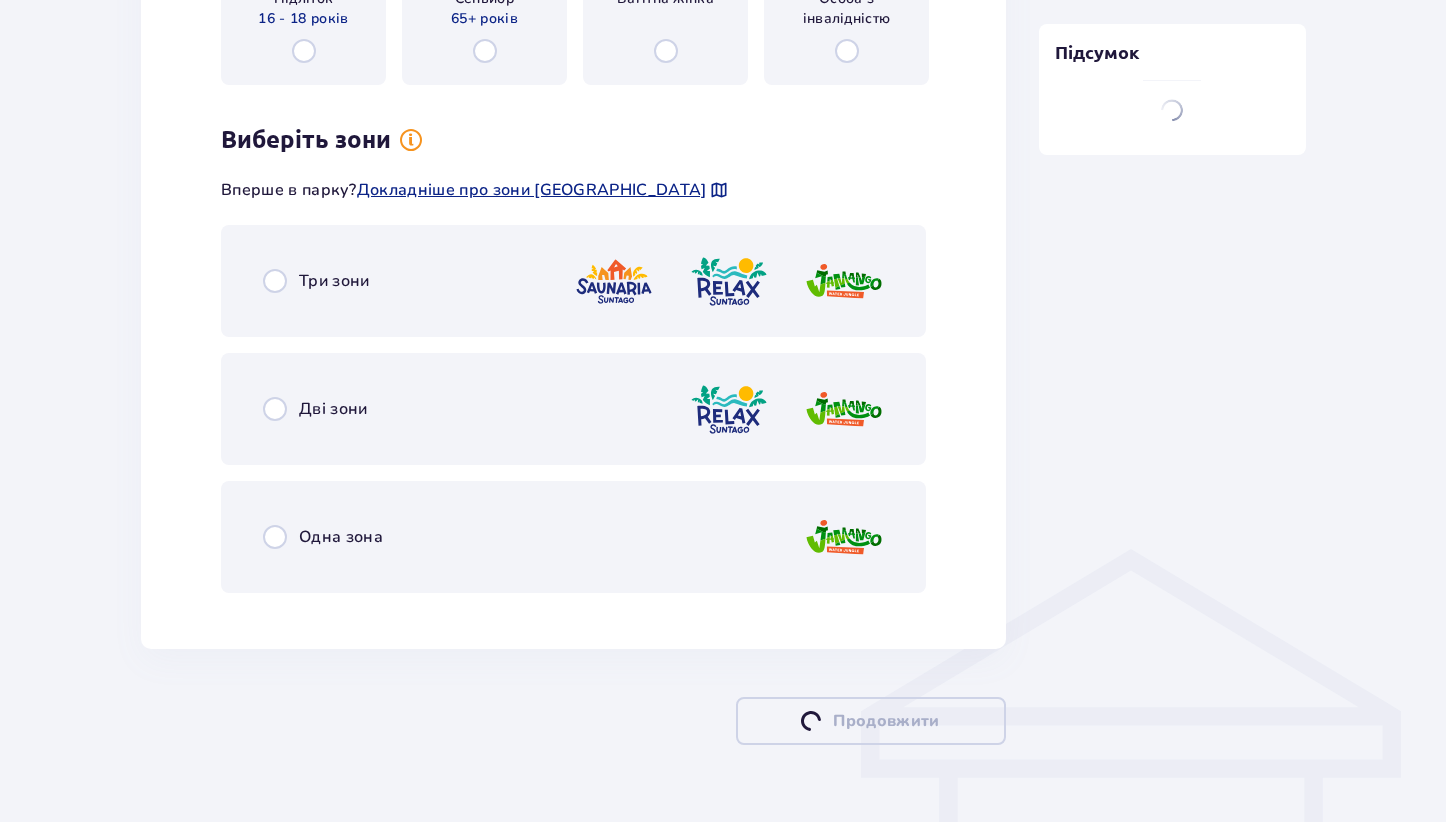 scroll, scrollTop: 1176, scrollLeft: 0, axis: vertical 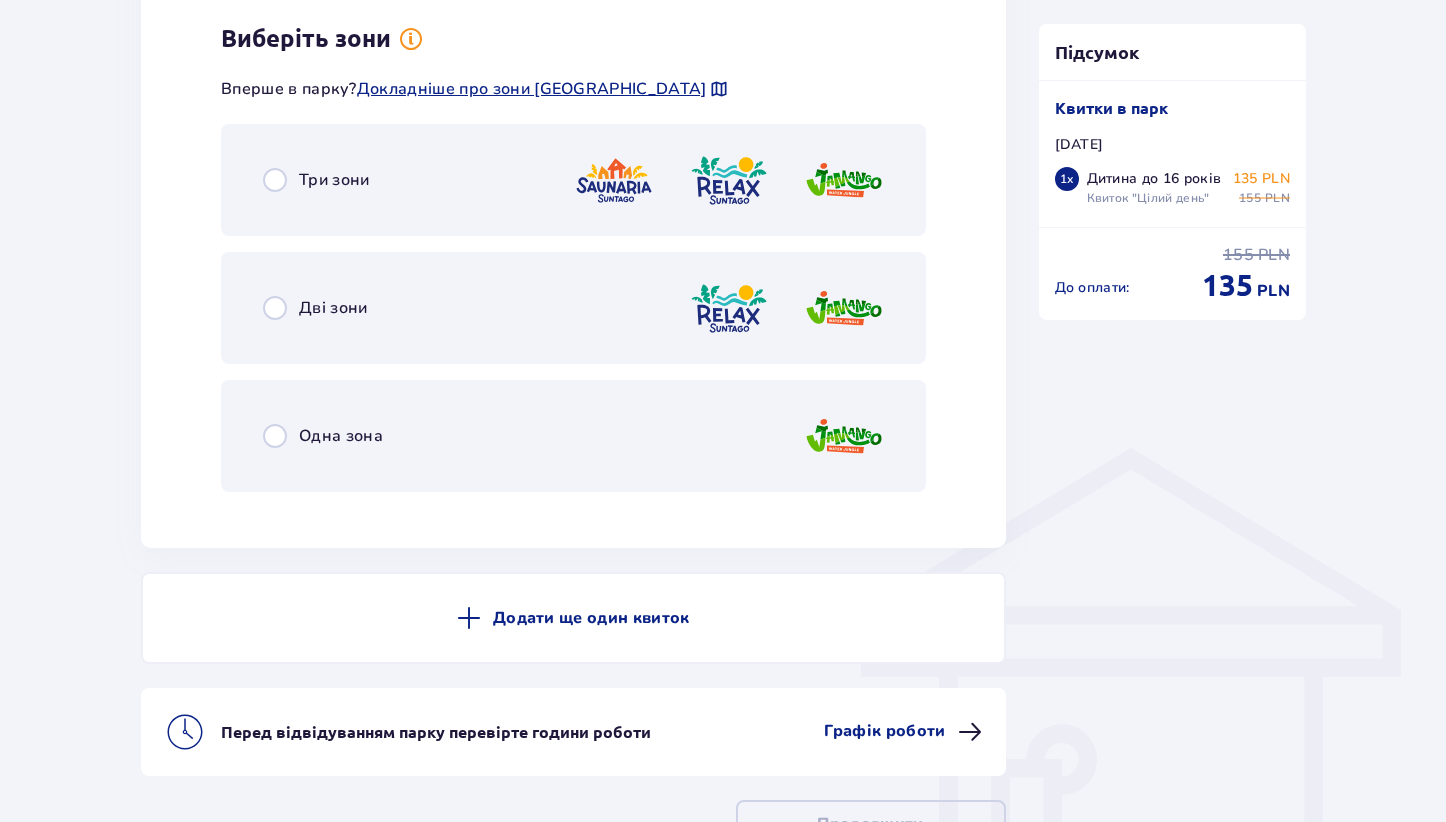 click on "Три зони" at bounding box center [573, 180] 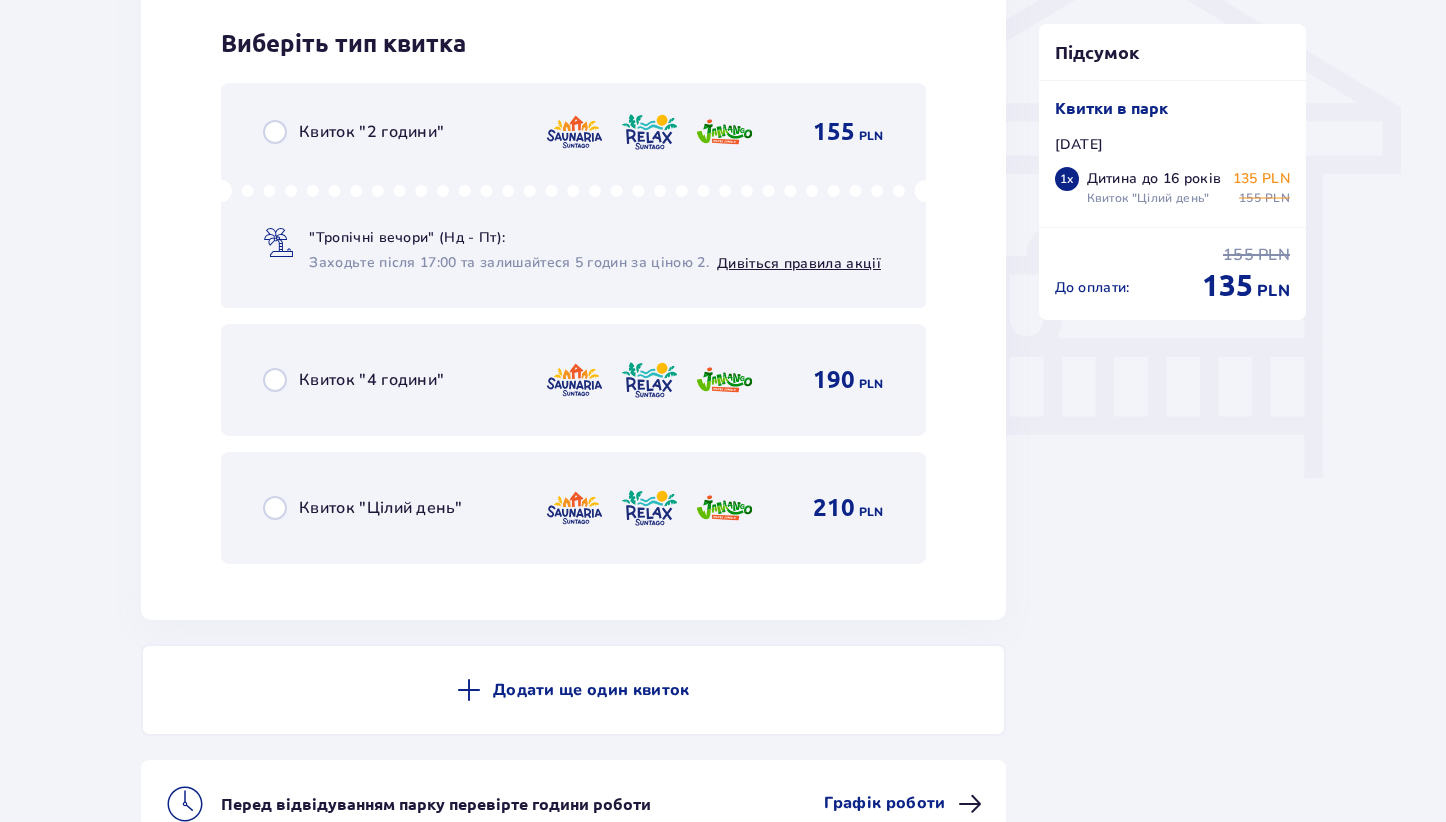 scroll, scrollTop: 1684, scrollLeft: 0, axis: vertical 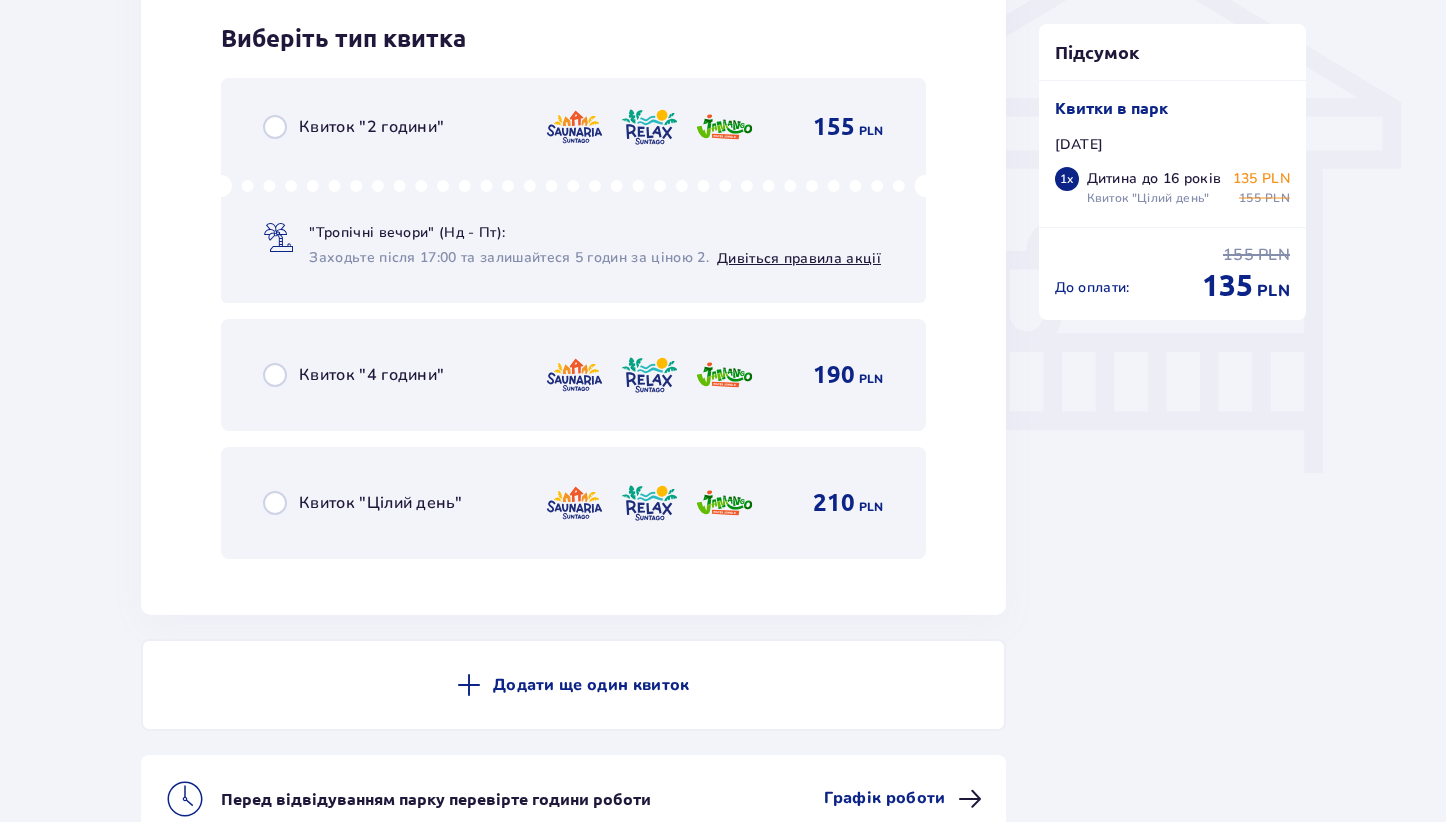 click on "Квиток "Цілий день" 210 PLN" at bounding box center (573, 503) 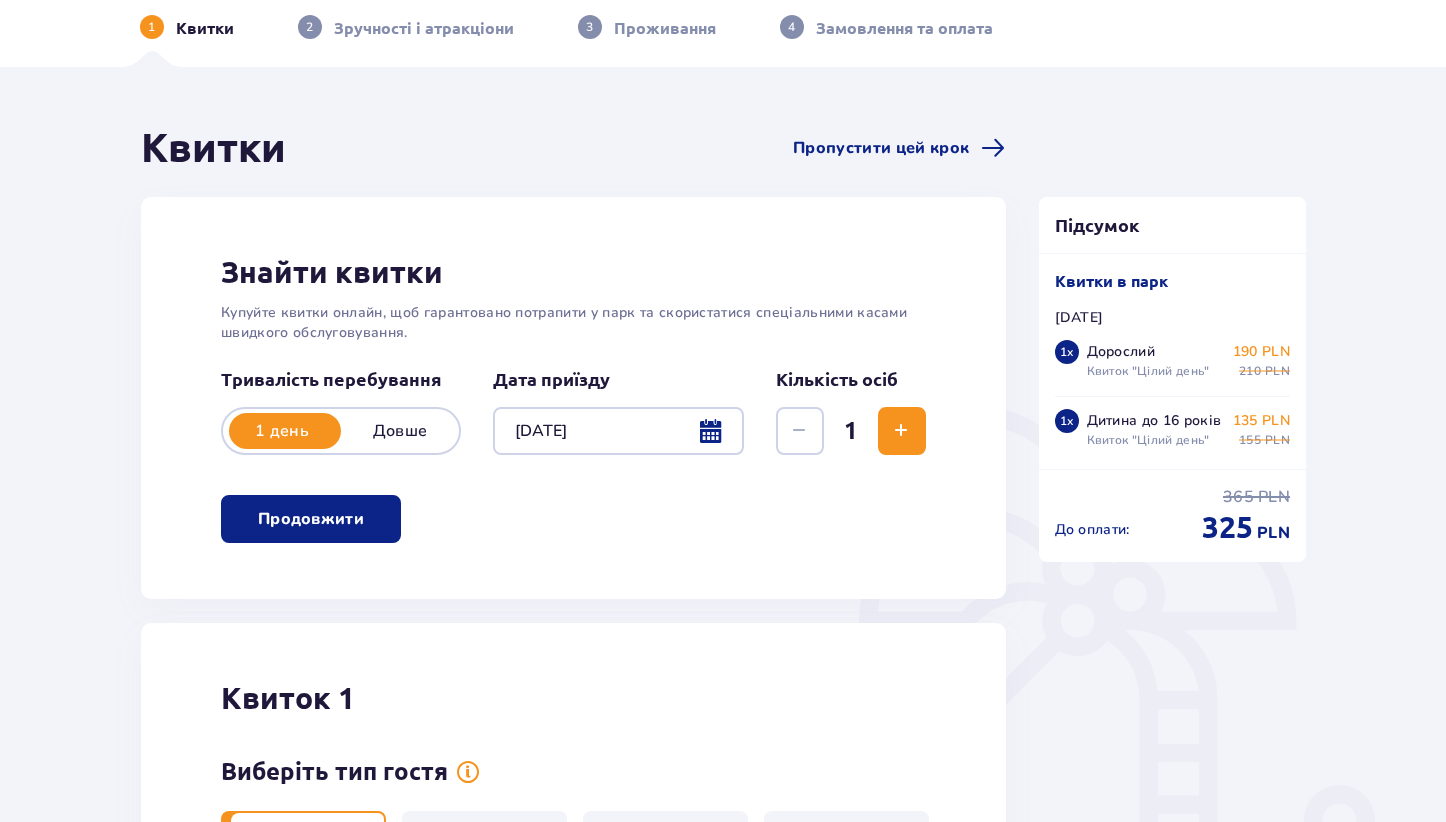 scroll, scrollTop: 99, scrollLeft: 0, axis: vertical 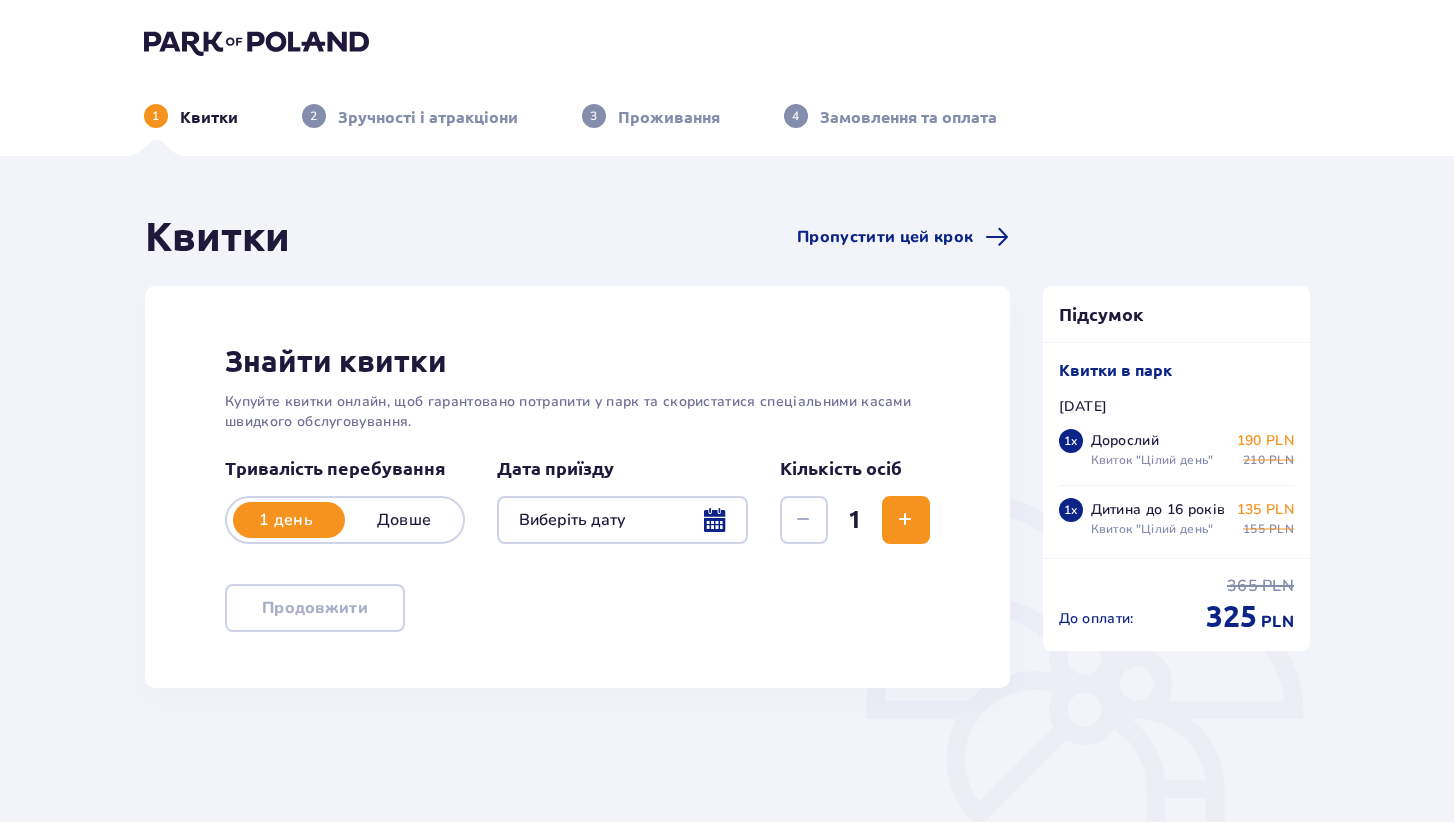 type on "[DATE]" 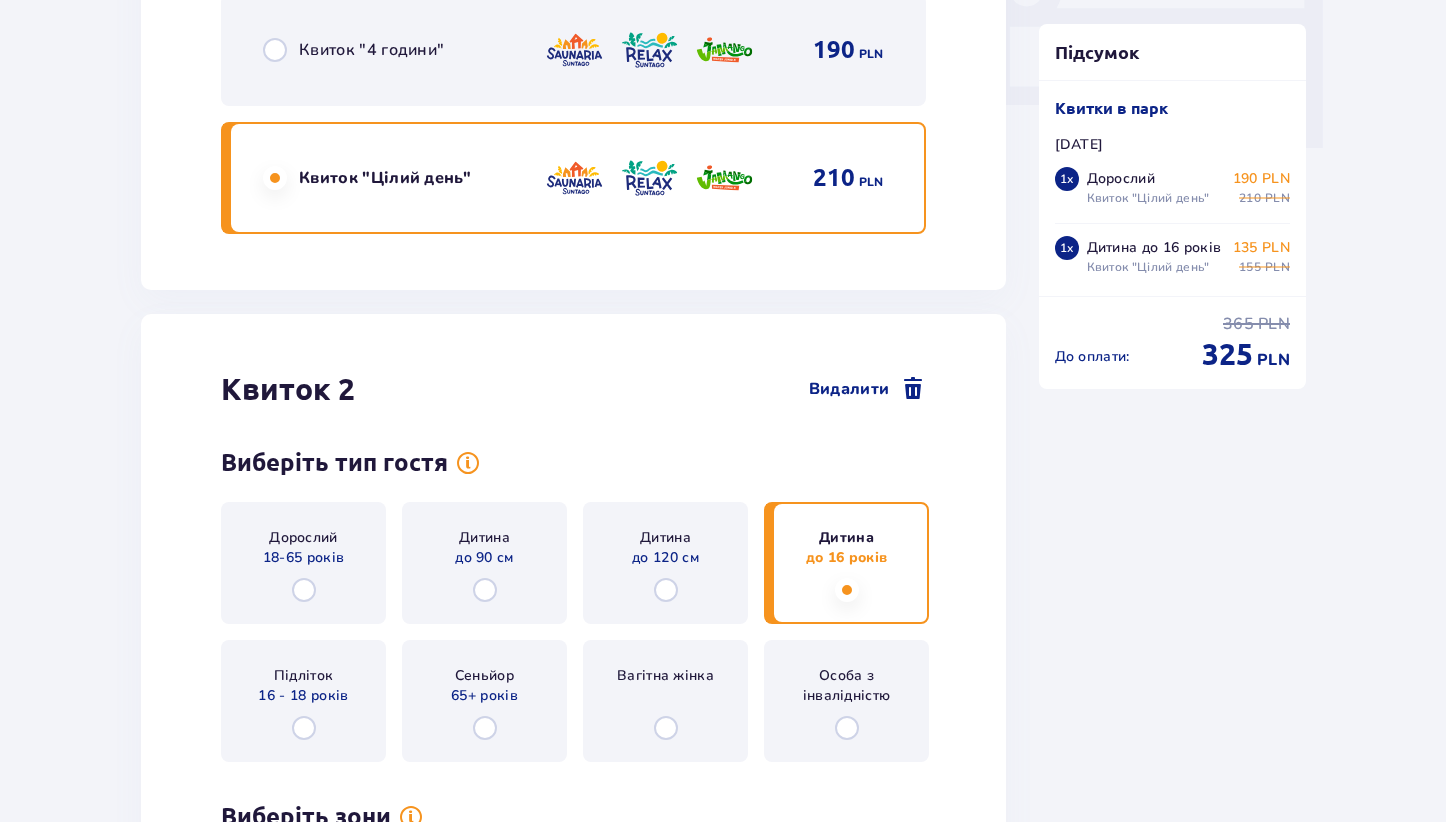 scroll, scrollTop: 1928, scrollLeft: 0, axis: vertical 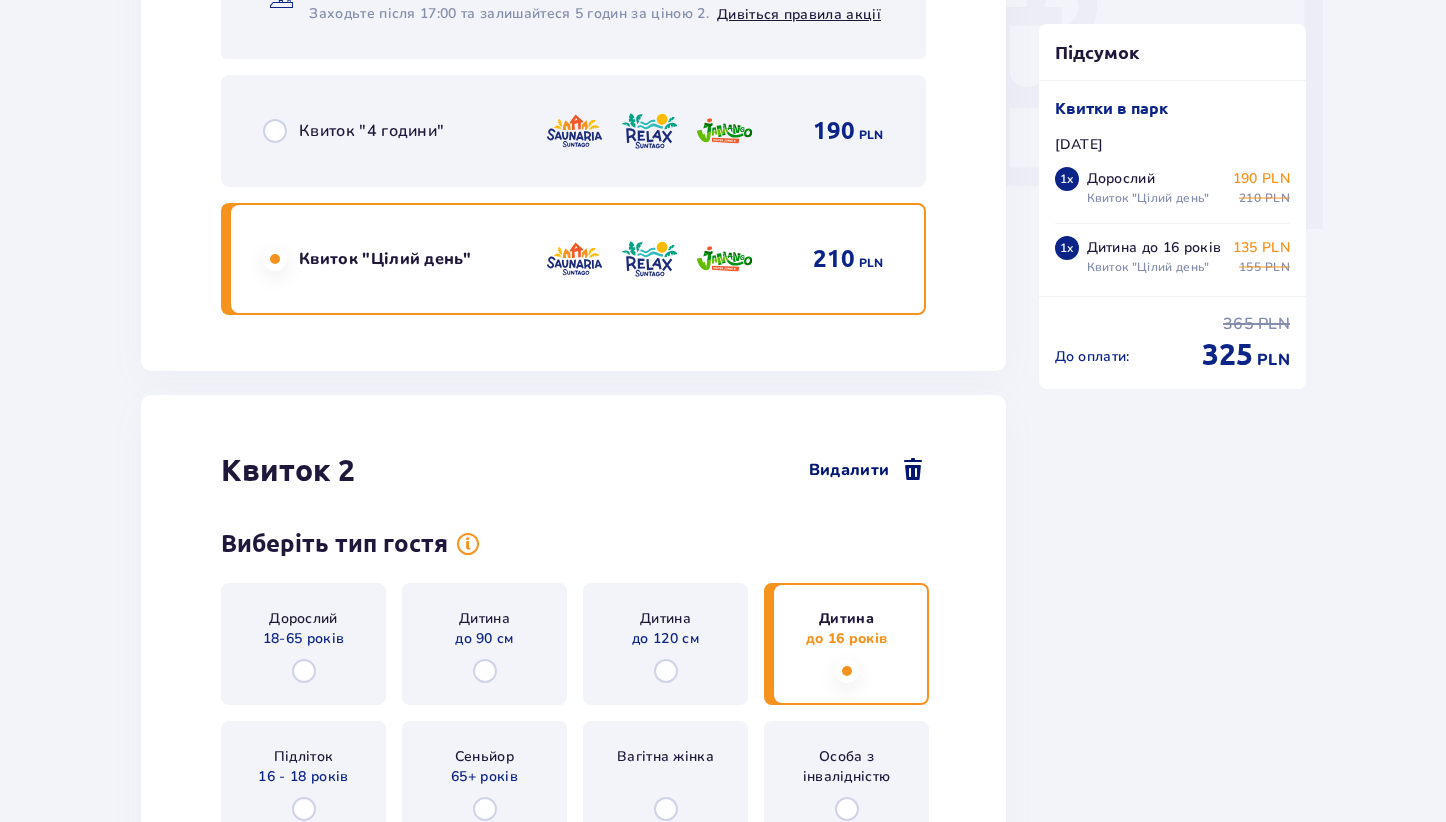 click on "Видалити" at bounding box center (849, 470) 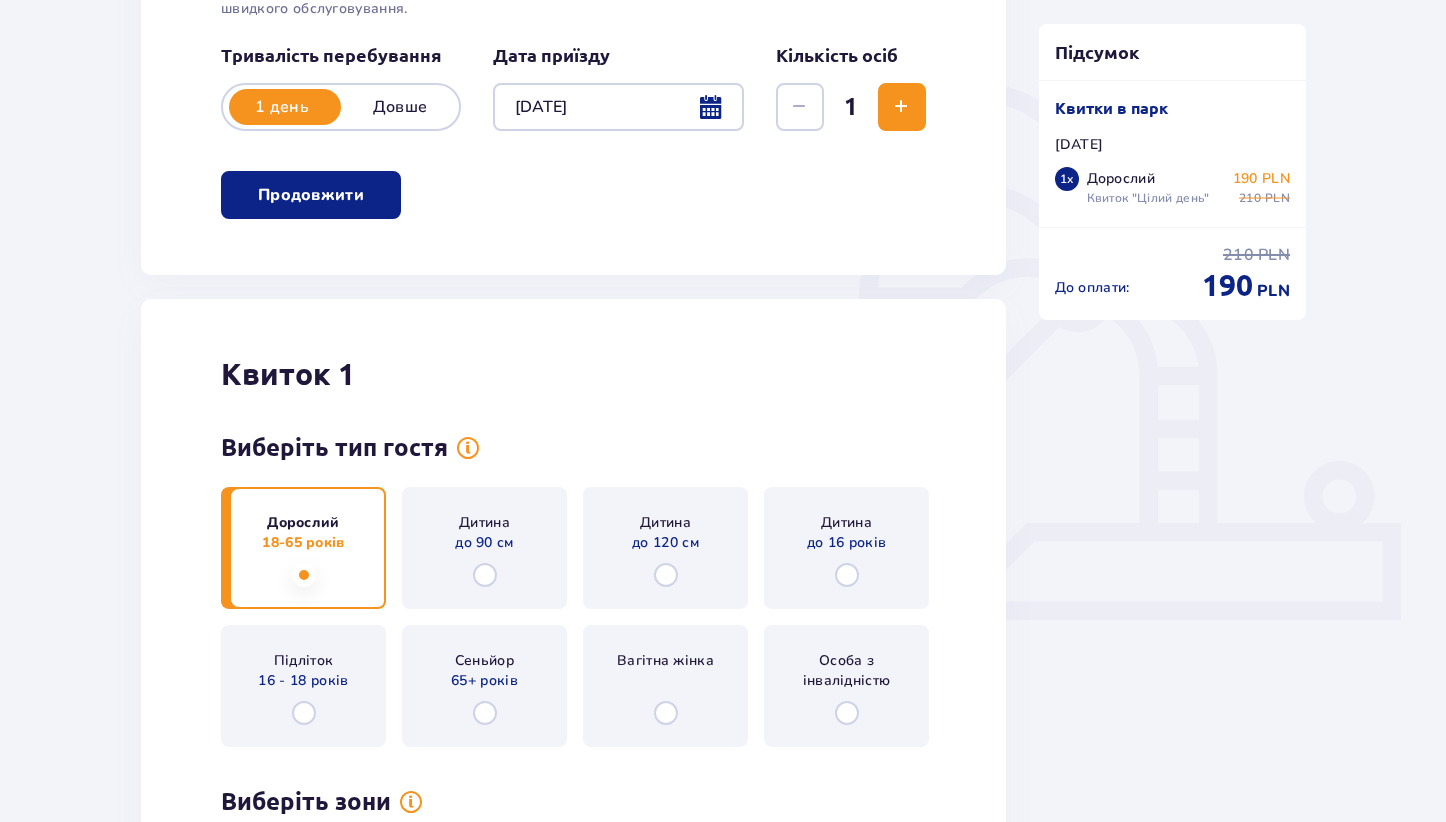 click on "Квиток   1" at bounding box center (573, 374) 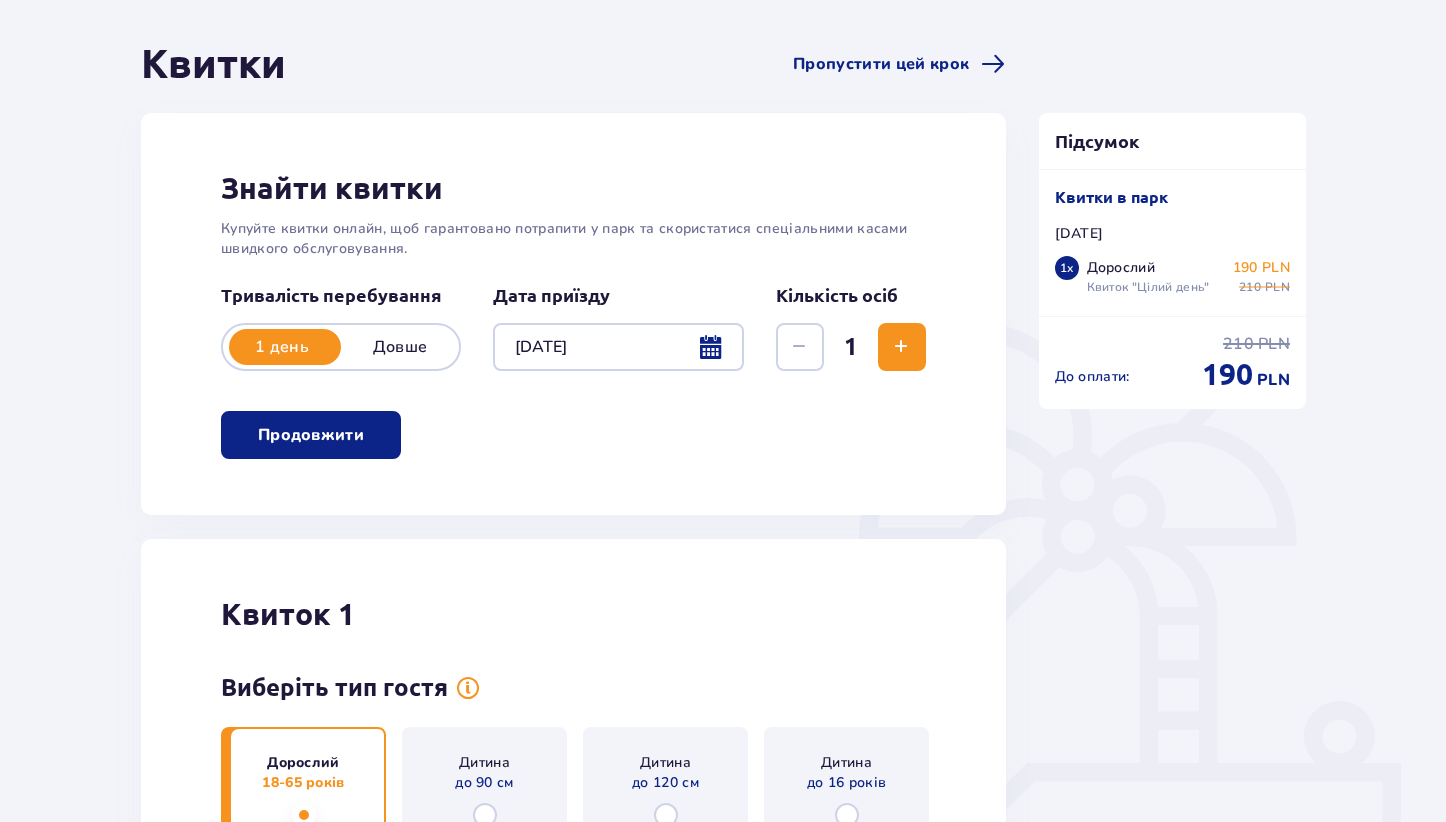 scroll, scrollTop: 156, scrollLeft: 0, axis: vertical 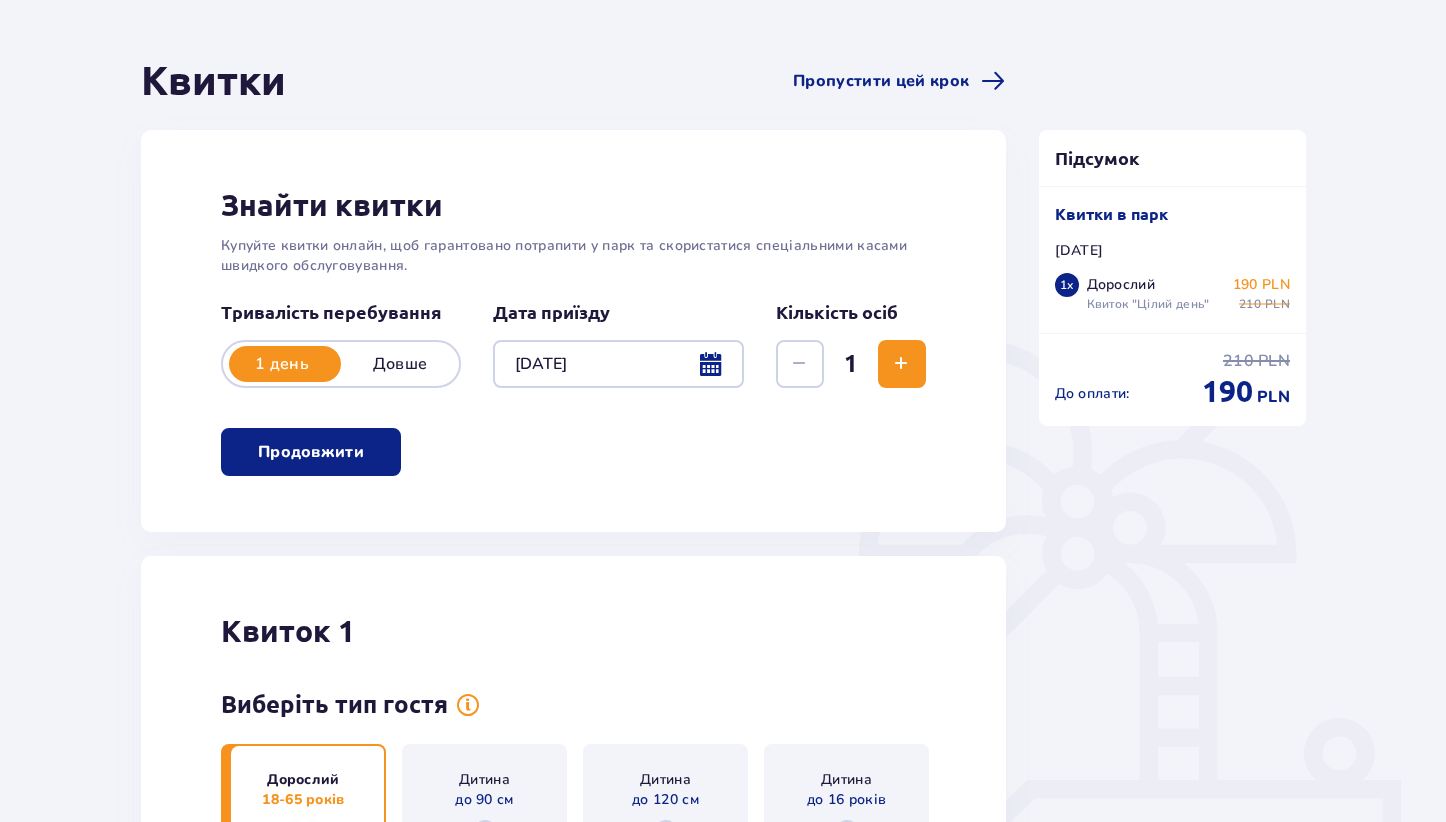 click at bounding box center [902, 364] 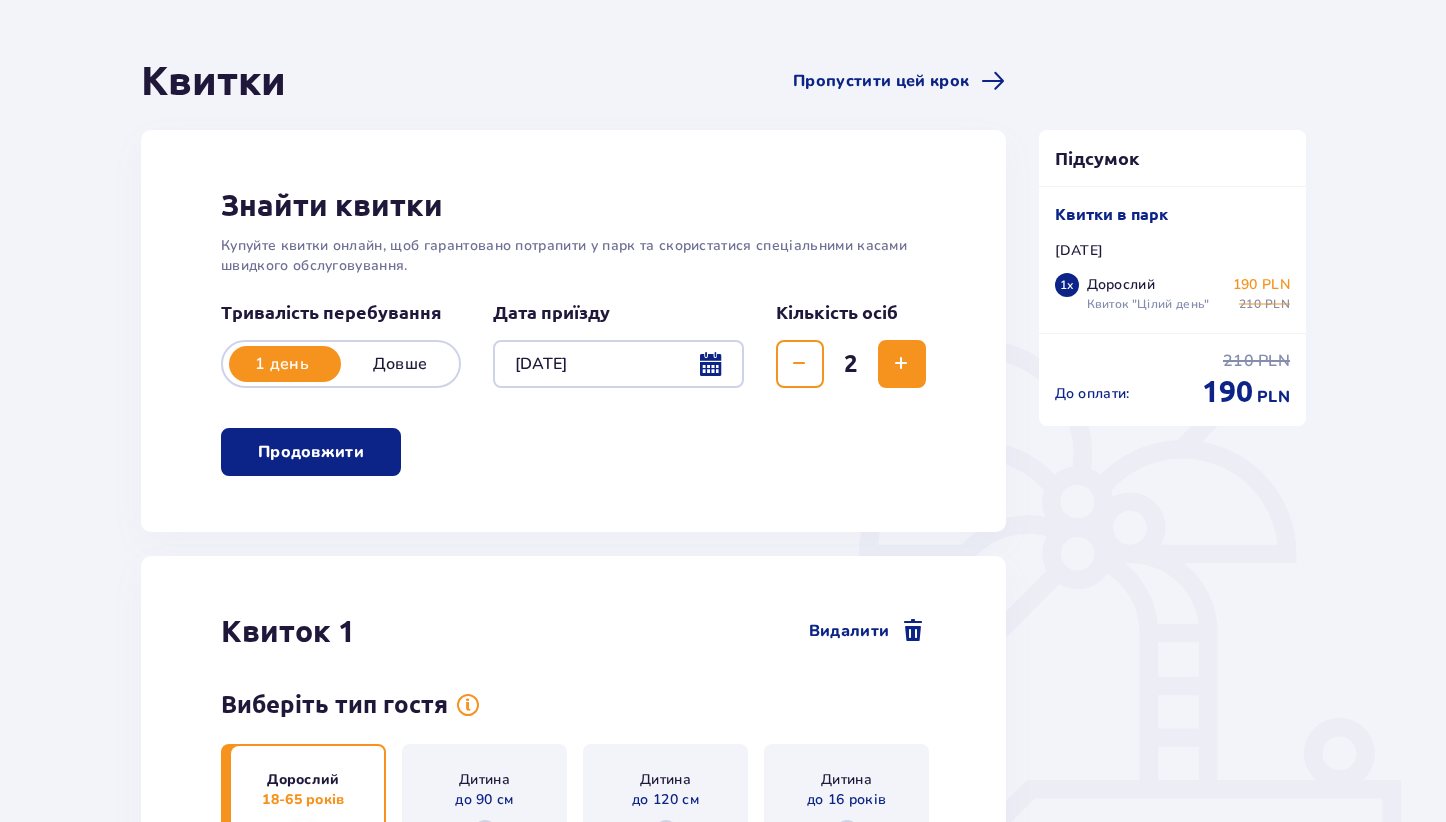 click on "Знайти квитки Купуйте квитки онлайн, щоб гарантовано потрапити у парк та скористатися спеціальними касами швидкого обслуговування. Тривалість перебування 1 день Довше Дата приїзду 23.08.25 Кількість осіб 2 Продовжити" at bounding box center (573, 331) 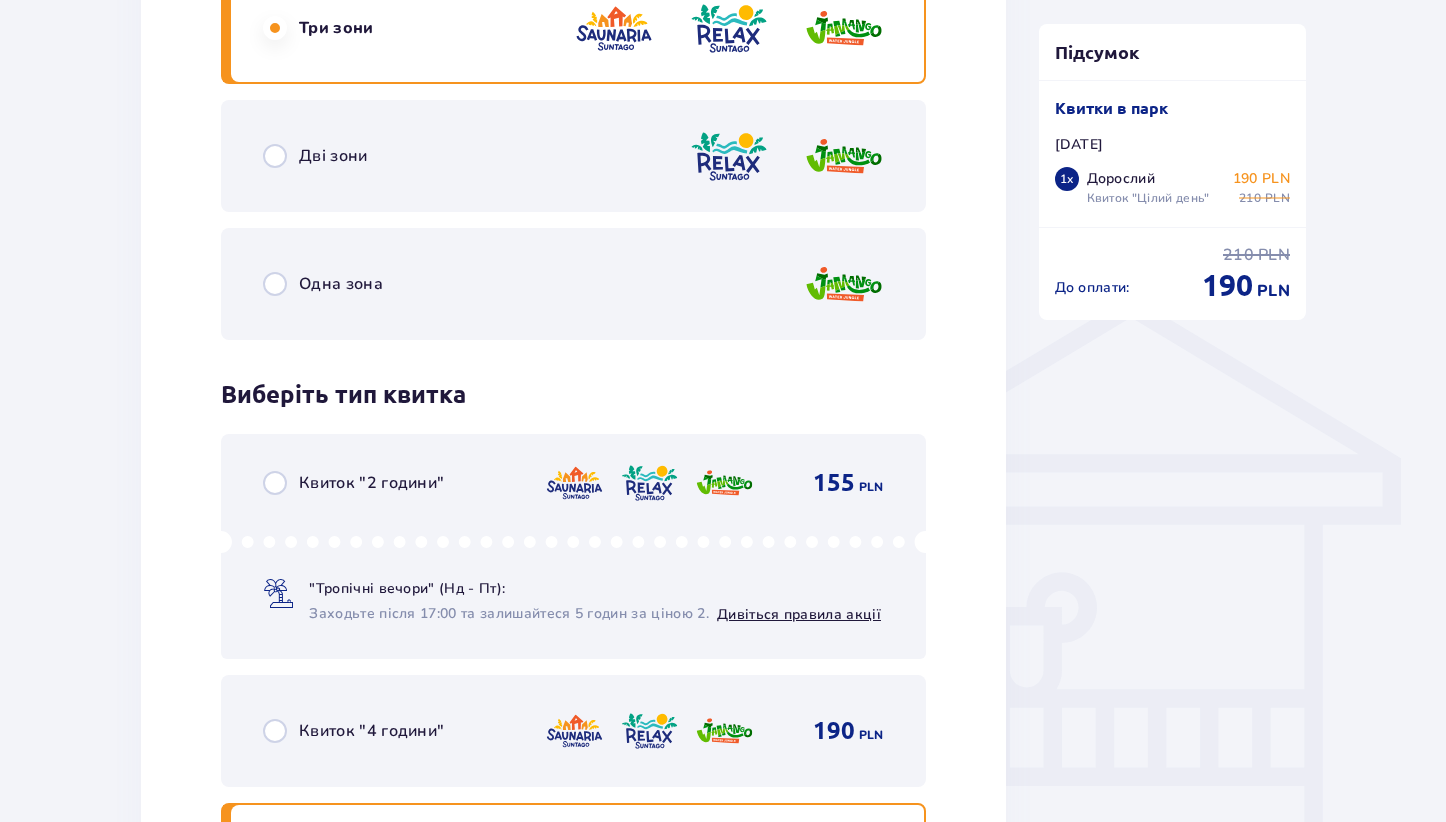 click on "Виберіть тип гостя Дорослий 18-65 років Дитина до 90 см Дитина до 120 см Дитина до 16 років Підліток 16 - 18 років Сеньйор 65+ років Вагітна жінка Особа з інвалідністю Виберіть зони Вперше в парку?  Докладніше про зони Suntago Три зони Дві зони Одна зона Виберіть тип квитка Квиток "2 години" 155 PLN "Тропічні вечори" (Нд - Пт): Заходьте після 17:00 та залишайтеся 5 годин за ціною 2. Дивіться правила акції Квиток "4 години" 190 PLN Квиток "Цілий день" 210 PLN" at bounding box center (573, 216) 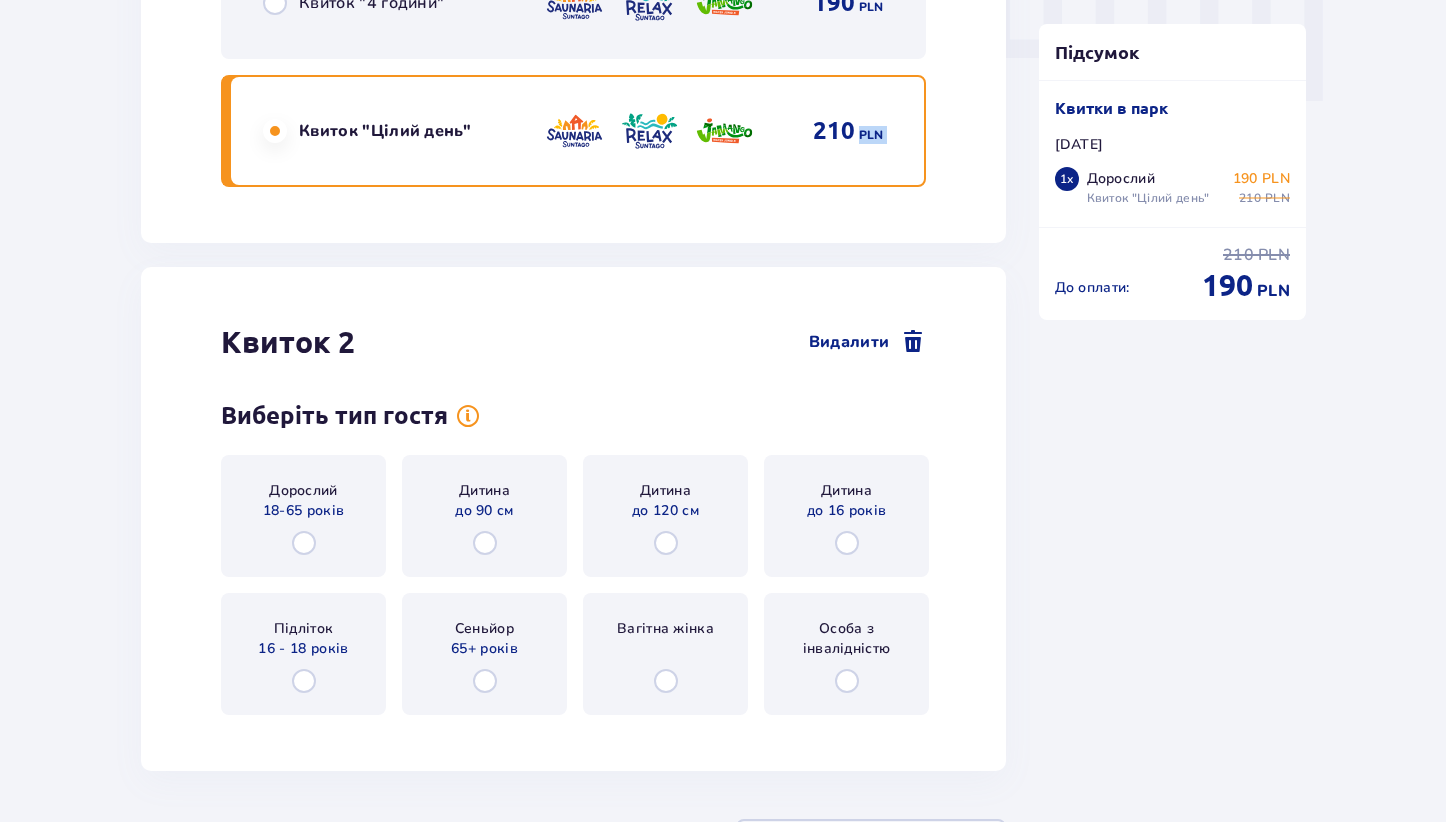 click on "Квитки Пропустити цей крок Знайти квитки Купуйте квитки онлайн, щоб гарантовано потрапити у парк та скористатися спеціальними касами швидкого обслуговування. Тривалість перебування 1 день Довше Дата приїзду 23.08.25 Кількість осіб 2 Продовжити Квиток   1 Видалити Виберіть тип гостя Дорослий 18-65 років Дитина до 90 см Дитина до 120 см Дитина до 16 років Підліток 16 - 18 років Сеньйор 65+ років Вагітна жінка Особа з інвалідністю Виберіть зони Вперше в парку?  Докладніше про зони Suntago Три зони Дві зони Одна зона Виберіть тип квитка Квиток "2 години" 155 PLN Квиток "4 години" 190" at bounding box center [573, -489] 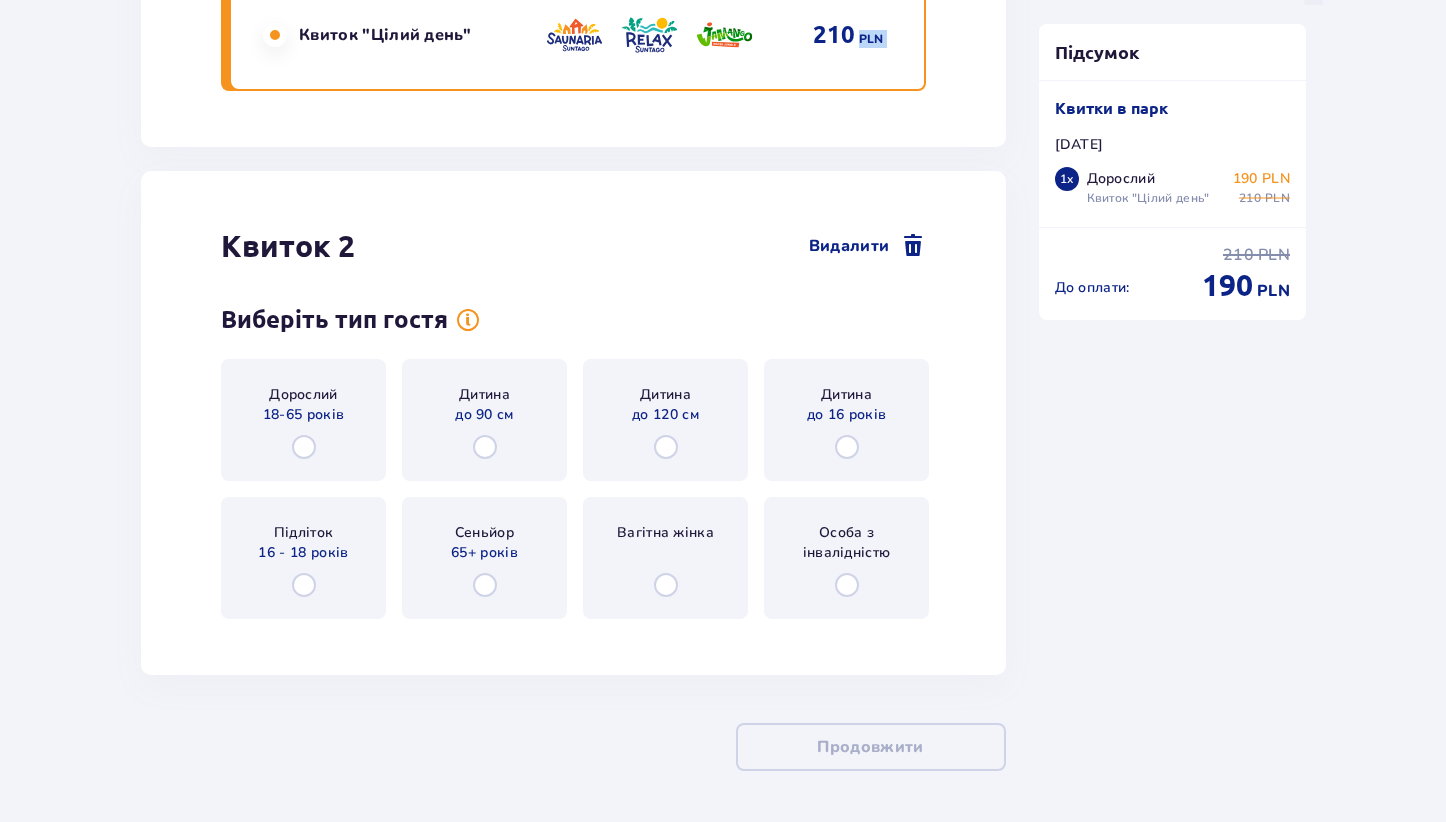 scroll, scrollTop: 2221, scrollLeft: 0, axis: vertical 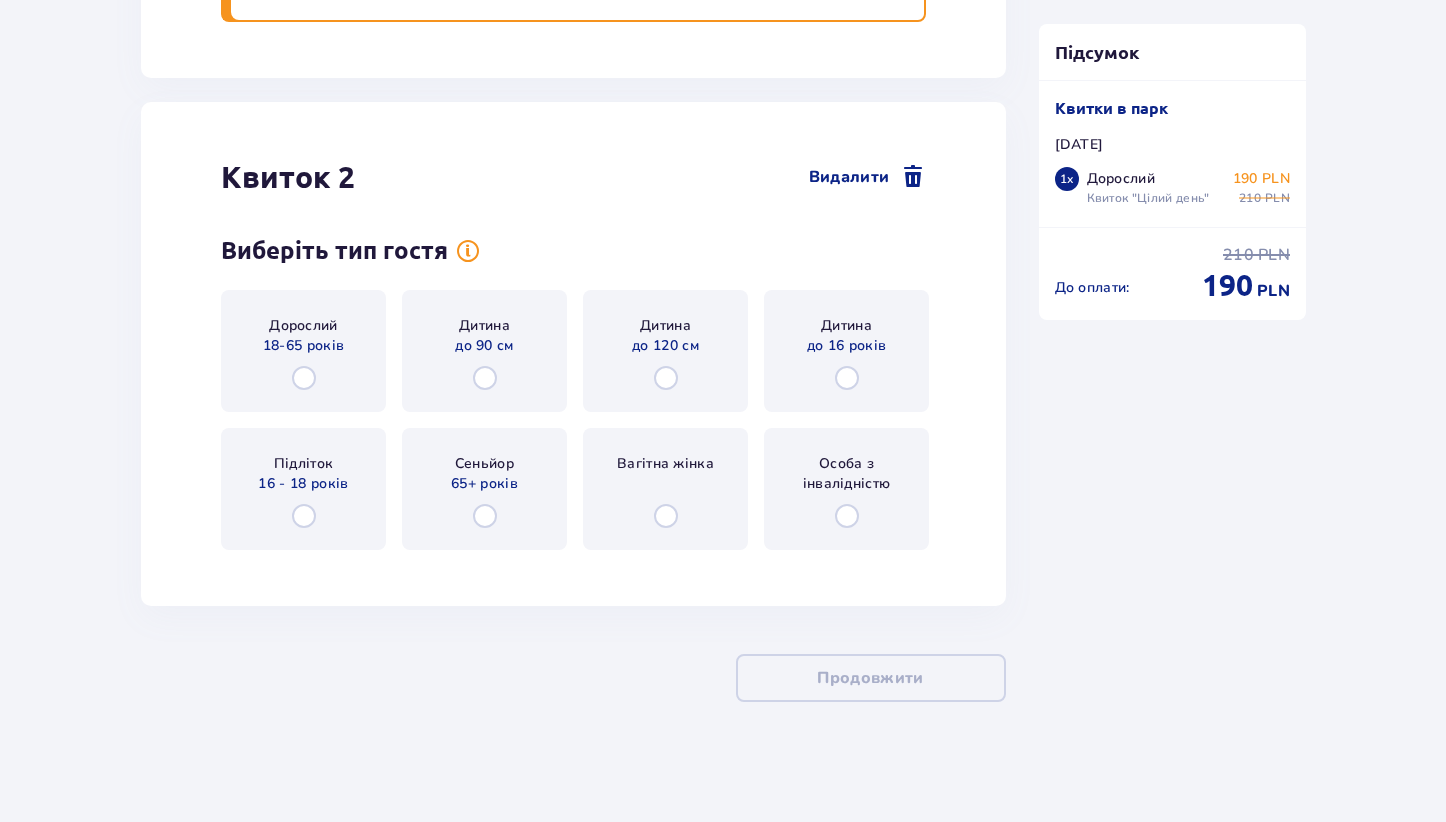 click on "Підсумок Квитки в парк Сб. 23.08   1 x Дорослий Квиток "Цілий день" 190 PLN 210 PLN До оплати : 210 PLN 190 PLN" at bounding box center (1173, -654) 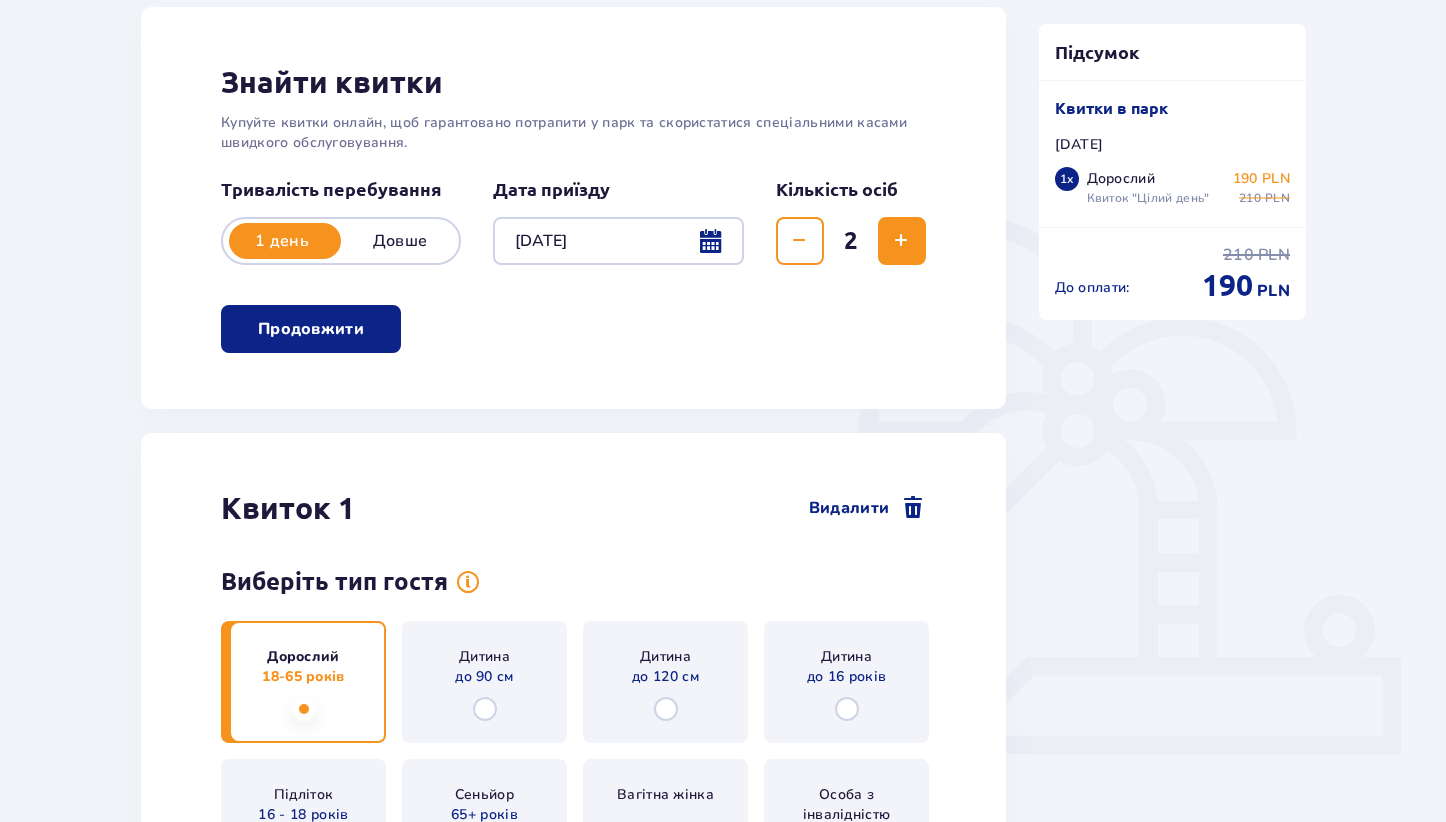 click at bounding box center [901, 241] 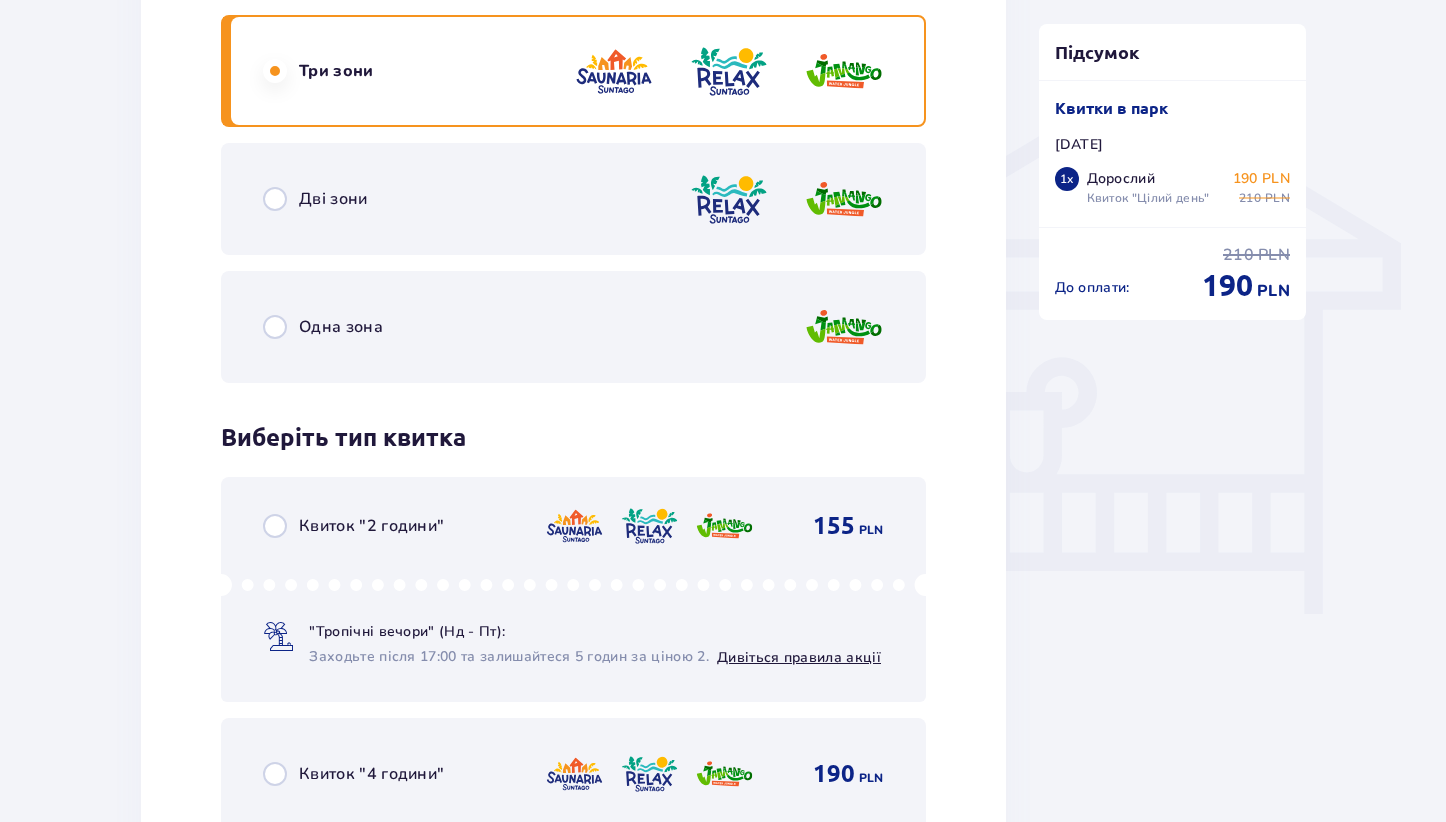 click on "Квиток   1 Видалити Виберіть тип гостя Дорослий 18-65 років Дитина до 90 см Дитина до 120 см Дитина до 16 років Підліток 16 - 18 років Сеньйор 65+ років Вагітна жінка Особа з інвалідністю Виберіть зони Вперше в парку?  Докладніше про зони Suntago Три зони Дві зони Одна зона Виберіть тип квитка Квиток "2 години" 155 PLN "Тропічні вечори" (Нд - Пт): Заходьте після 17:00 та залишайтеся 5 годин за ціною 2. Дивіться правила акції Квиток "4 години" 190 PLN Квиток "Цілий день" 210 PLN" at bounding box center (573, 220) 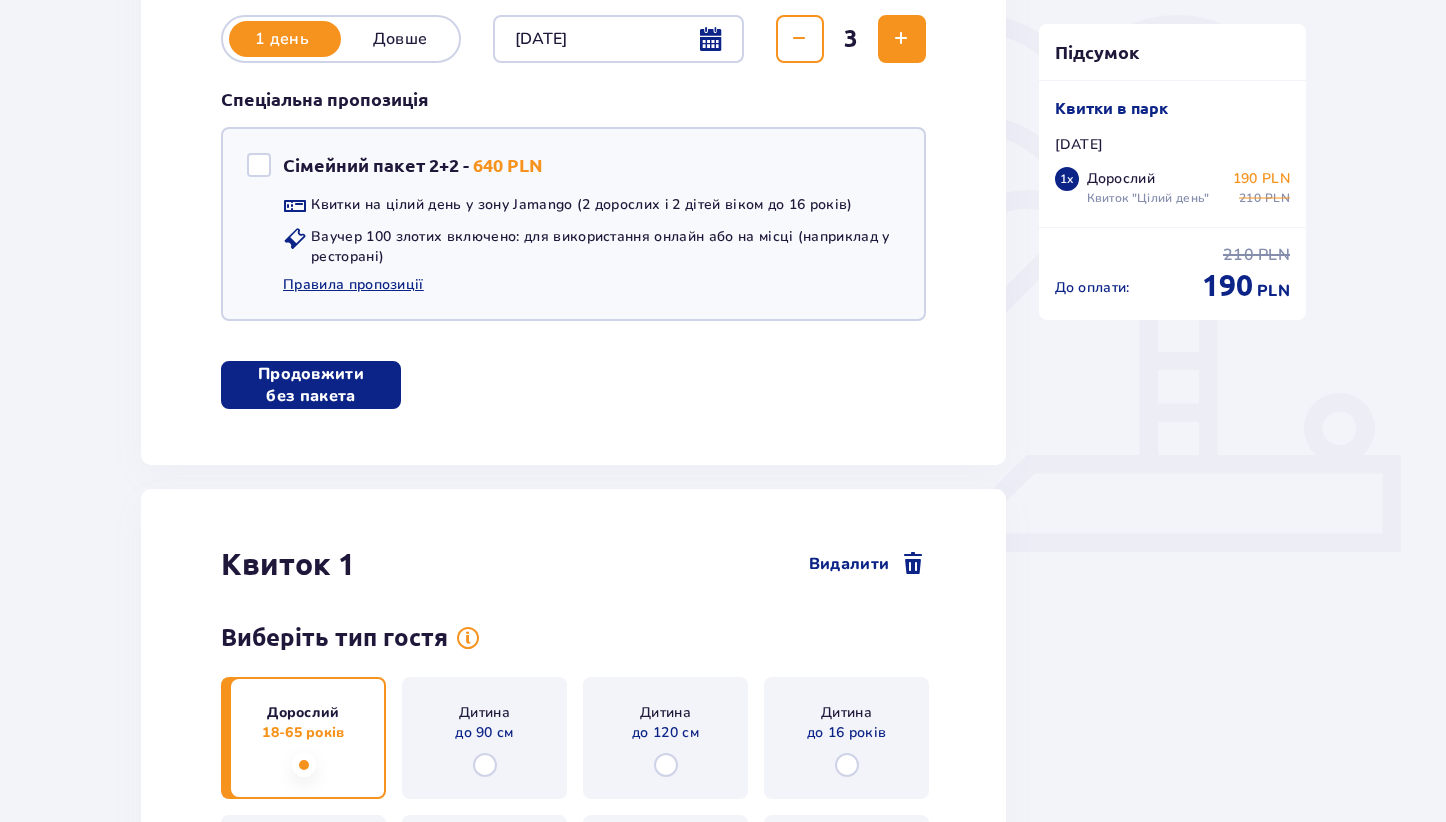 scroll, scrollTop: 87, scrollLeft: 0, axis: vertical 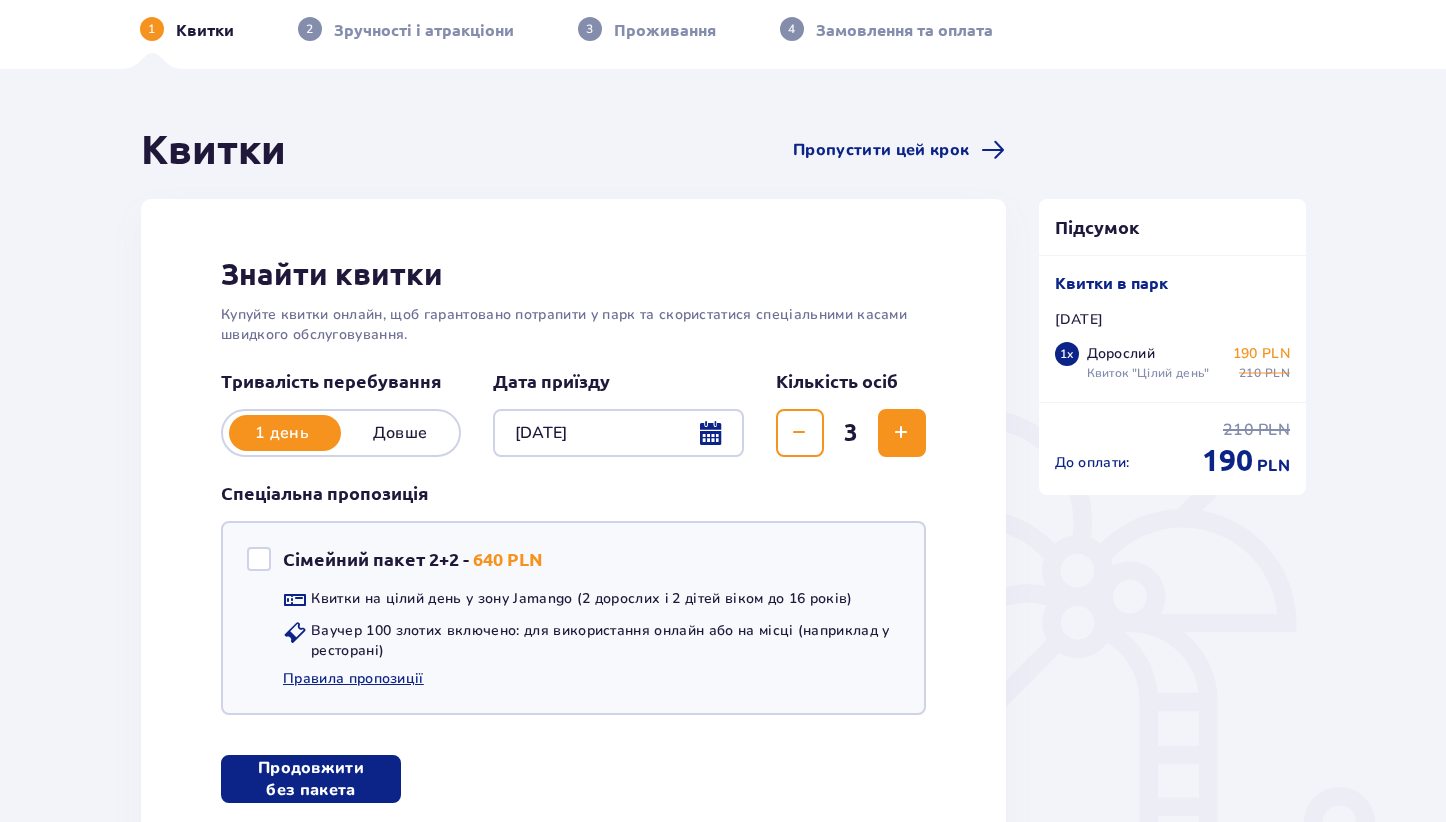 click at bounding box center (901, 433) 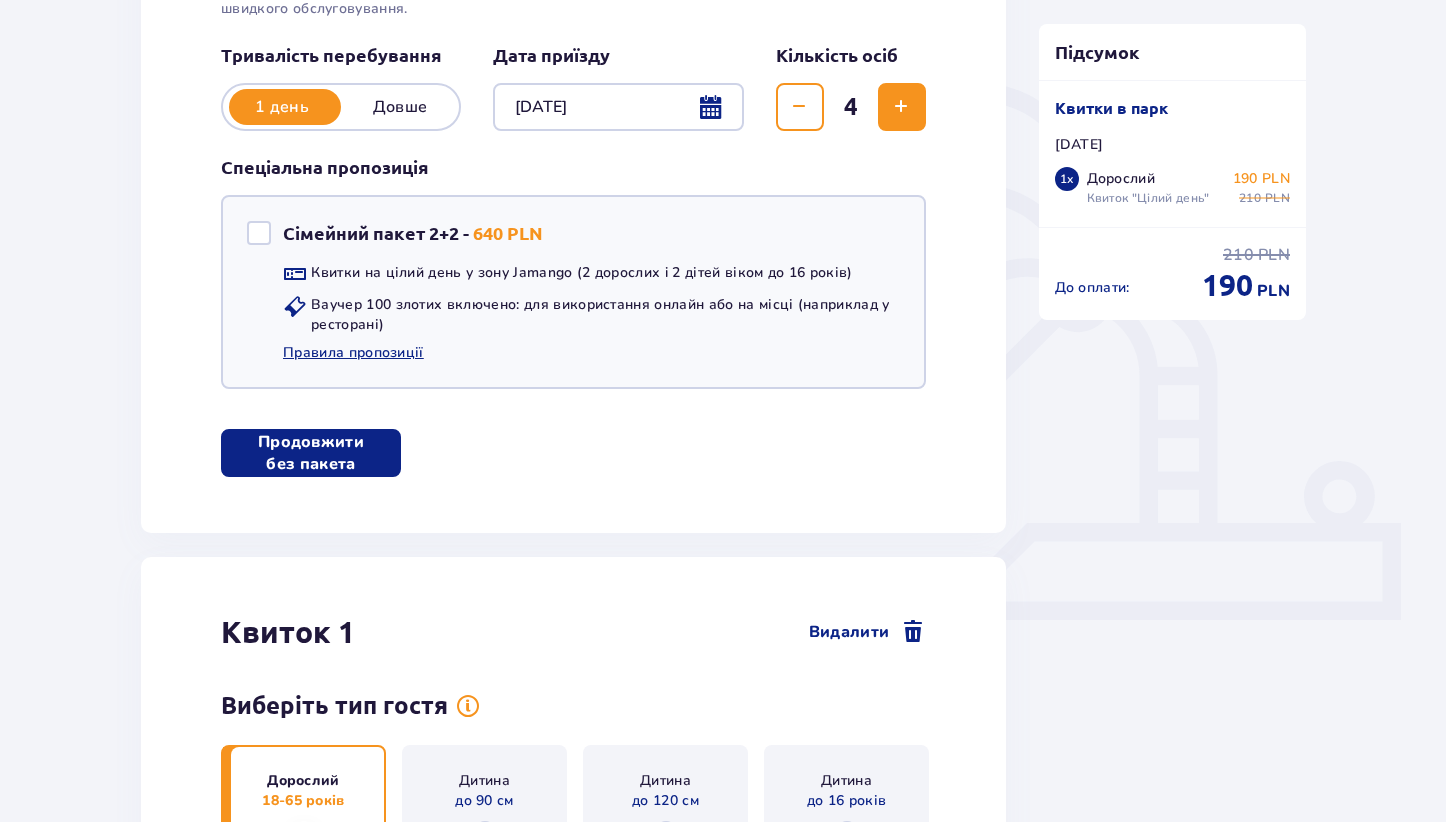 scroll, scrollTop: 377, scrollLeft: 0, axis: vertical 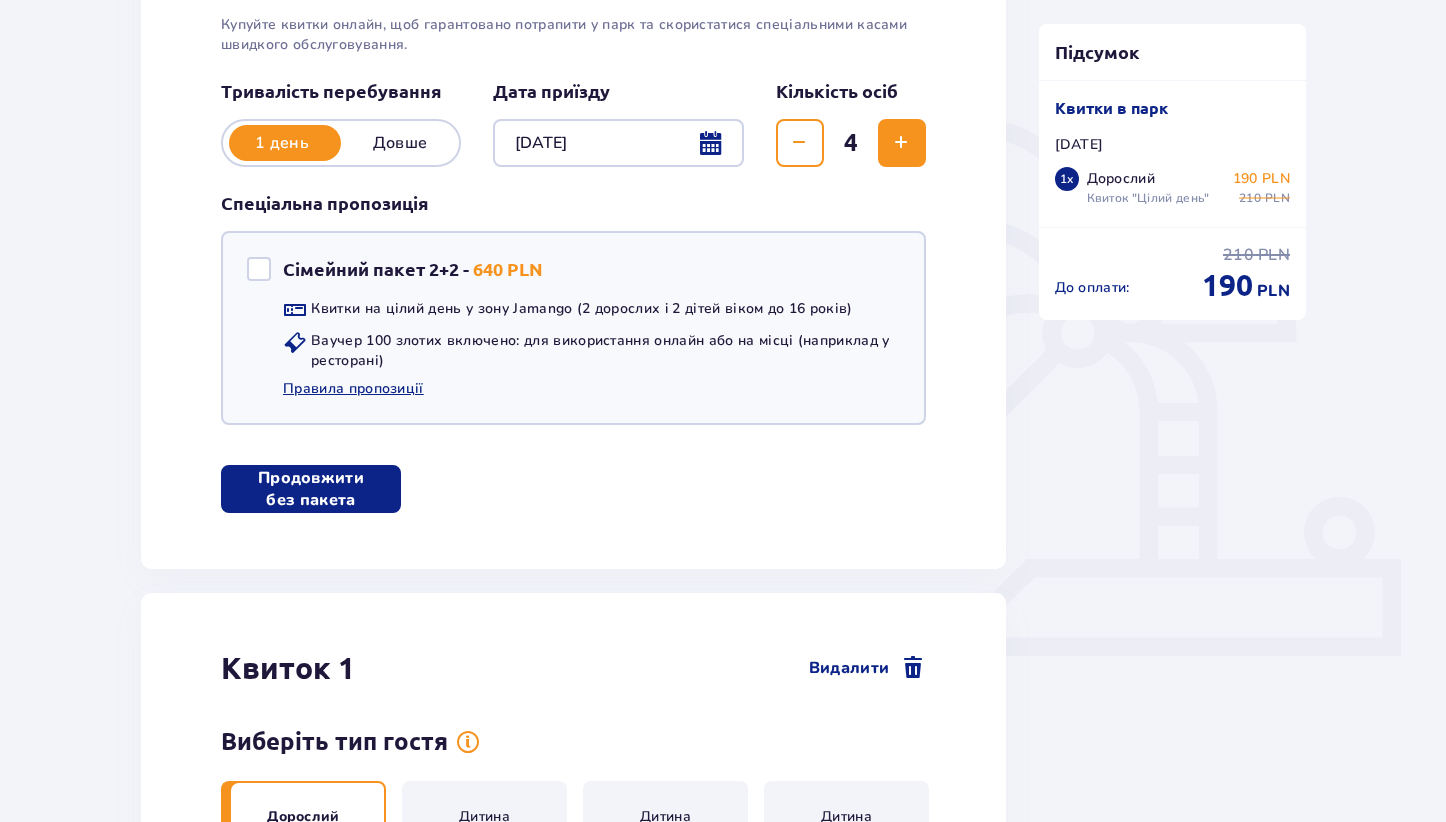 click at bounding box center (902, 143) 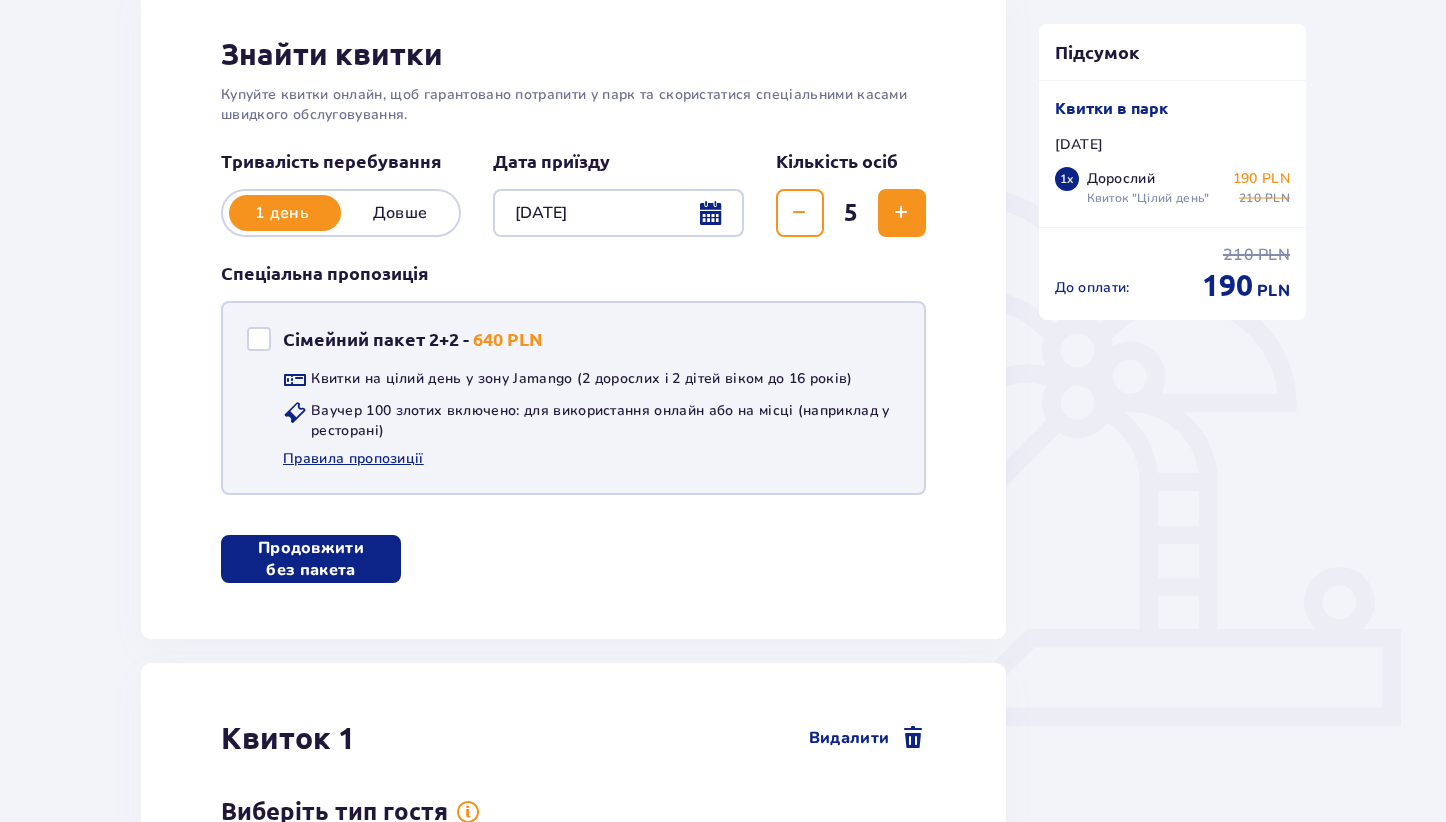 scroll, scrollTop: 308, scrollLeft: 0, axis: vertical 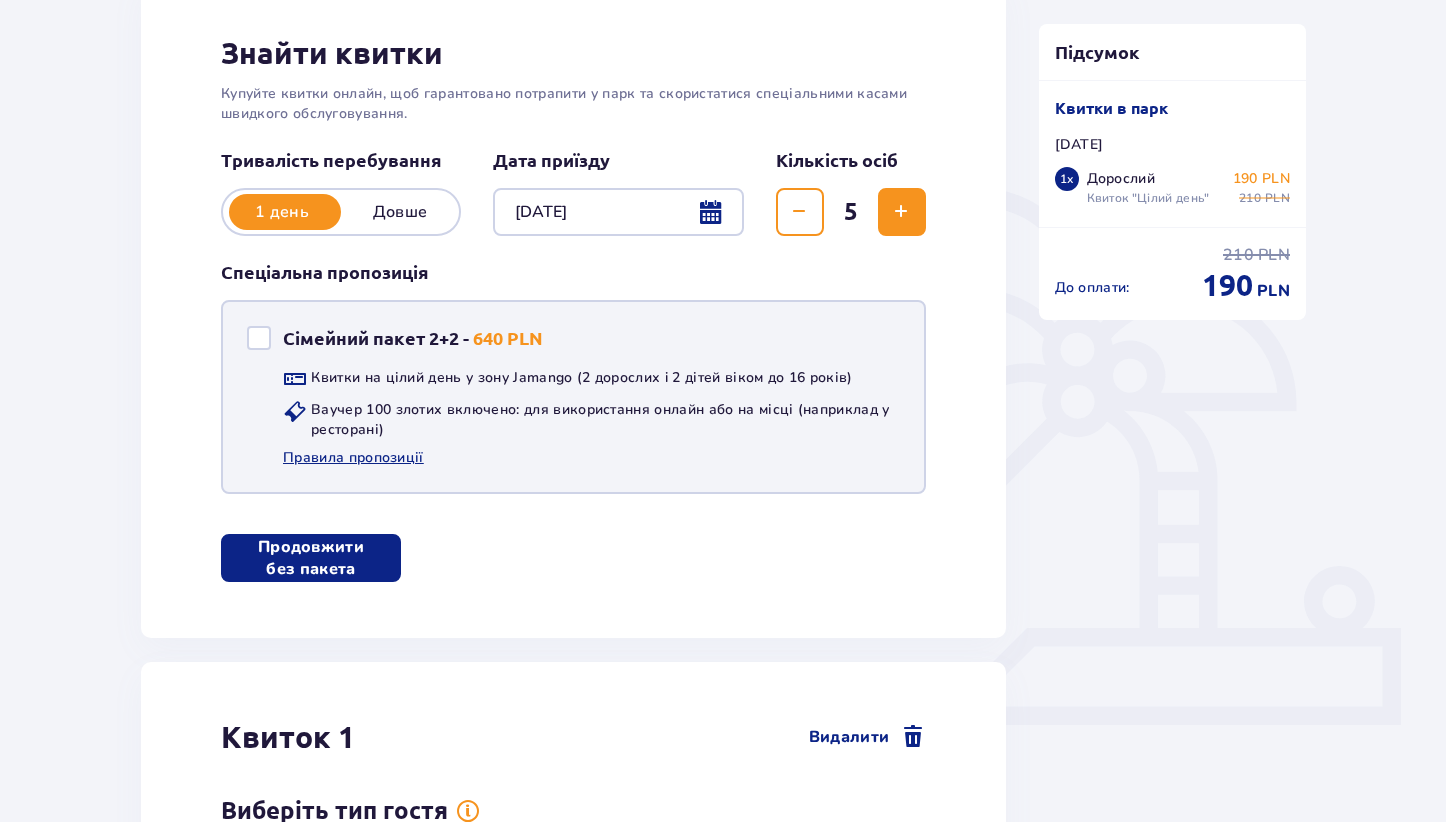 click on "Сімейний пакет 2+2    -" at bounding box center (376, 338) 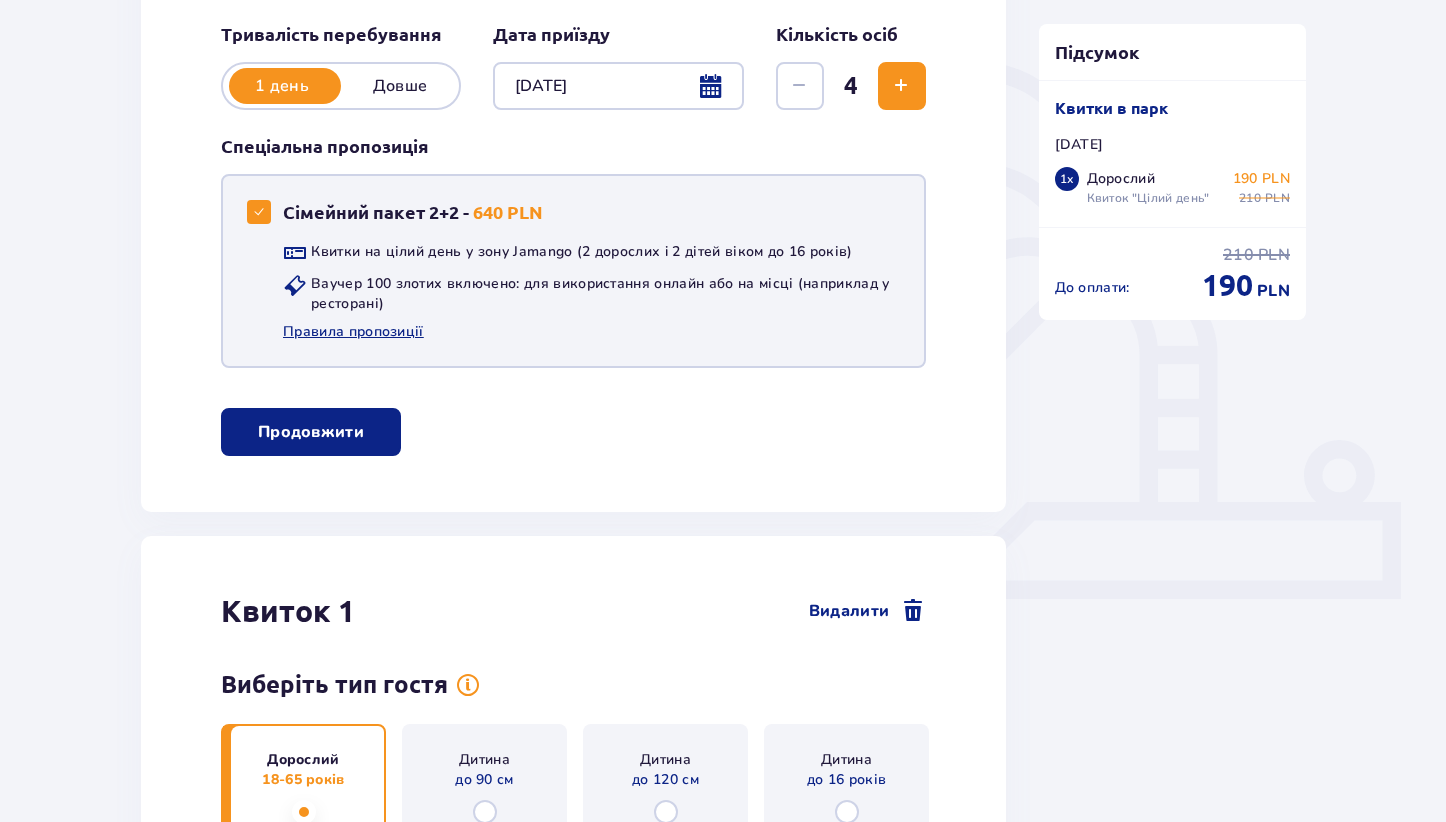 scroll, scrollTop: 436, scrollLeft: 0, axis: vertical 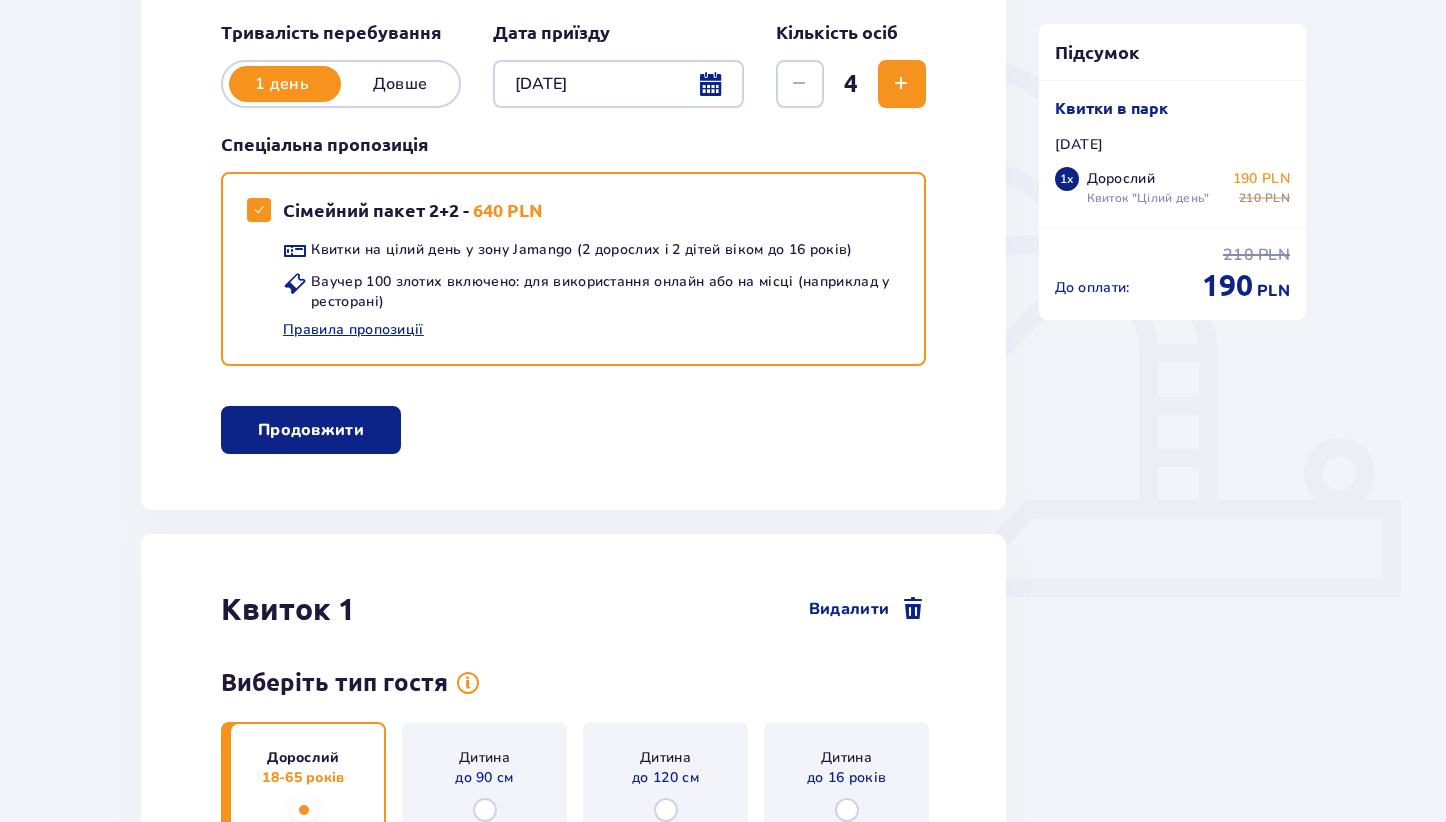 click at bounding box center (902, 84) 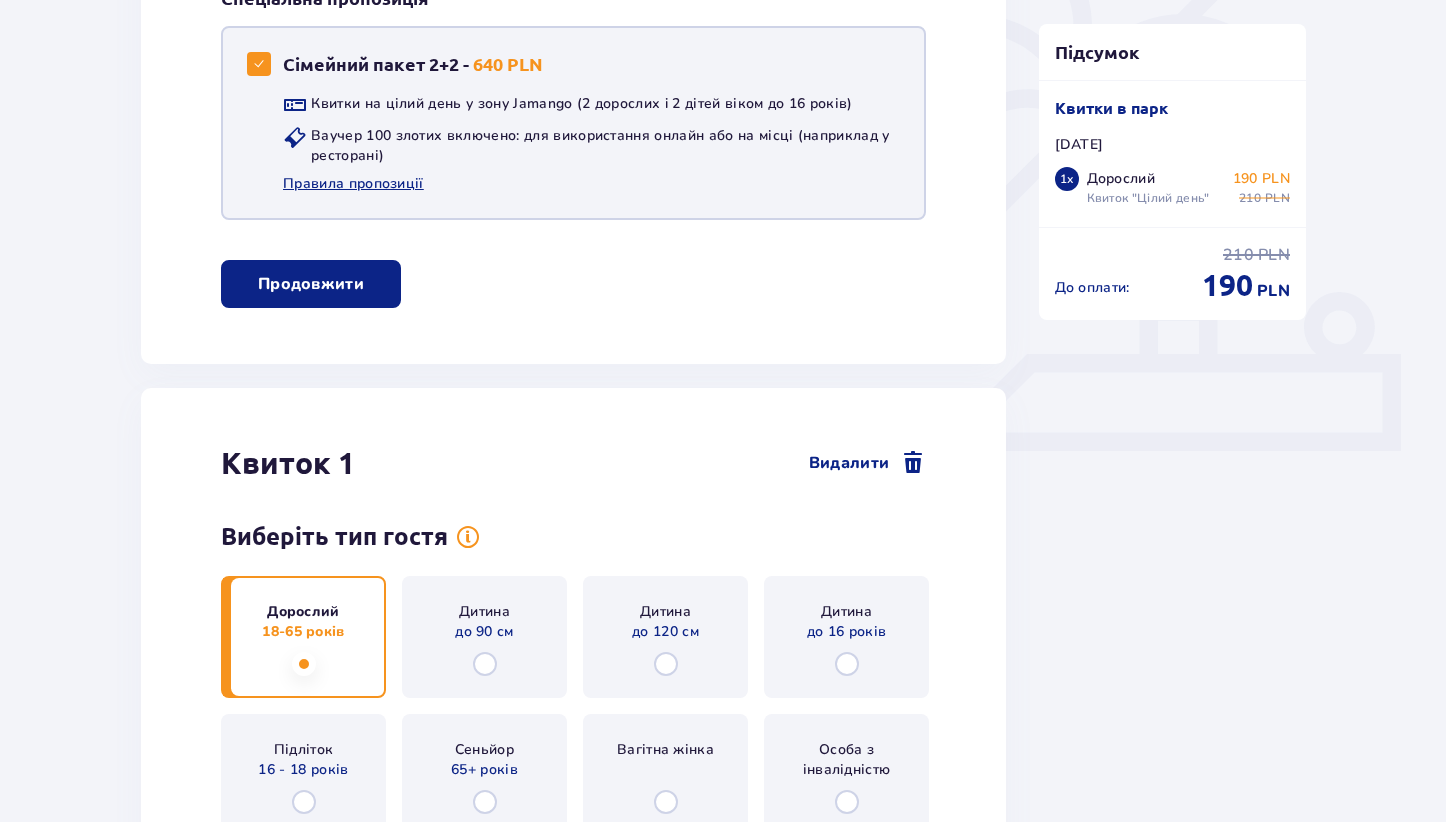 scroll, scrollTop: 585, scrollLeft: 0, axis: vertical 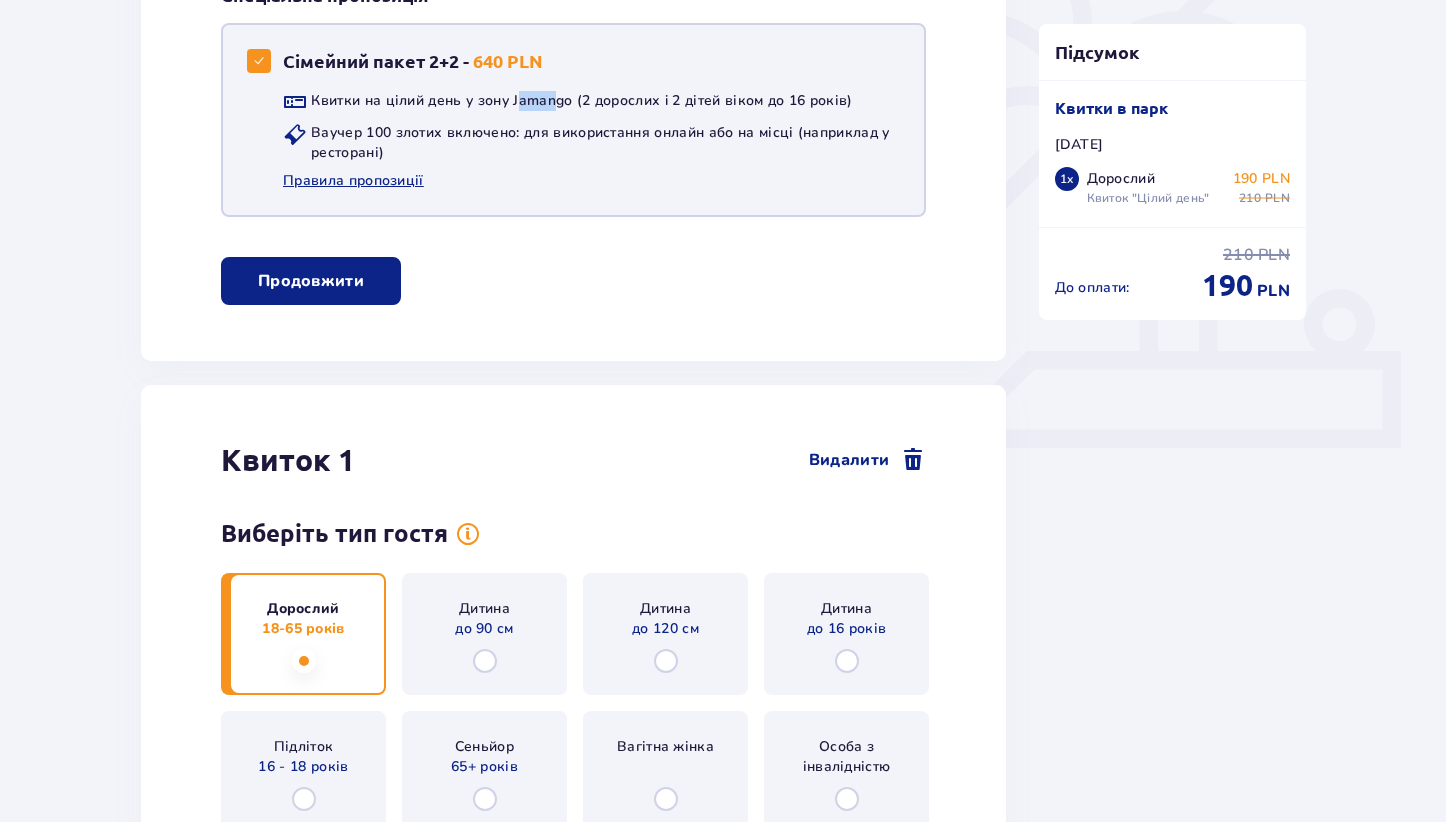 drag, startPoint x: 520, startPoint y: 102, endPoint x: 556, endPoint y: 99, distance: 36.124783 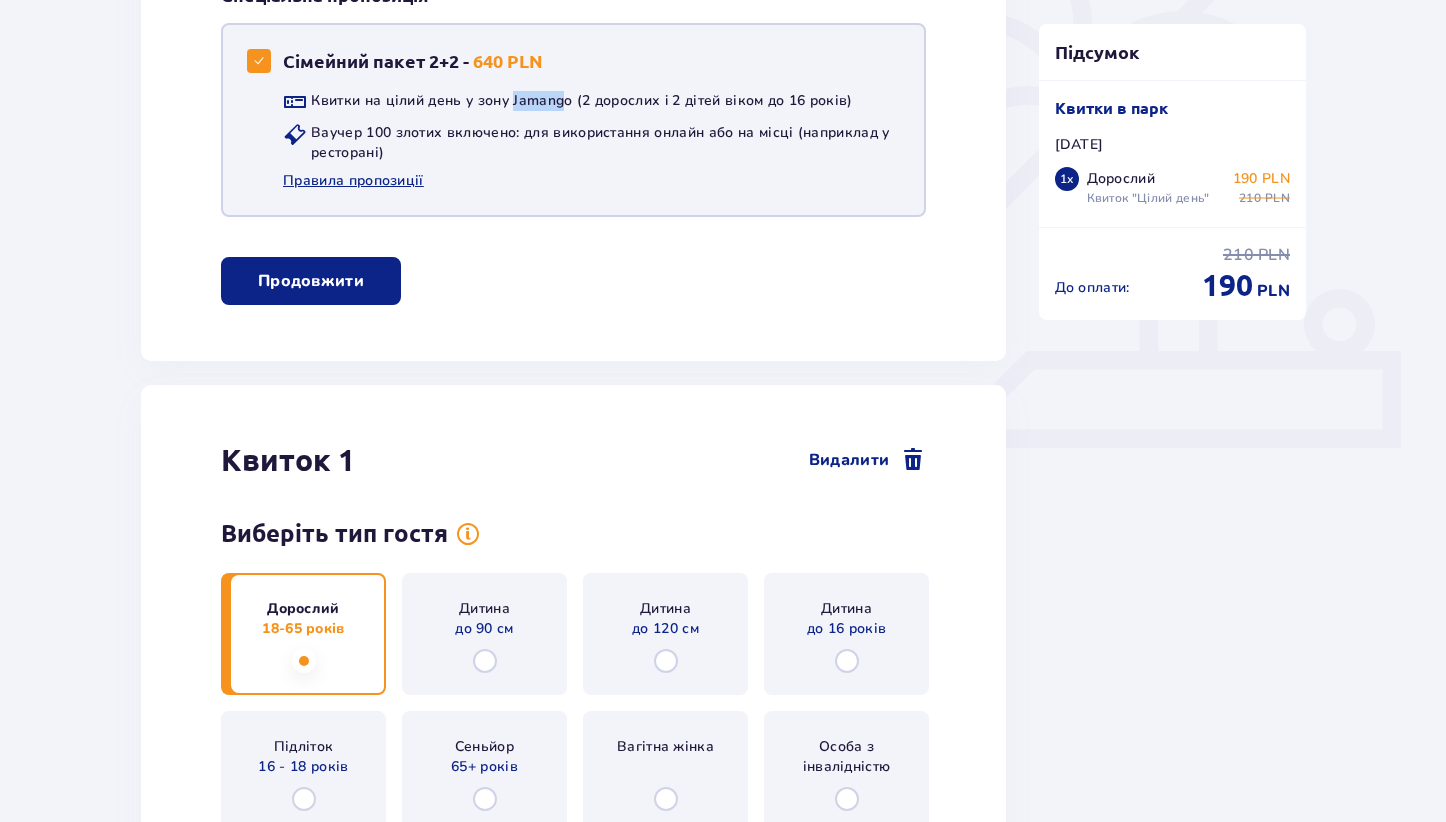 drag, startPoint x: 514, startPoint y: 101, endPoint x: 564, endPoint y: 97, distance: 50.159744 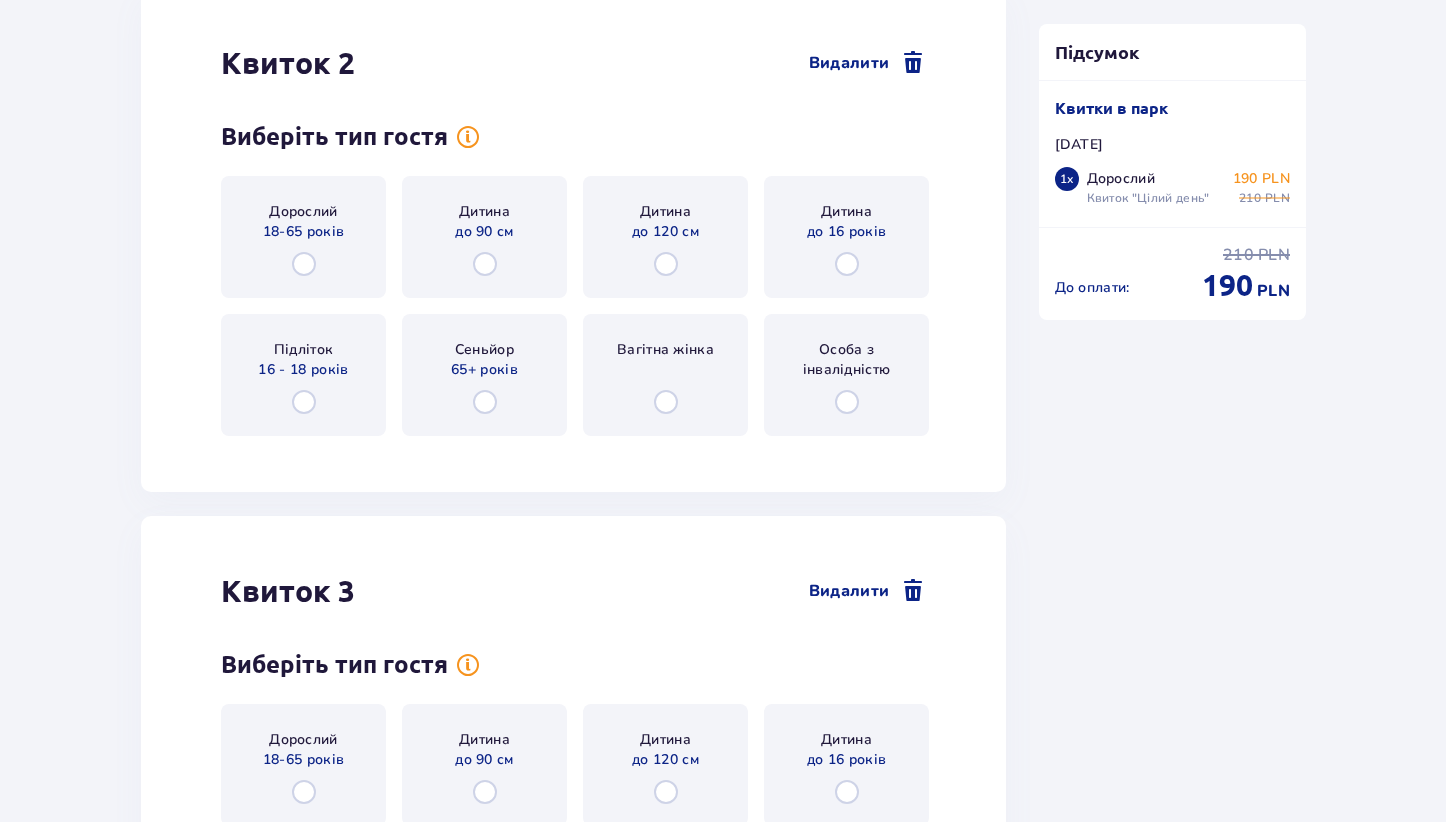 scroll, scrollTop: 2599, scrollLeft: 0, axis: vertical 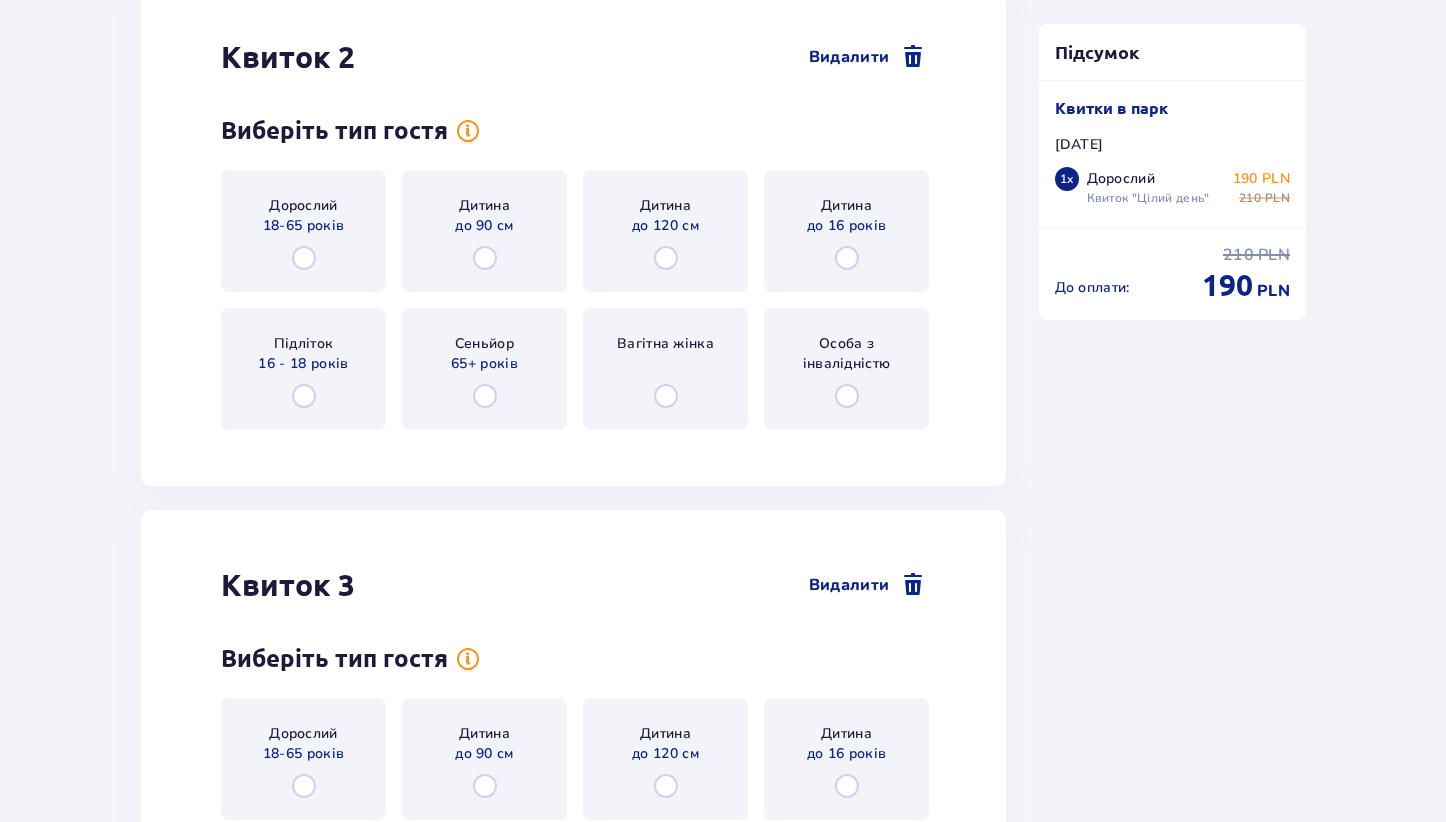 click on "18-65 років" at bounding box center (304, 226) 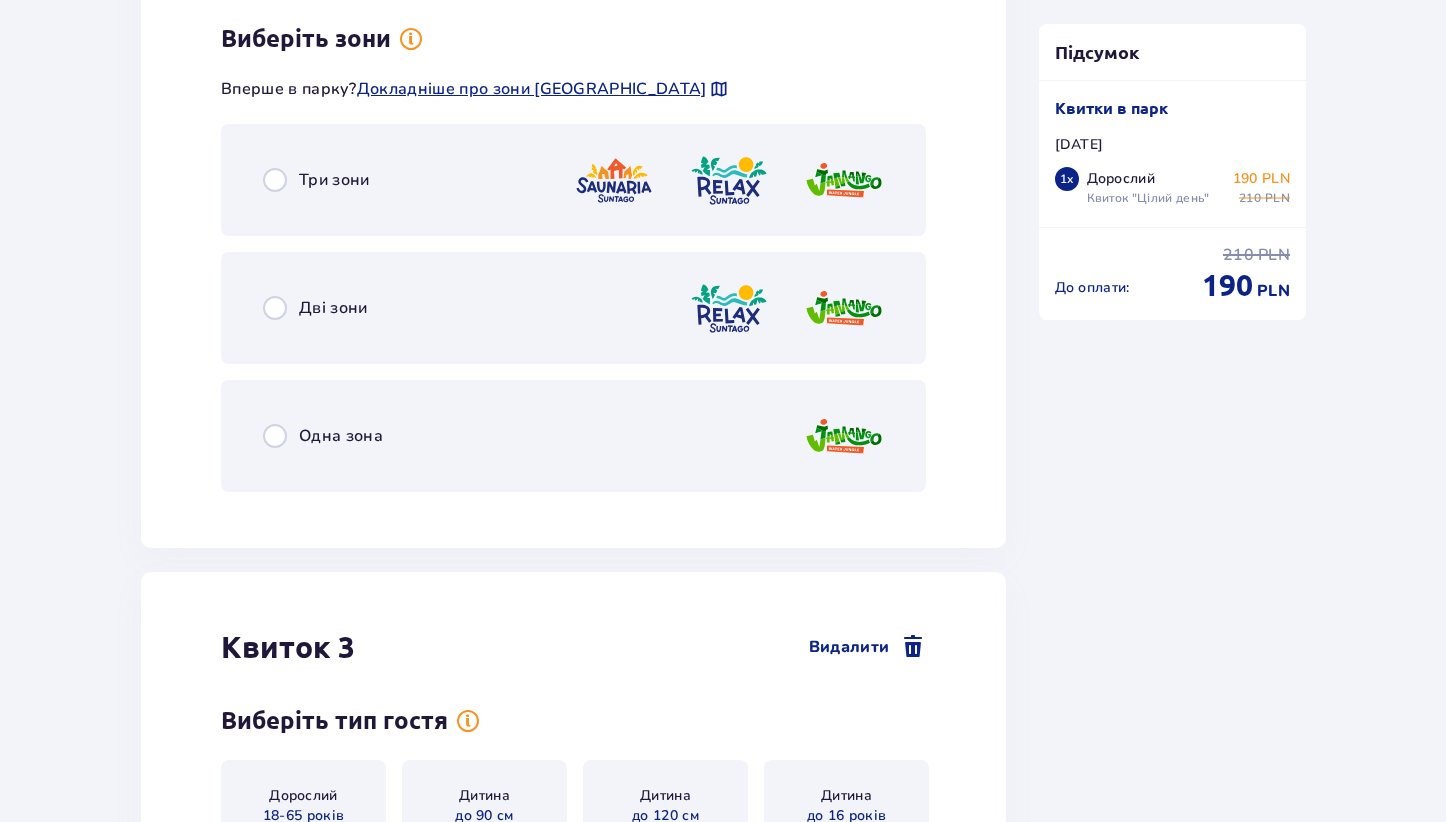 click on "Три зони" at bounding box center [573, 180] 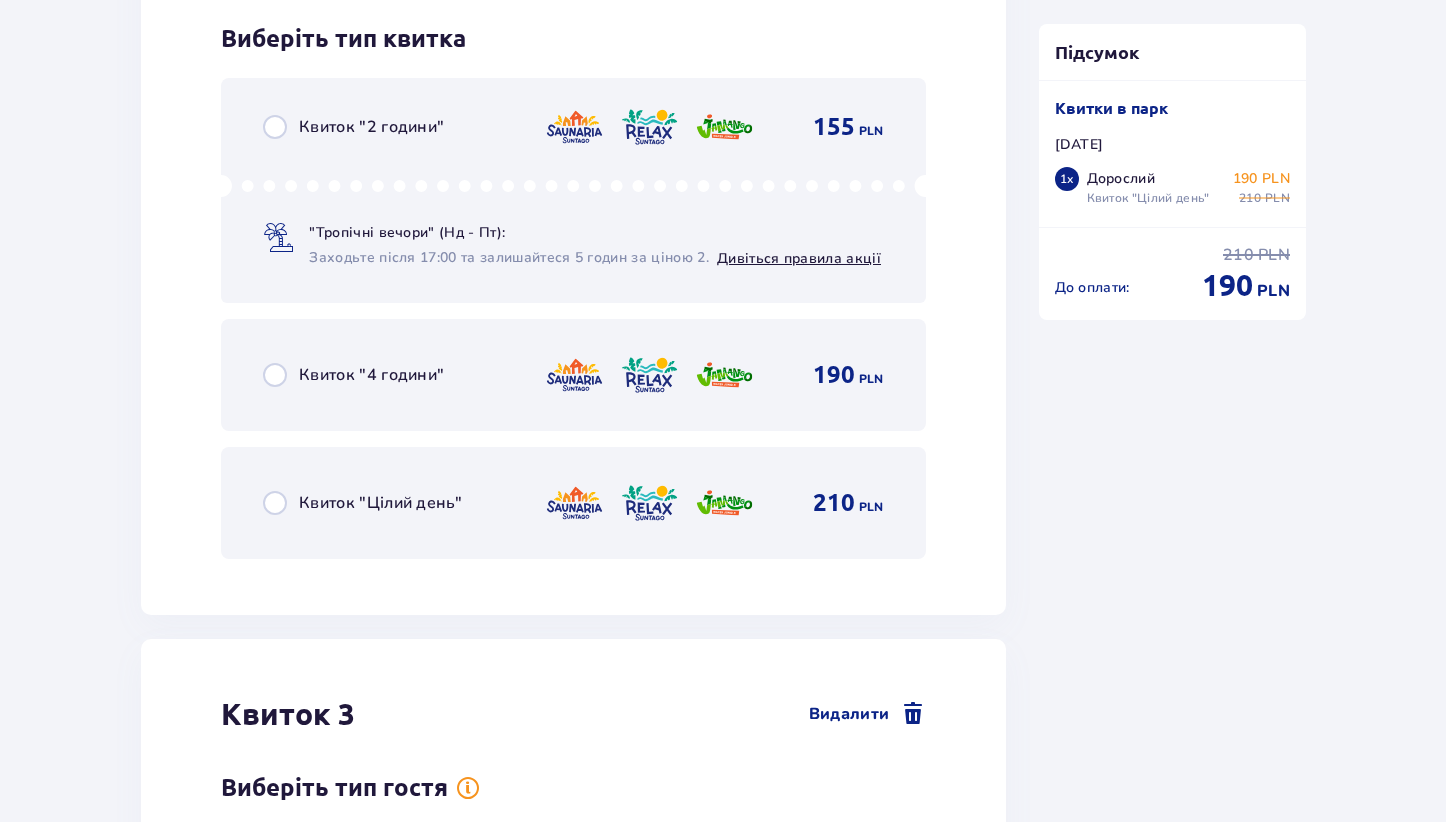 click on "Квиток "Цілий день" 210 PLN" at bounding box center (573, 503) 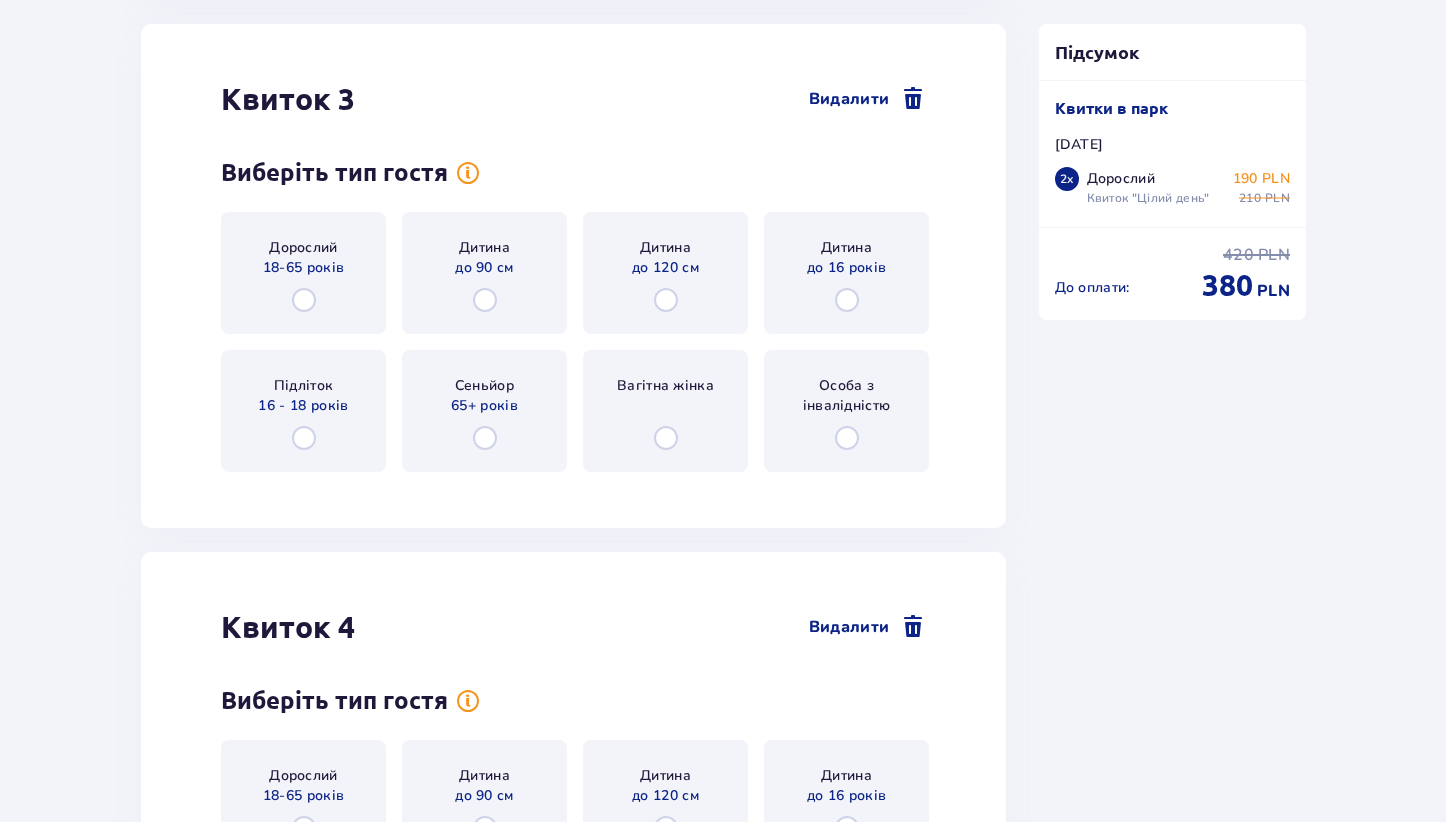 click on "Дорослий 18-65 років" at bounding box center [303, 273] 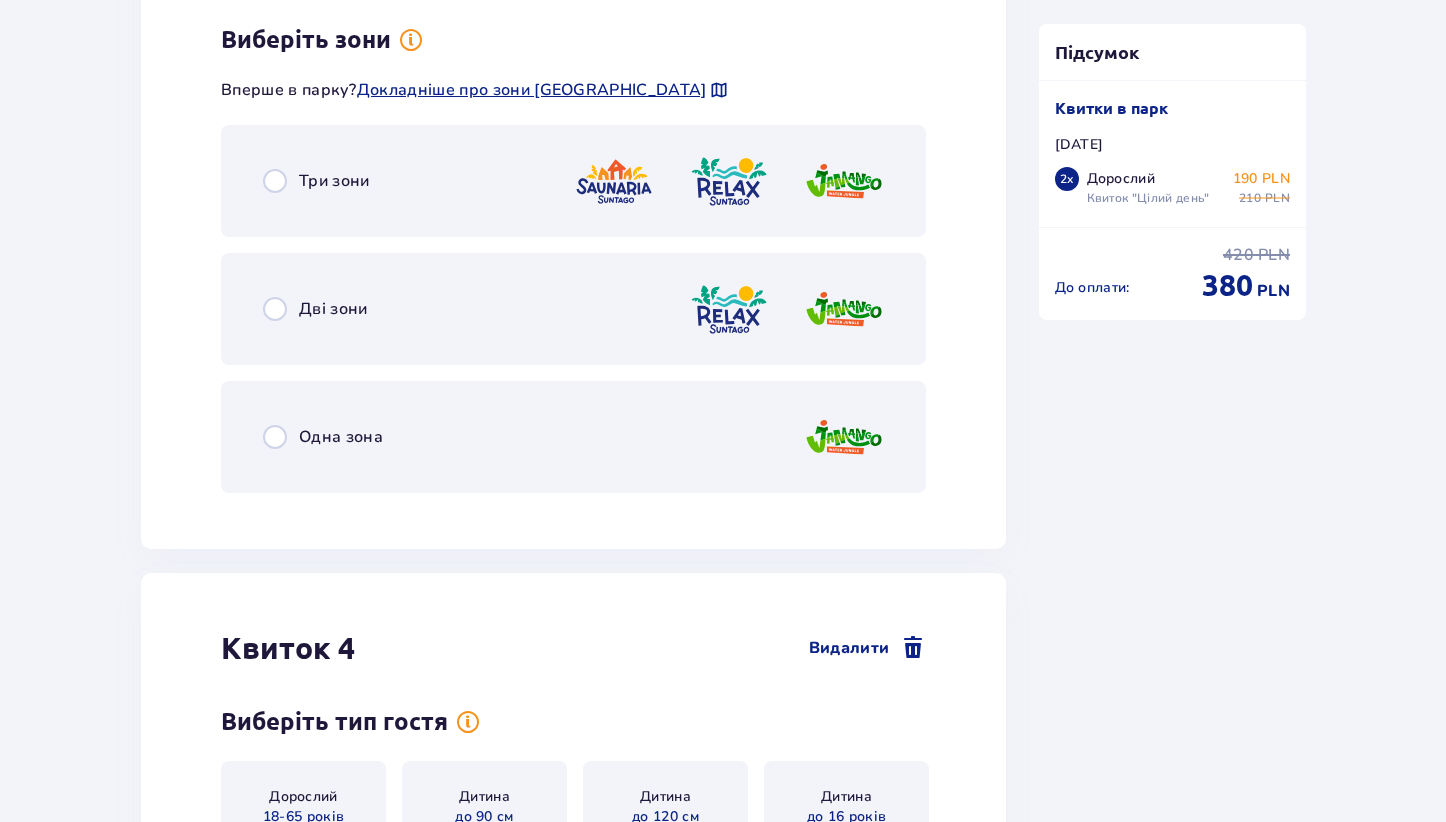 scroll, scrollTop: 4656, scrollLeft: 0, axis: vertical 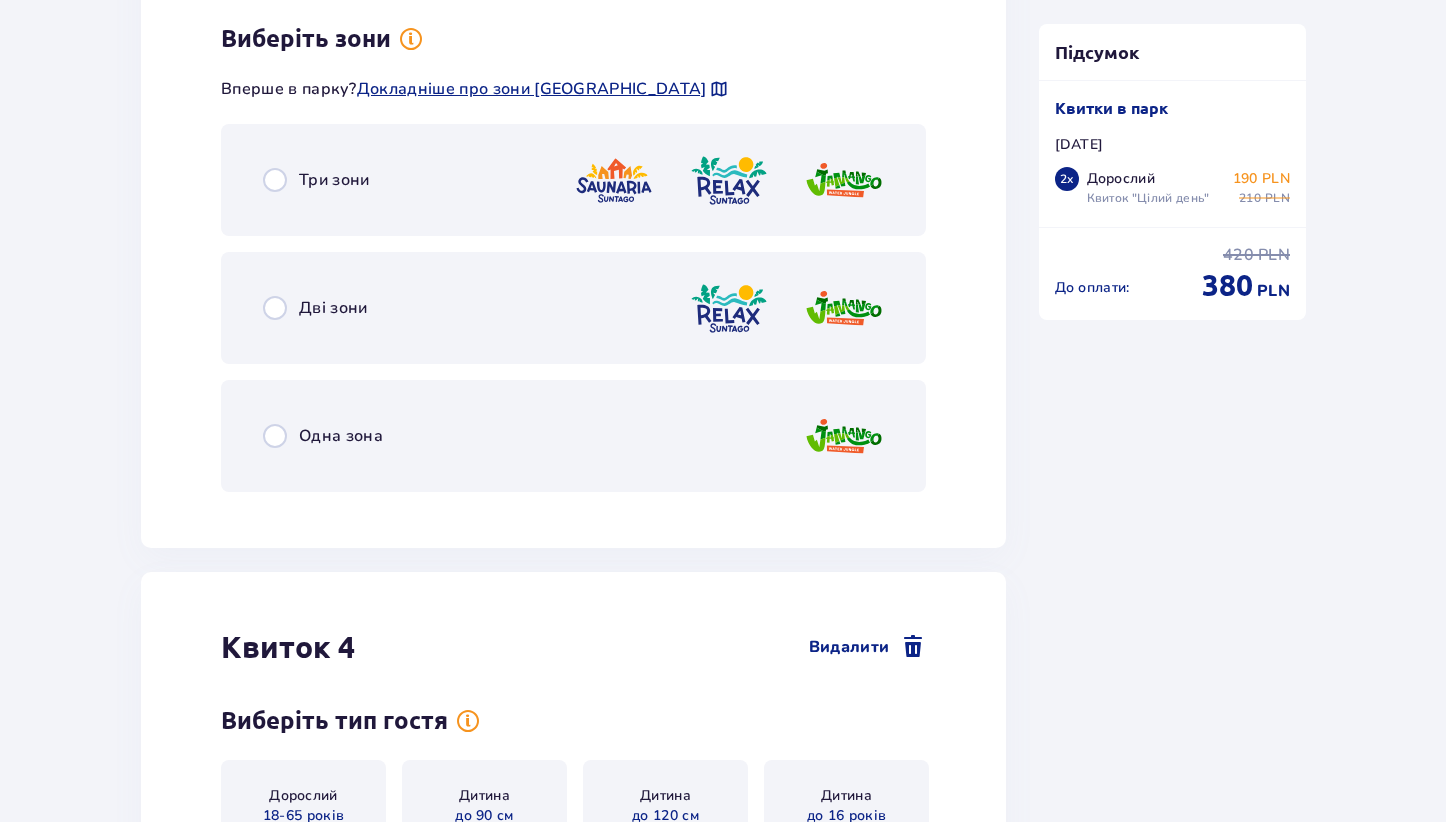 click on "Три зони" at bounding box center (573, 180) 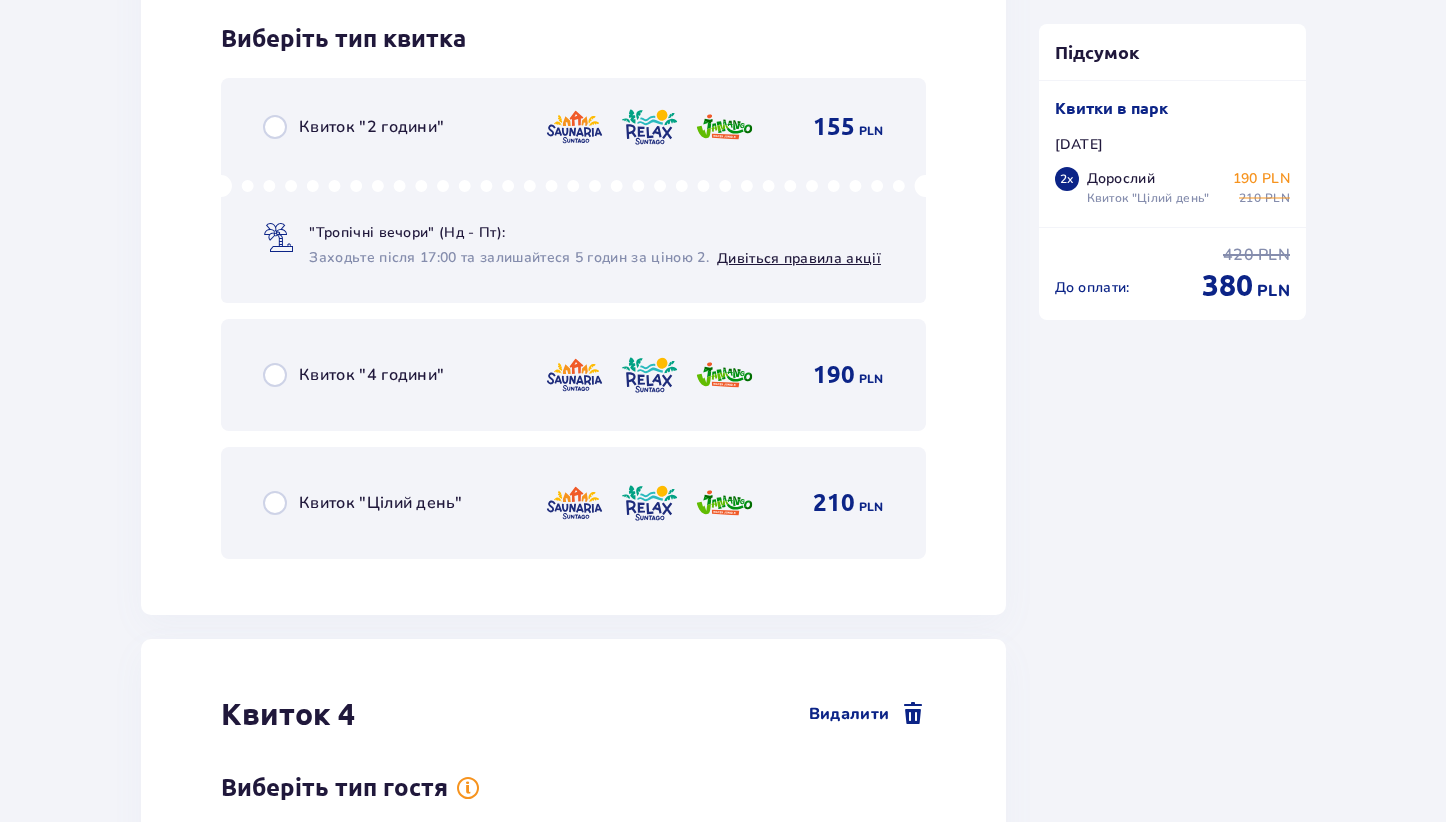 click on "Квиток "Цілий день"" at bounding box center (380, 503) 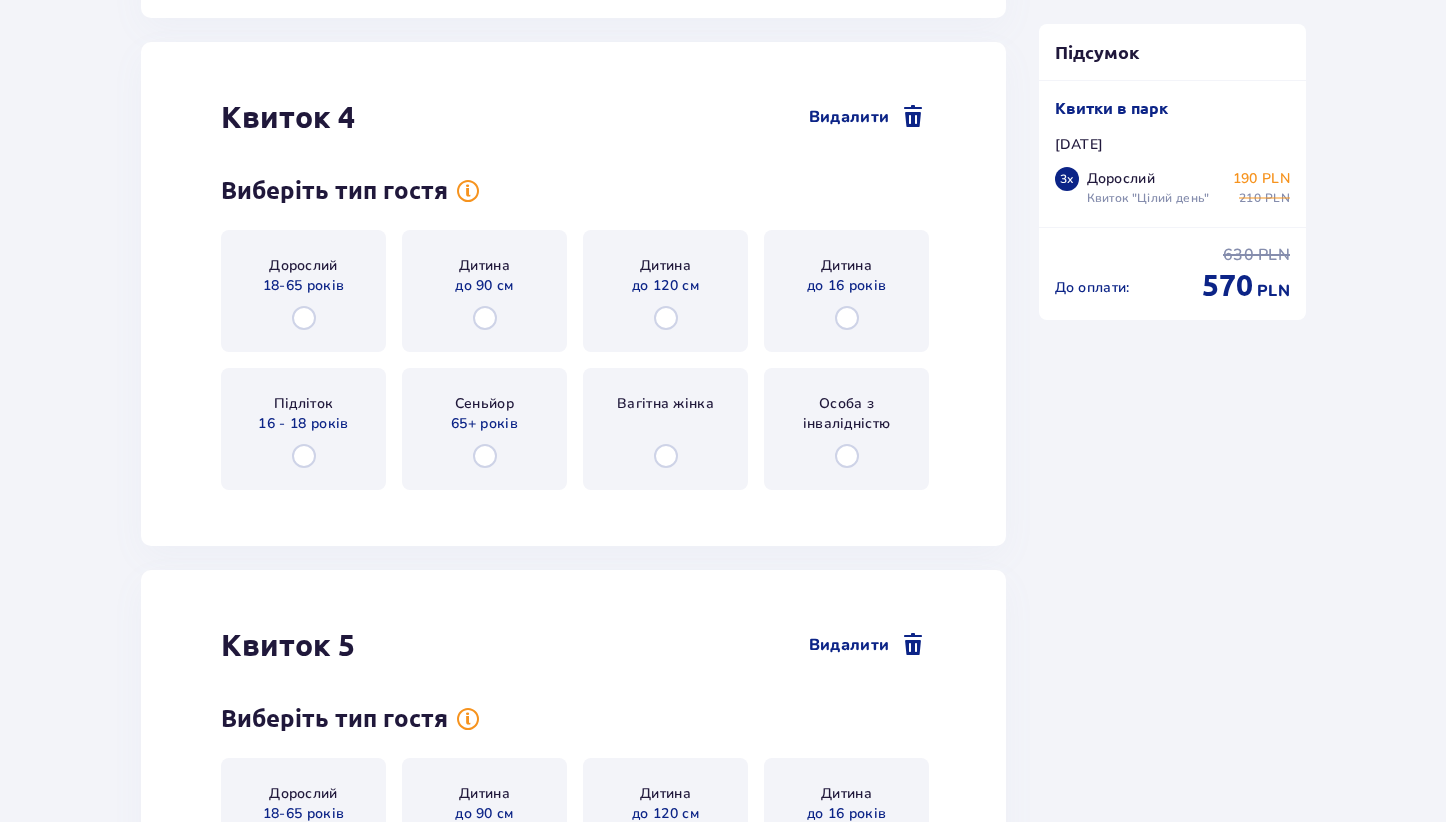 scroll, scrollTop: 5779, scrollLeft: 0, axis: vertical 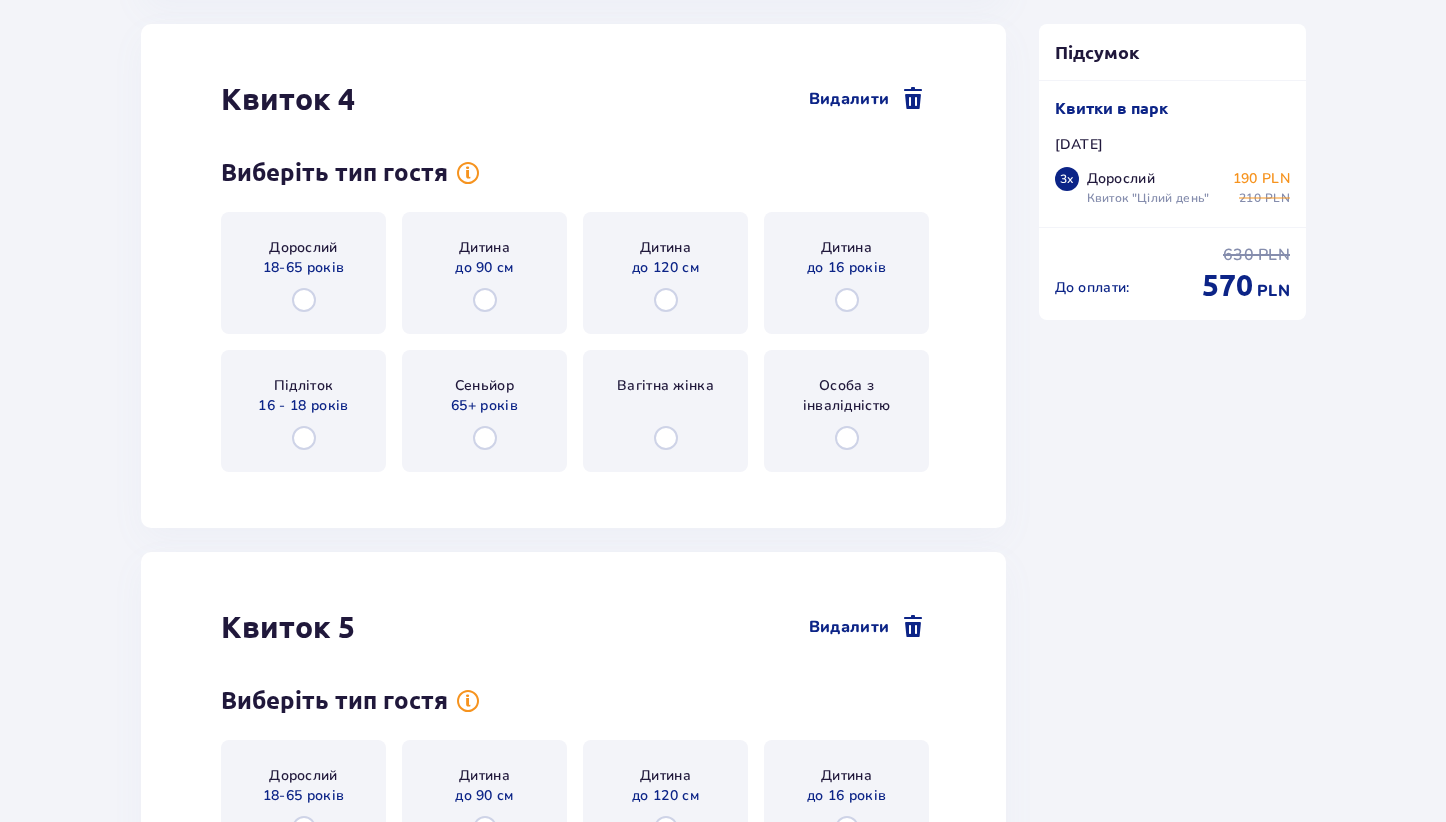 click on "Дитина до 16 років" at bounding box center (846, 273) 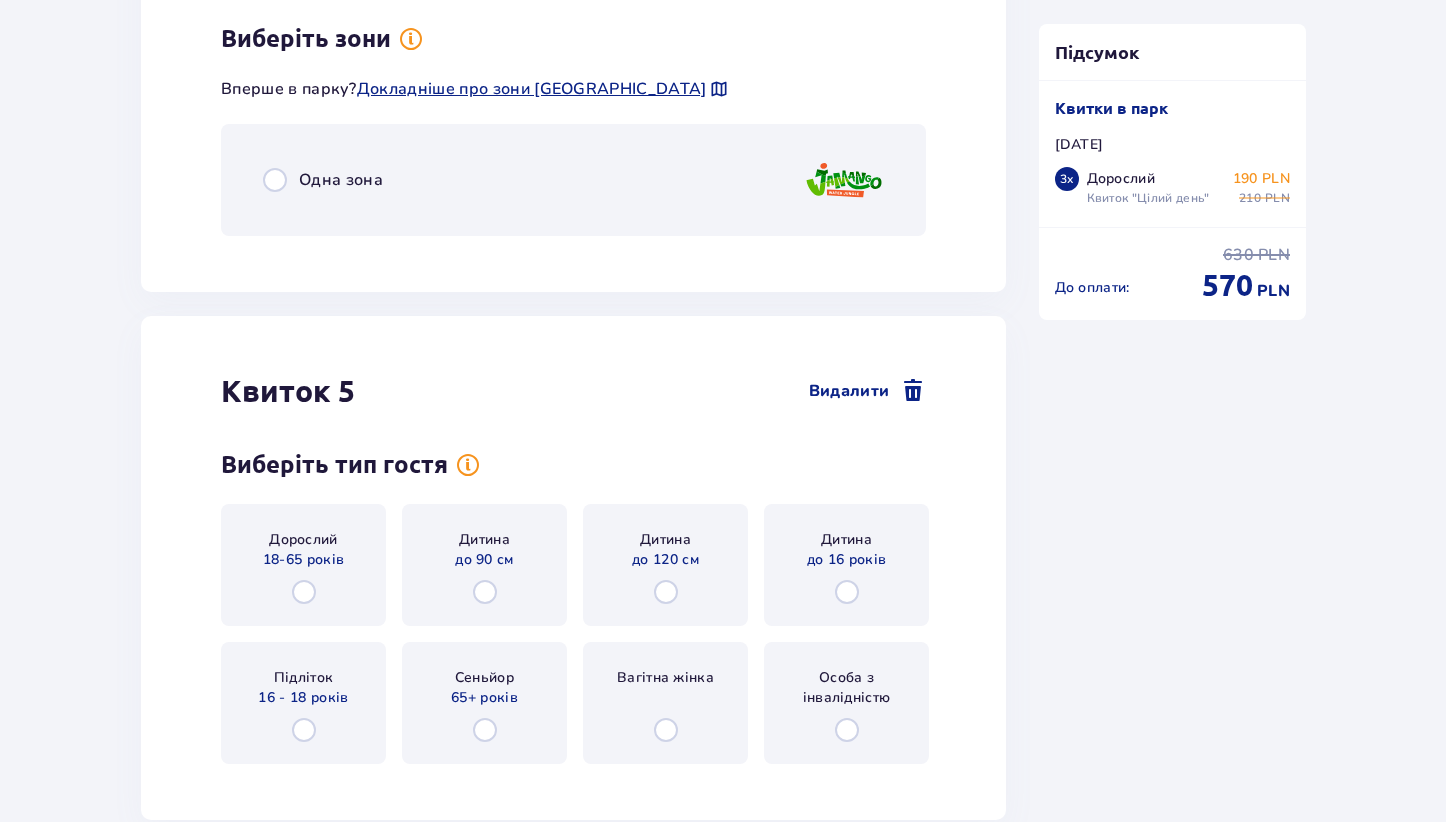 click on "Одна зона" at bounding box center [573, 180] 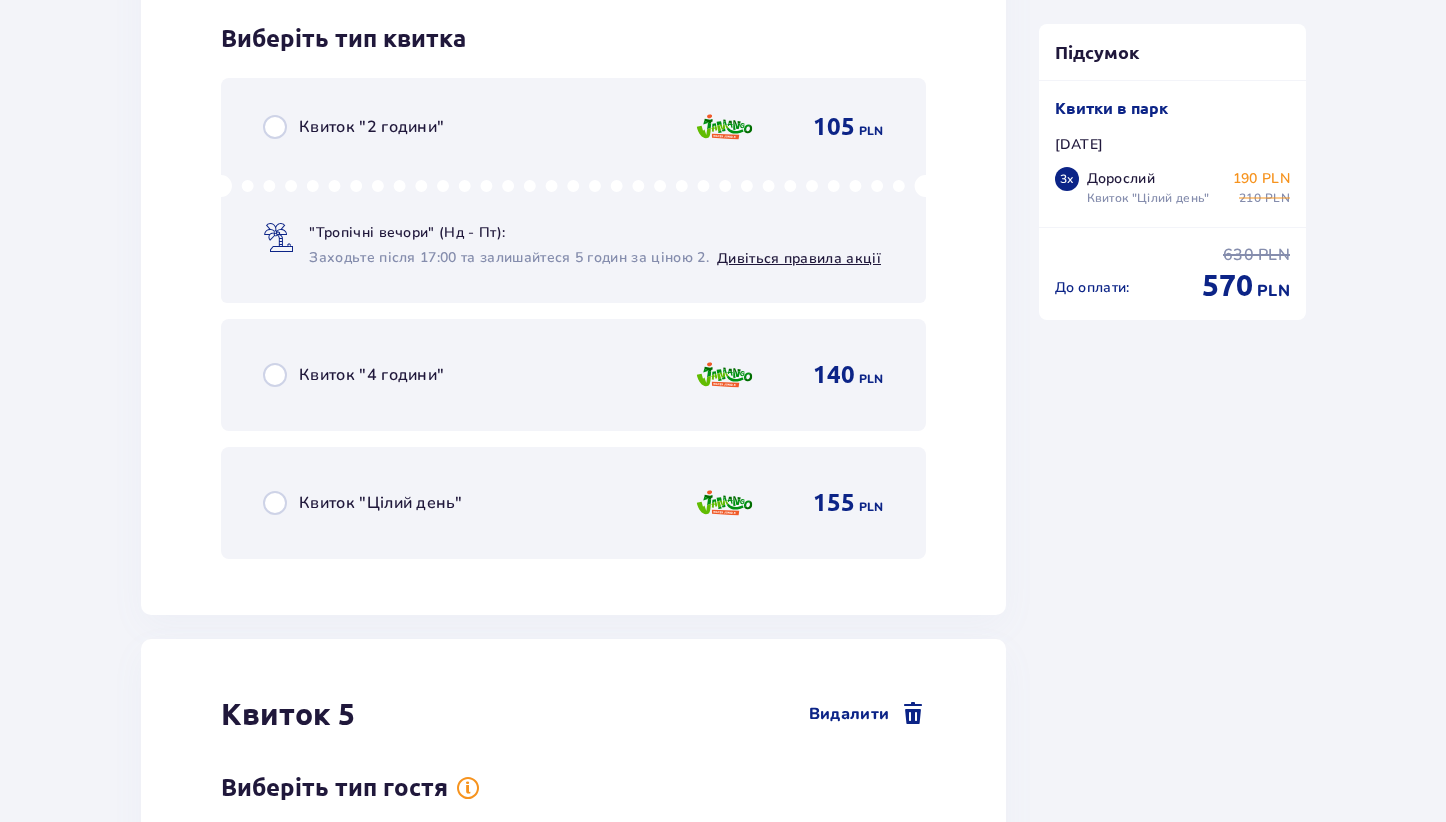click on "155 PLN" at bounding box center (789, 503) 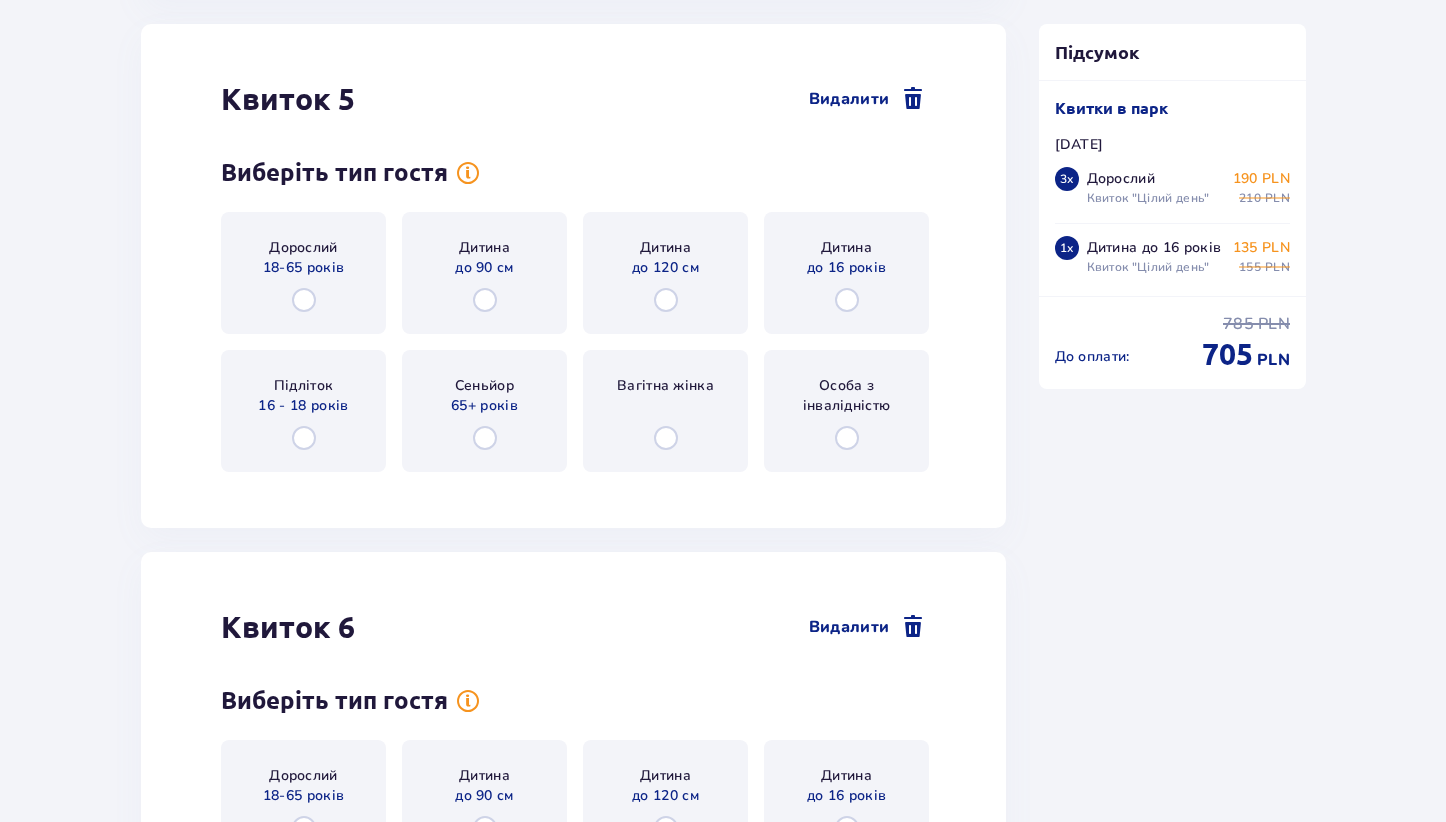click on "Дитина до 16 років" at bounding box center (846, 273) 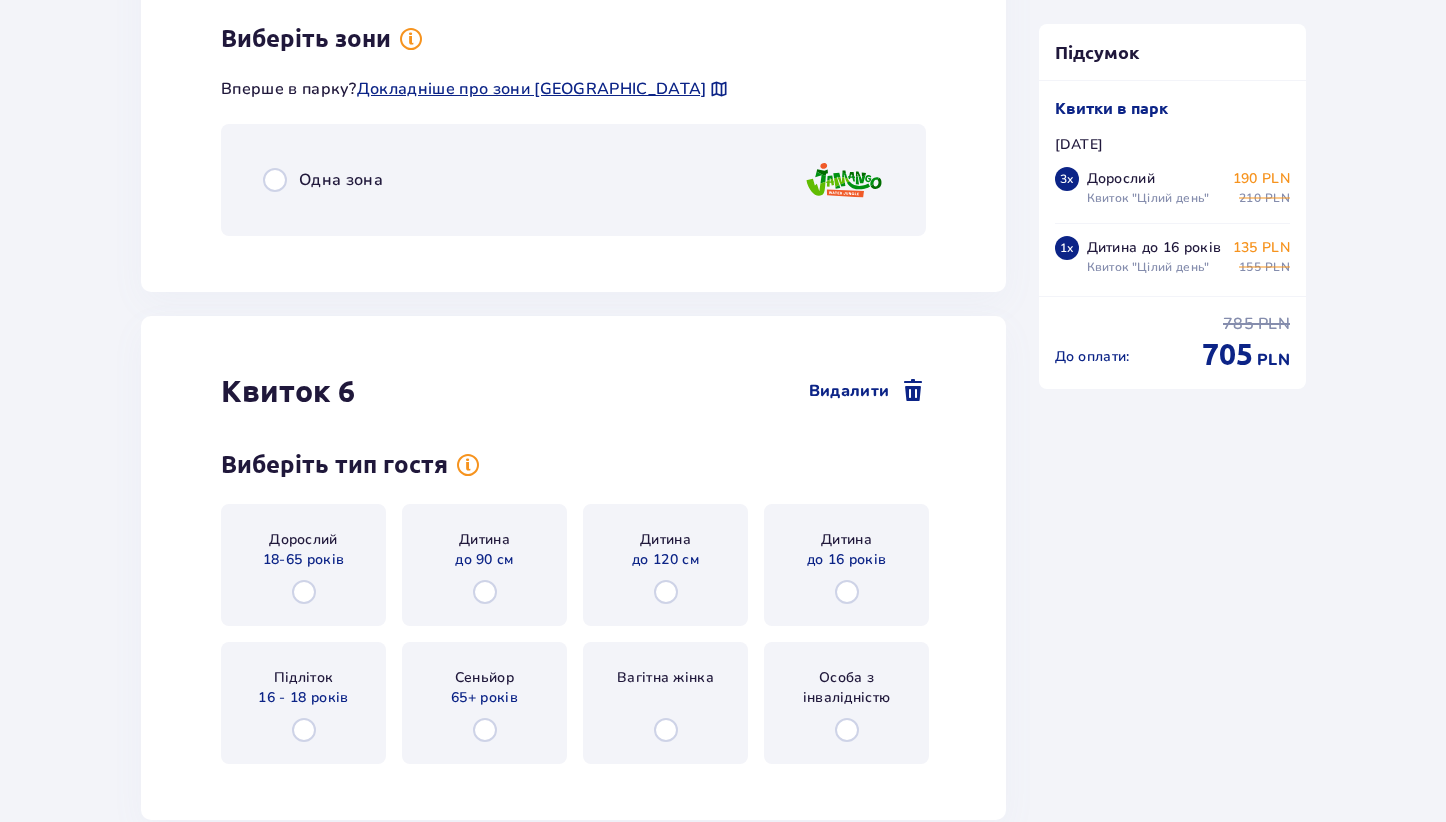 click on "Одна зона" at bounding box center (573, 180) 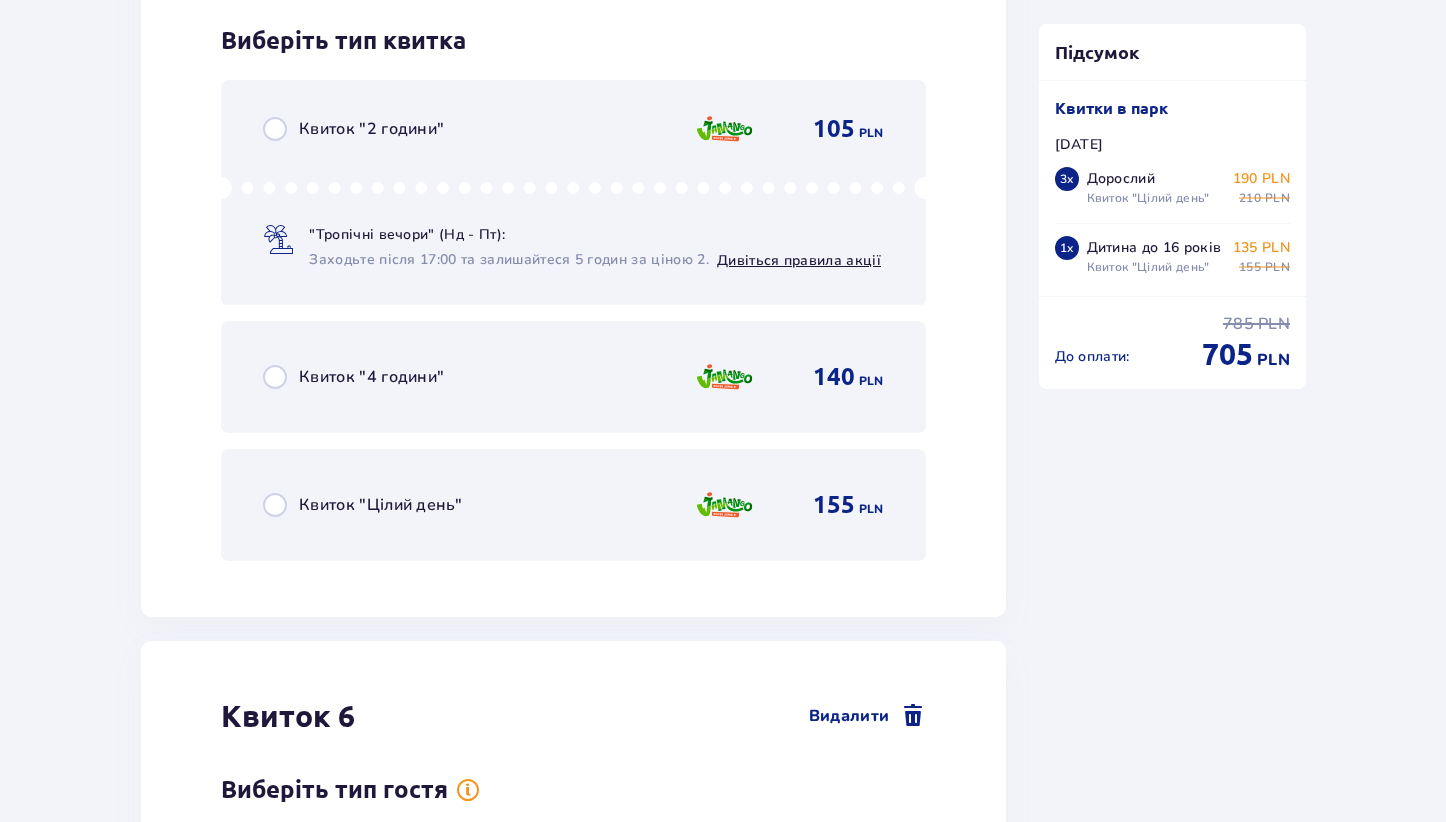 scroll, scrollTop: 7874, scrollLeft: 0, axis: vertical 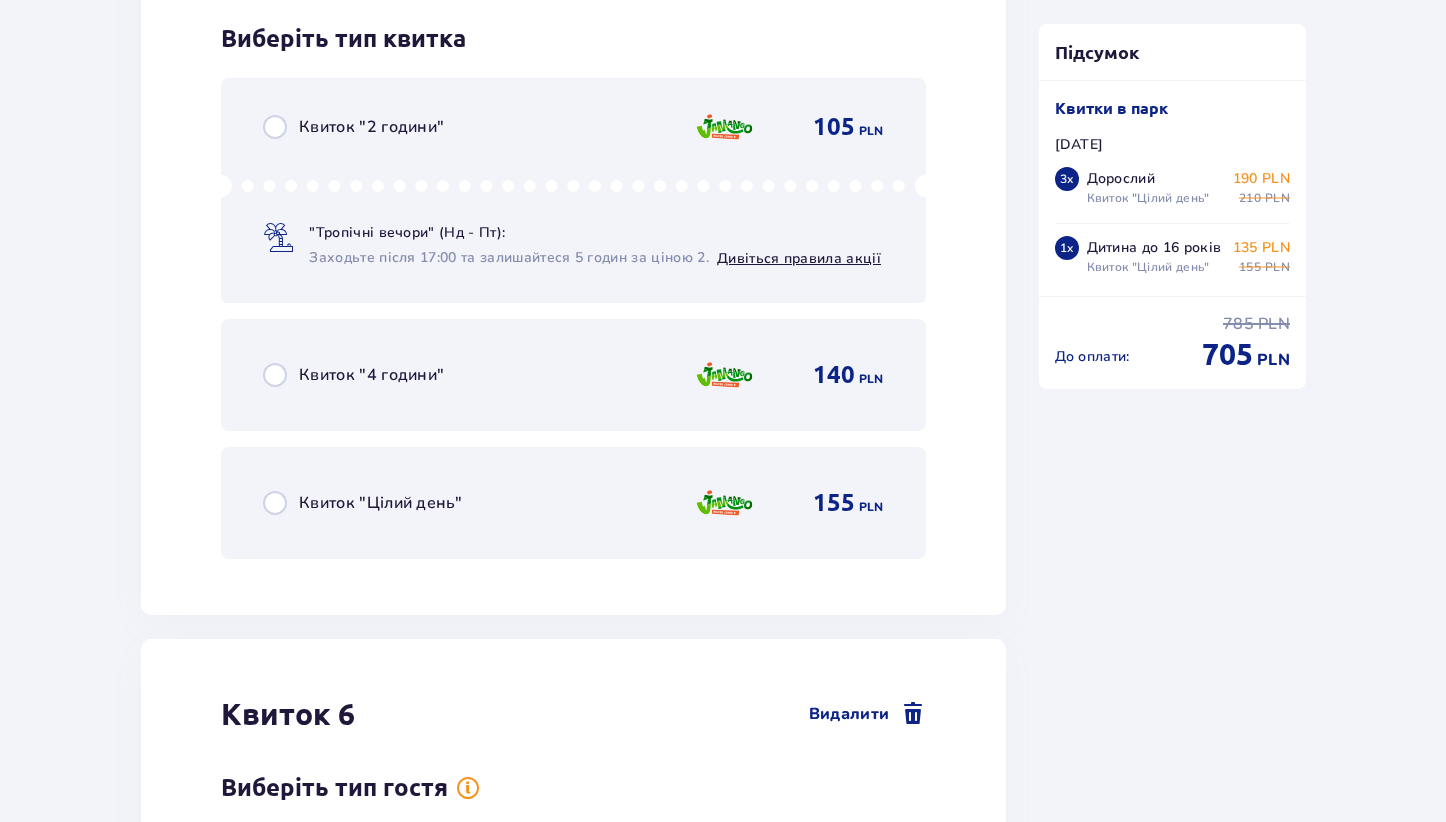 click on "Квиток "Цілий день" 155 PLN" at bounding box center [573, 503] 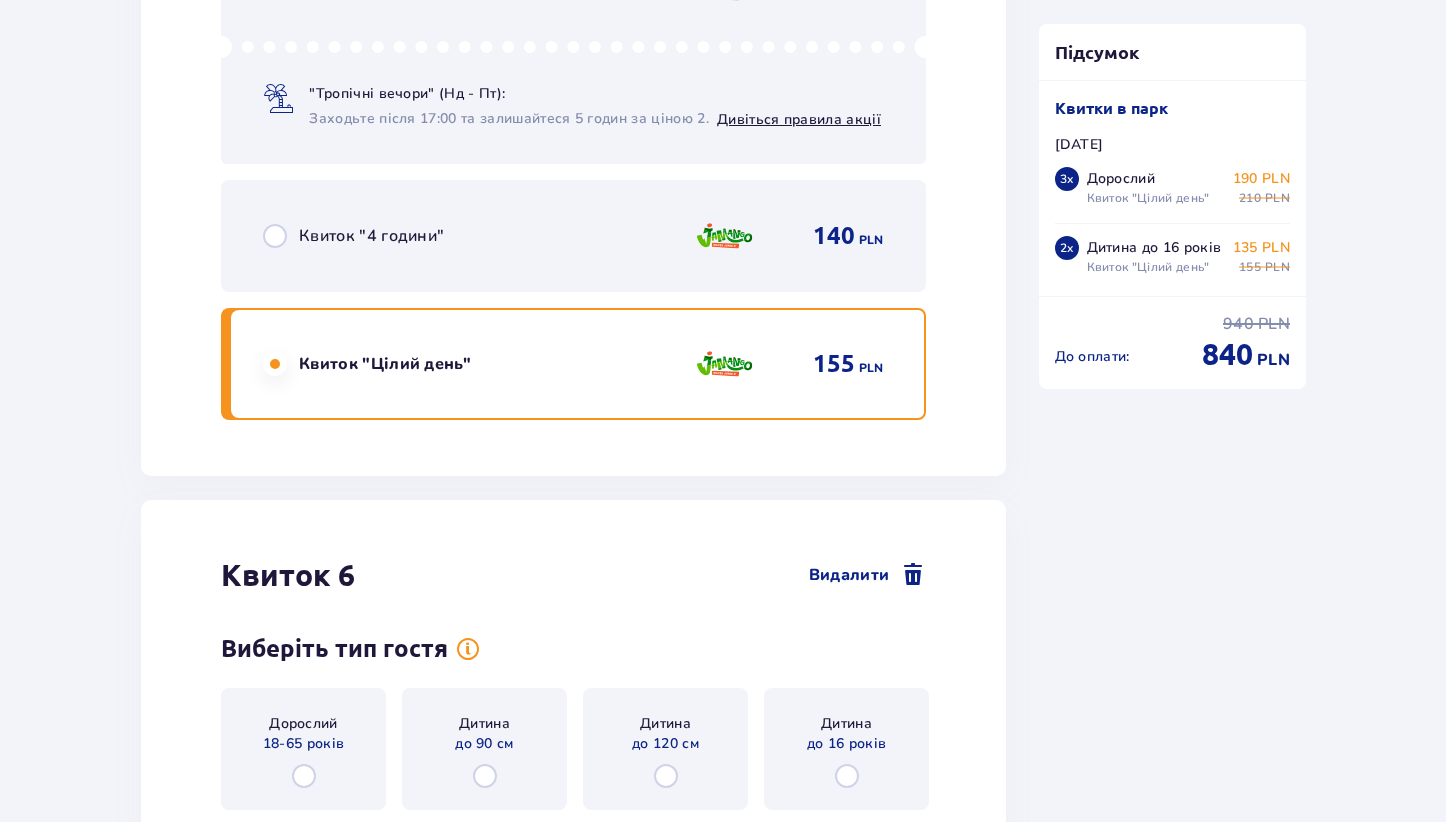 scroll, scrollTop: 8193, scrollLeft: 0, axis: vertical 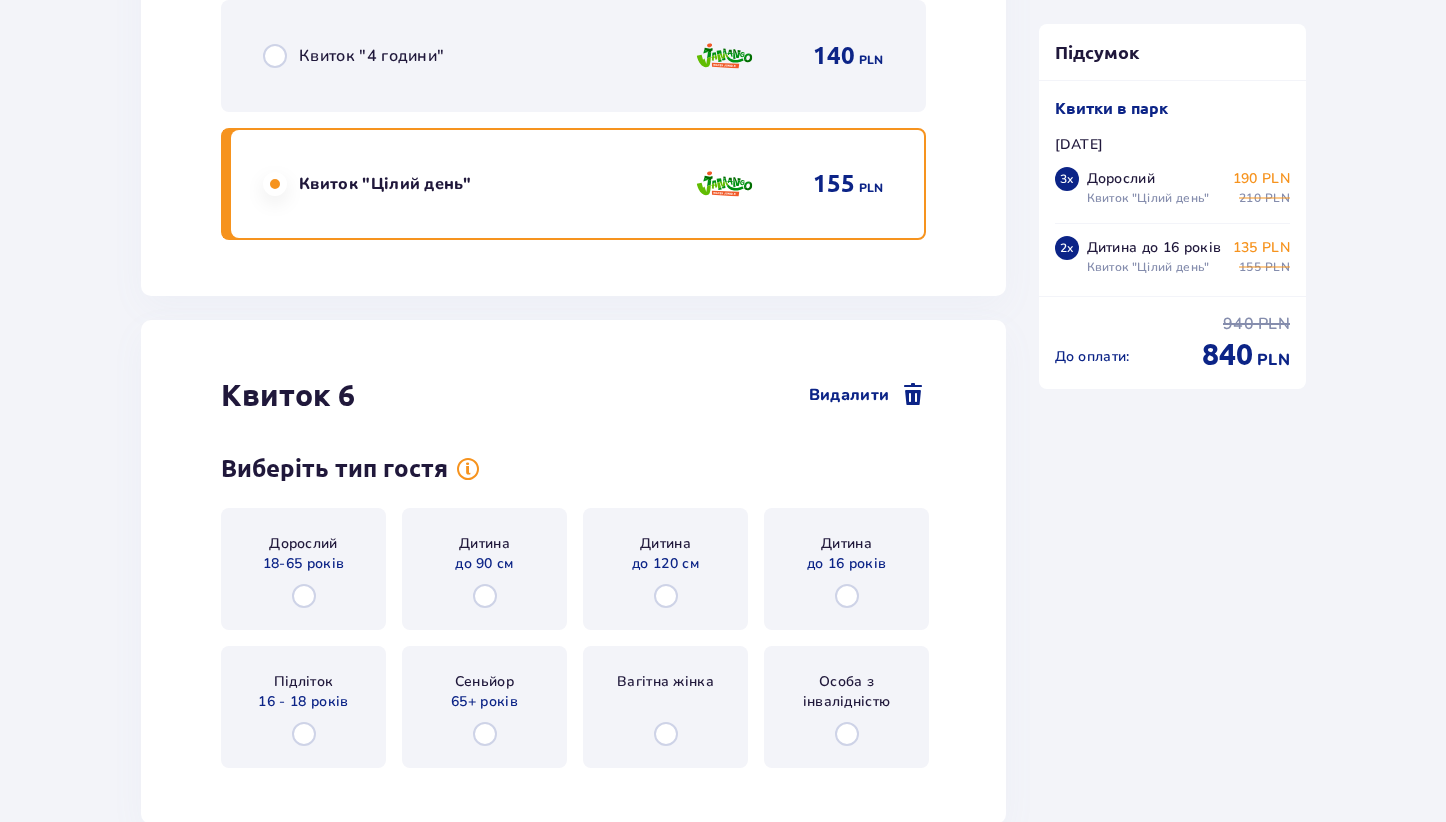 click on "Квиток   6 Видалити" at bounding box center (573, 395) 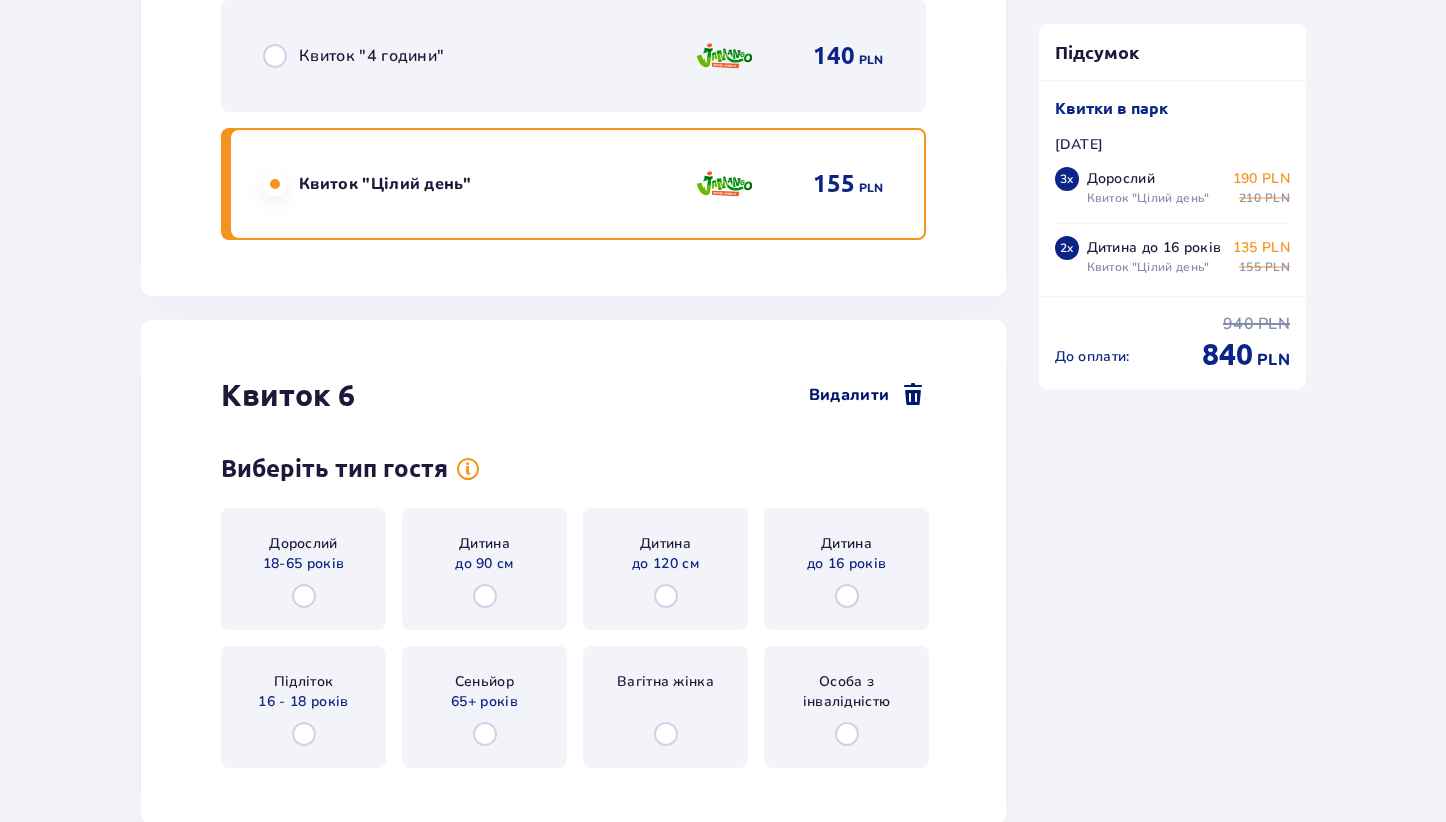 click on "Видалити" at bounding box center [849, 395] 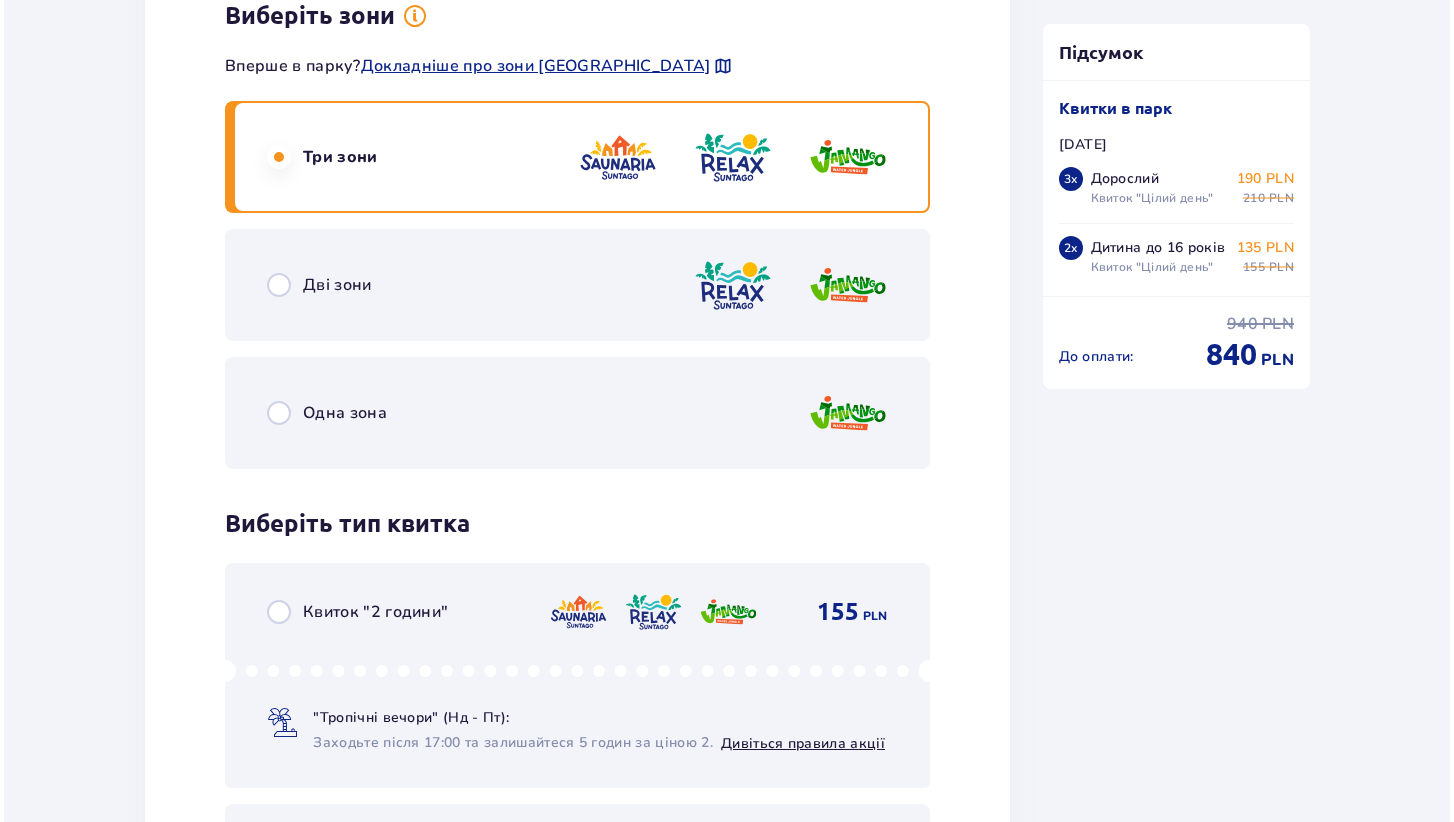 scroll, scrollTop: 4607, scrollLeft: 0, axis: vertical 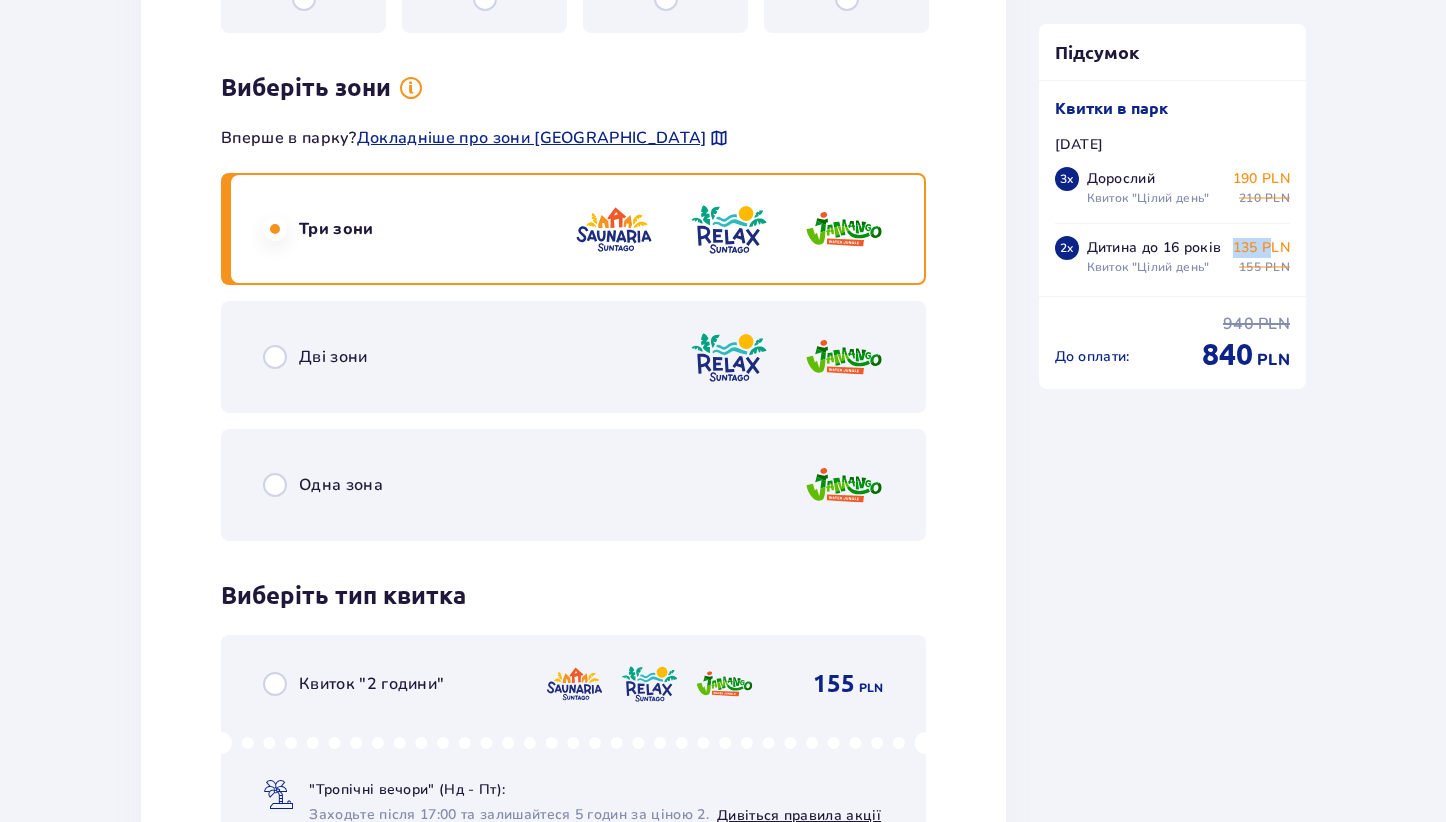 drag, startPoint x: 1236, startPoint y: 240, endPoint x: 1268, endPoint y: 238, distance: 32.06244 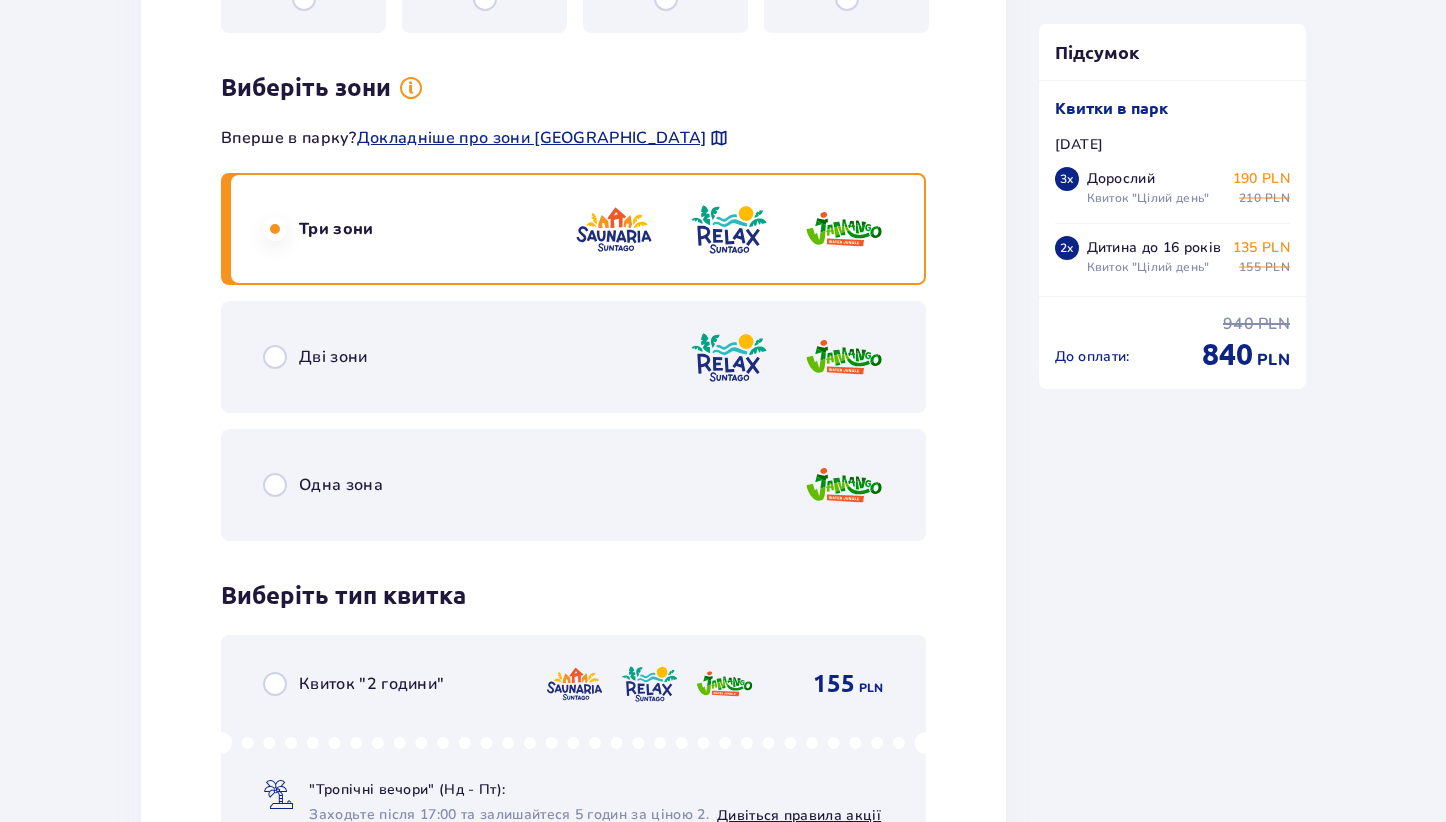 click on "155" at bounding box center (1250, 267) 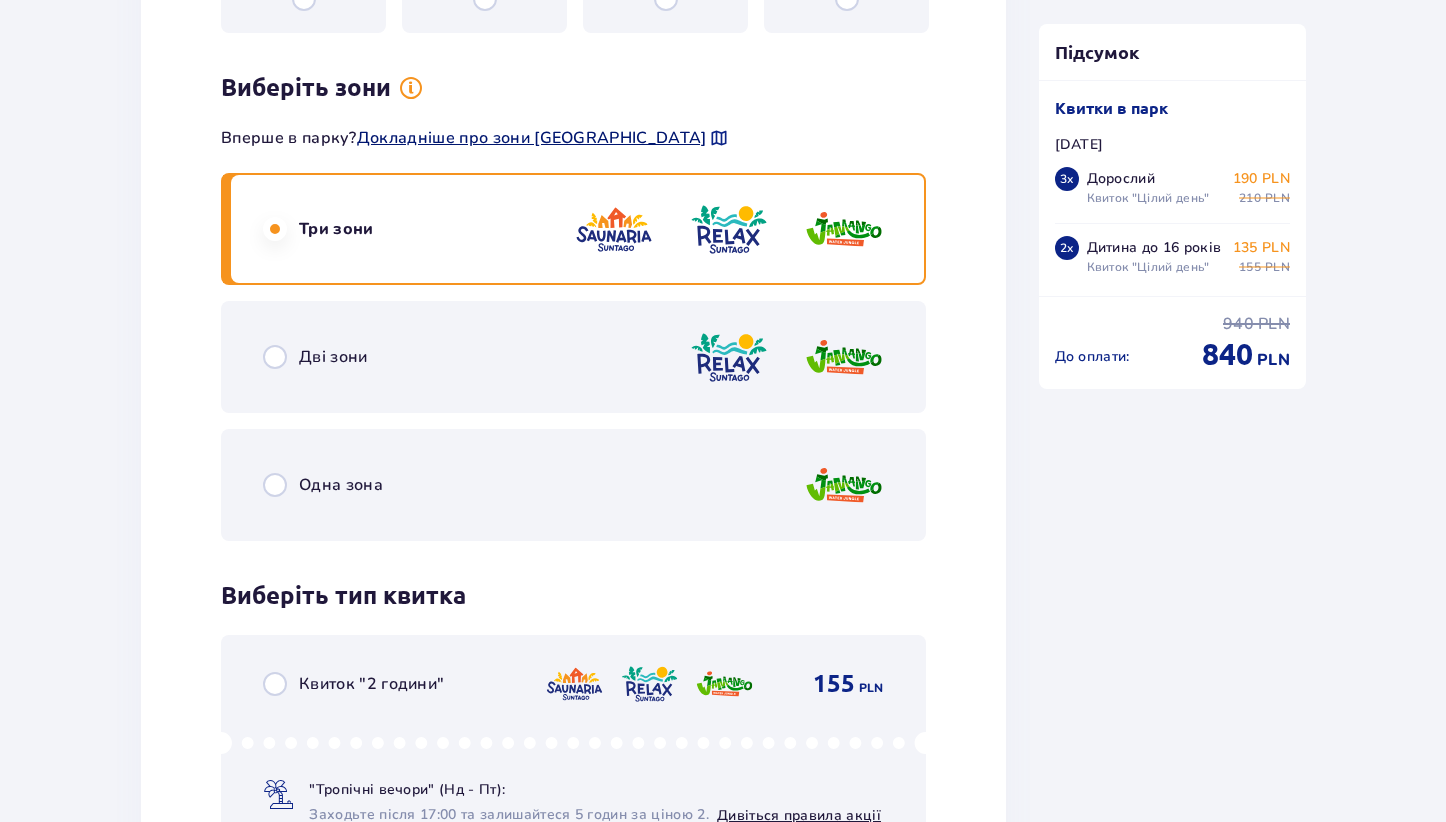 click on "Докладніше про зони [GEOGRAPHIC_DATA]" at bounding box center [532, 138] 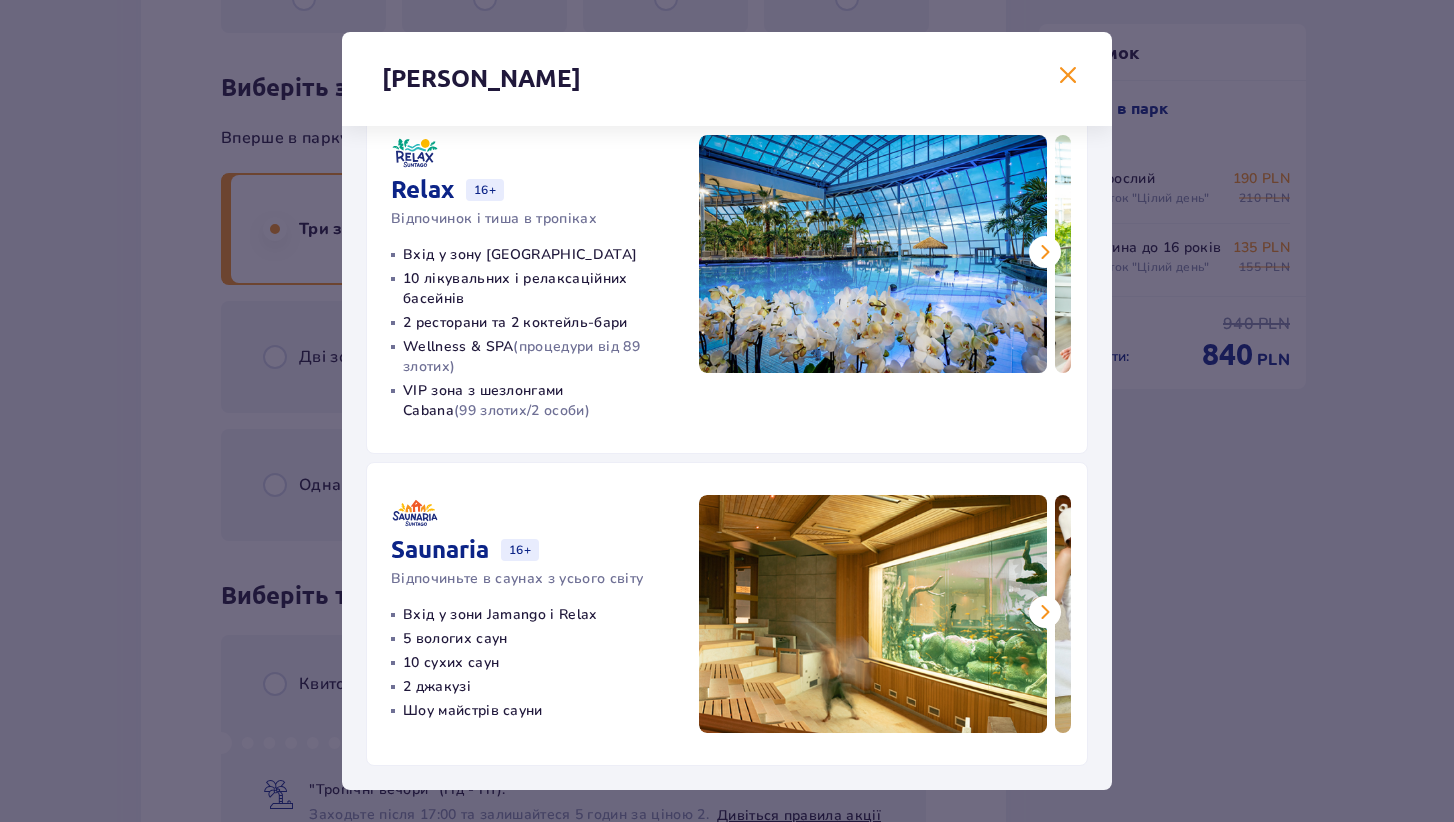 scroll, scrollTop: 388, scrollLeft: 0, axis: vertical 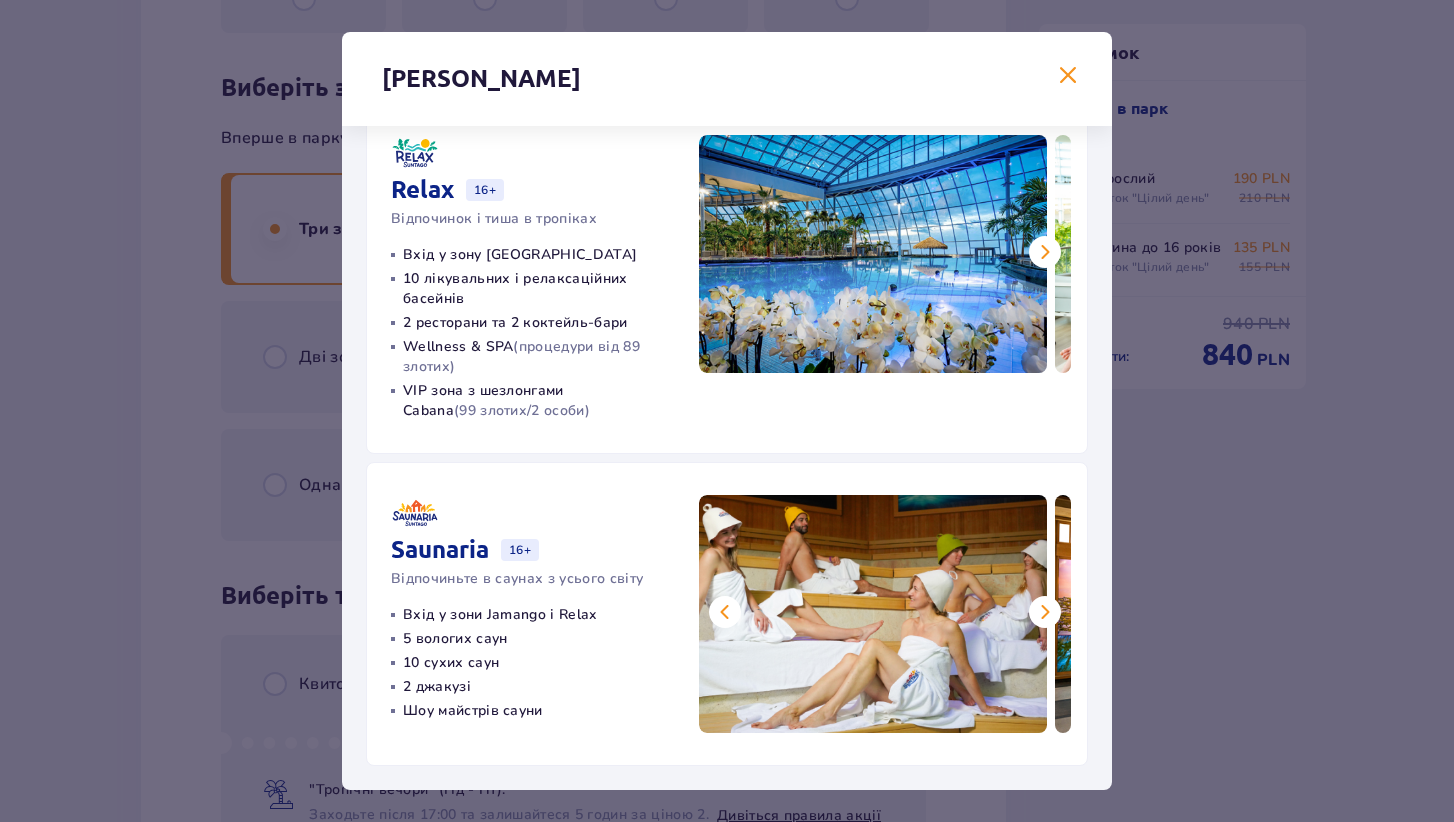 click at bounding box center [1045, 612] 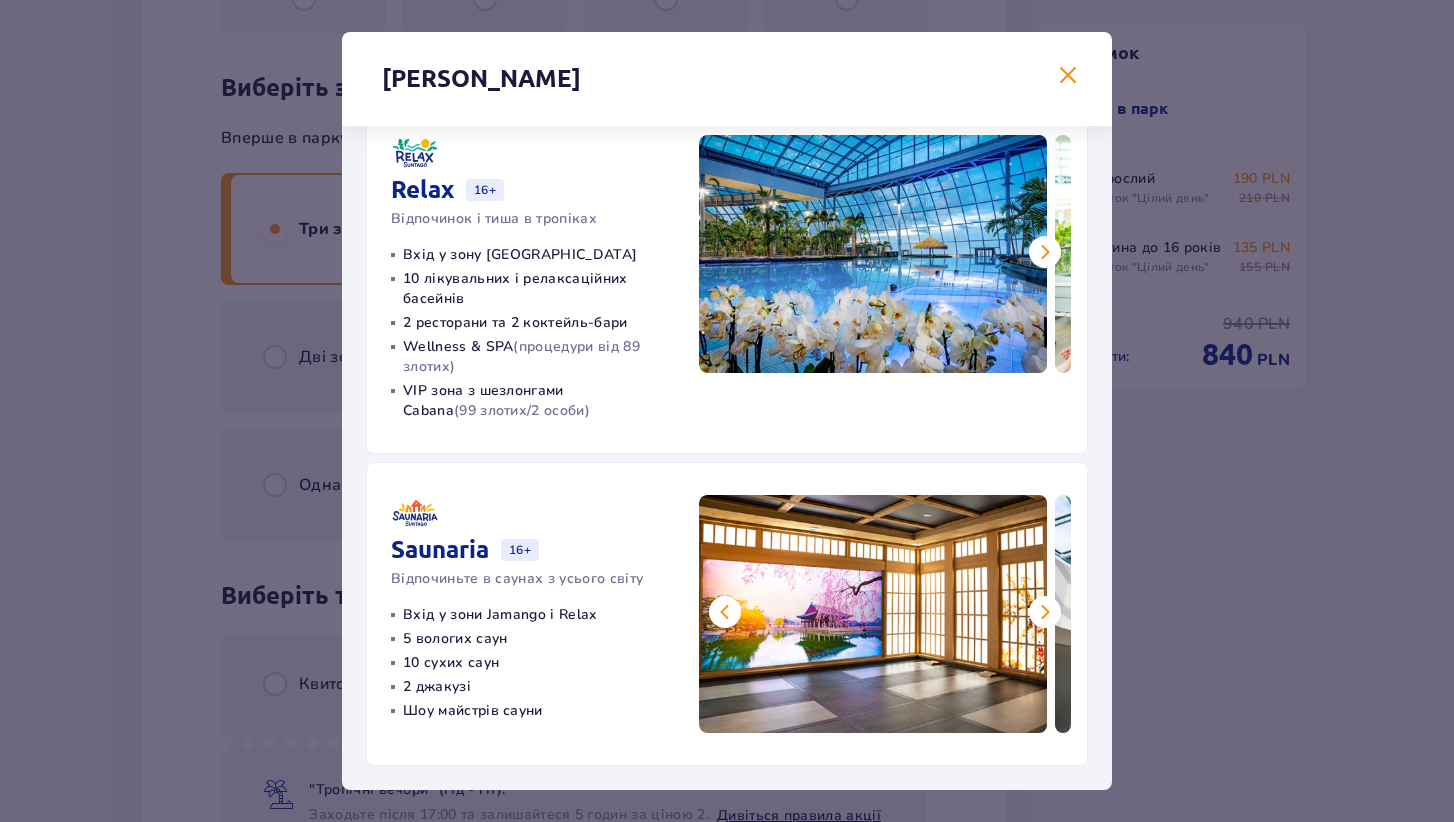 click at bounding box center (1045, 612) 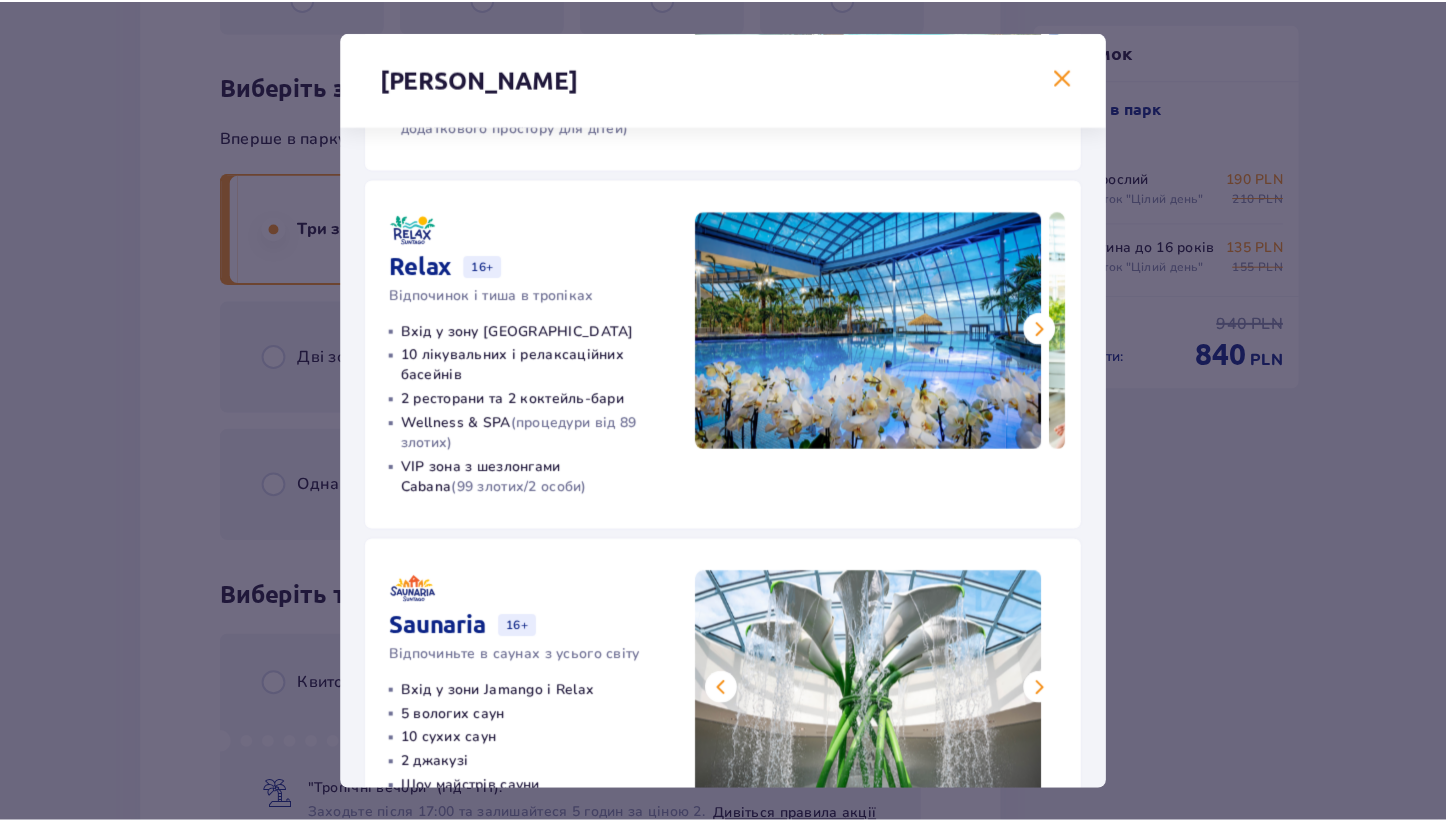 scroll, scrollTop: 301, scrollLeft: 0, axis: vertical 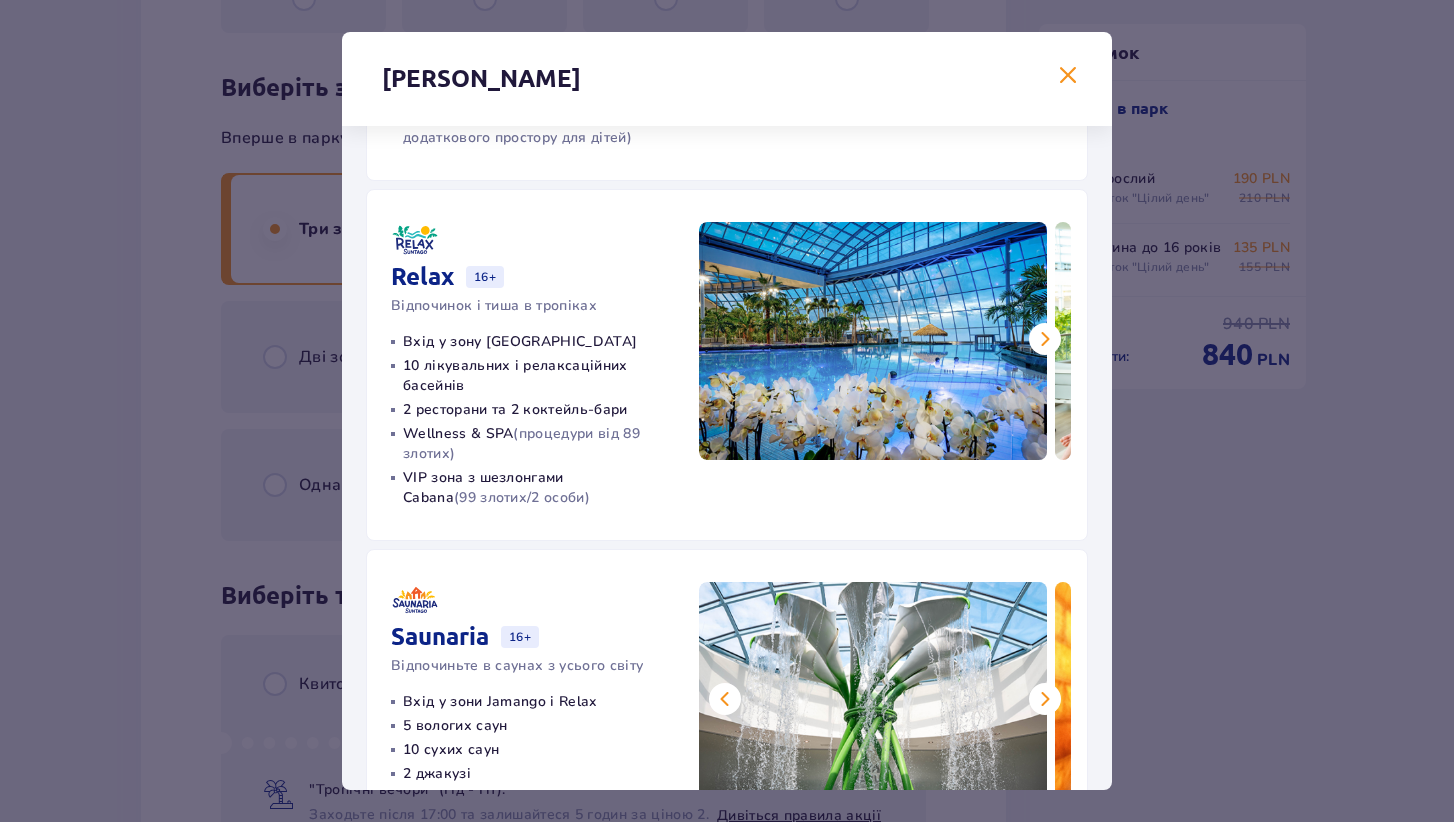 click at bounding box center (1045, 339) 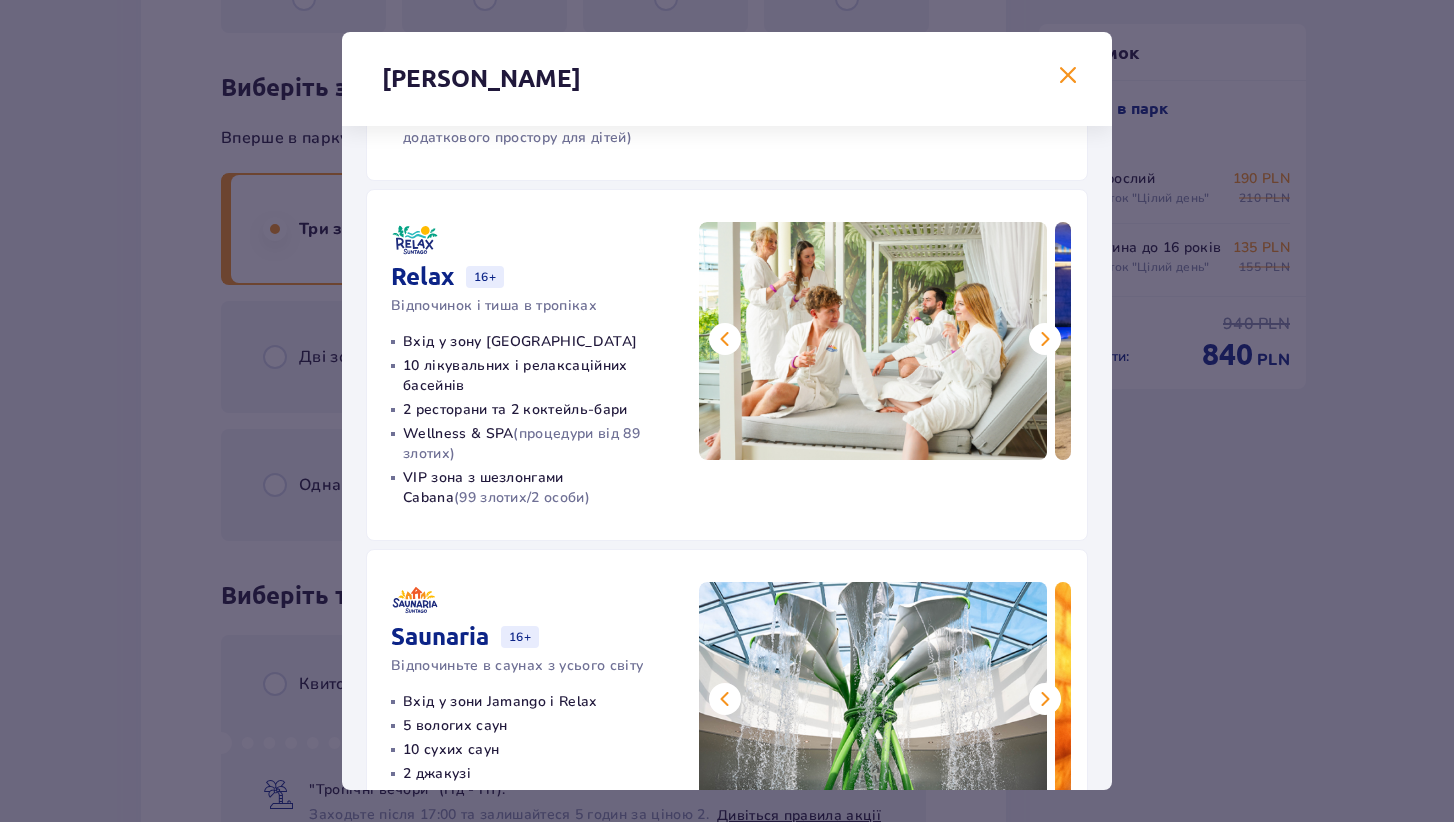 click at bounding box center (1045, 339) 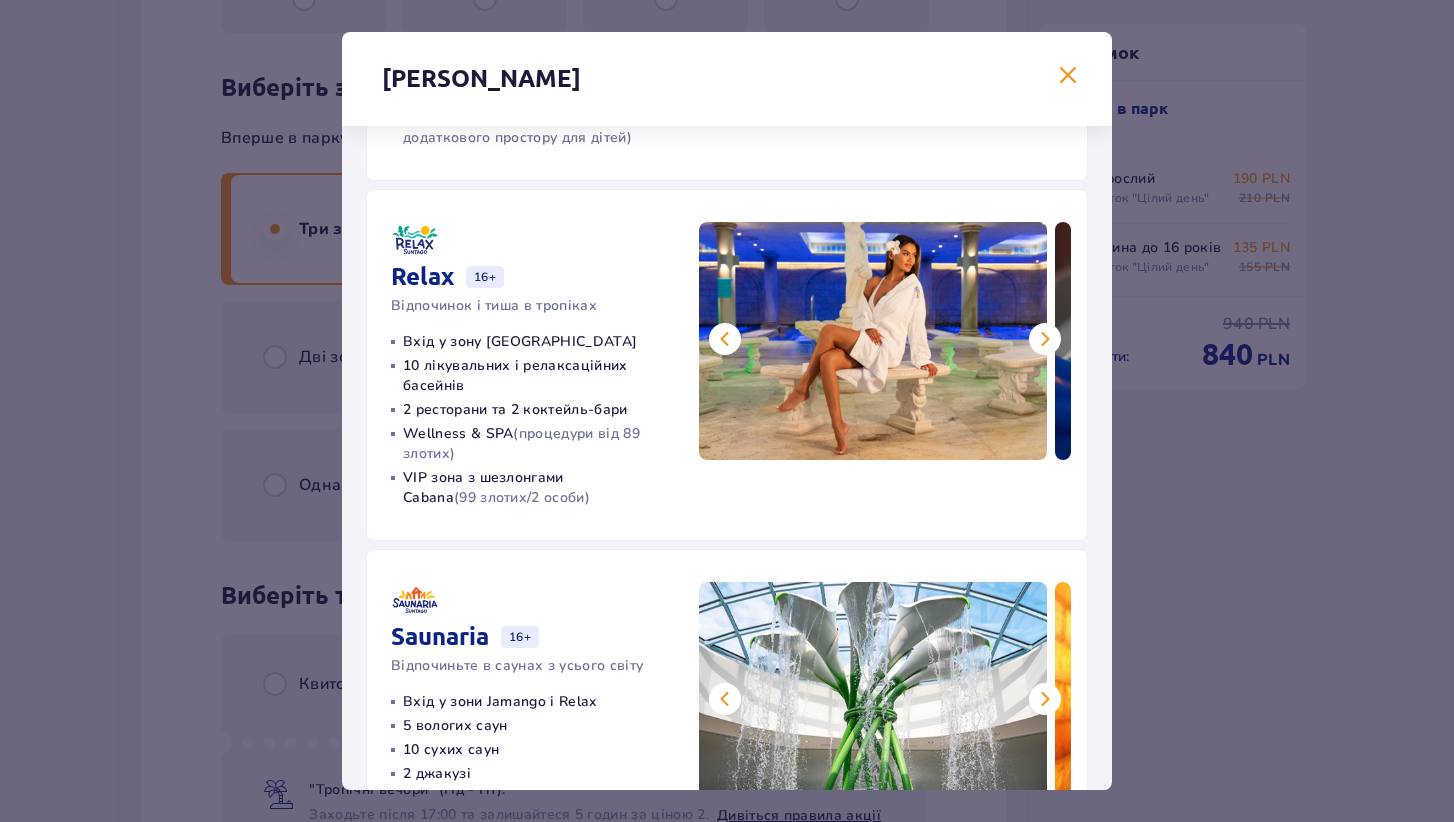 click at bounding box center (1045, 339) 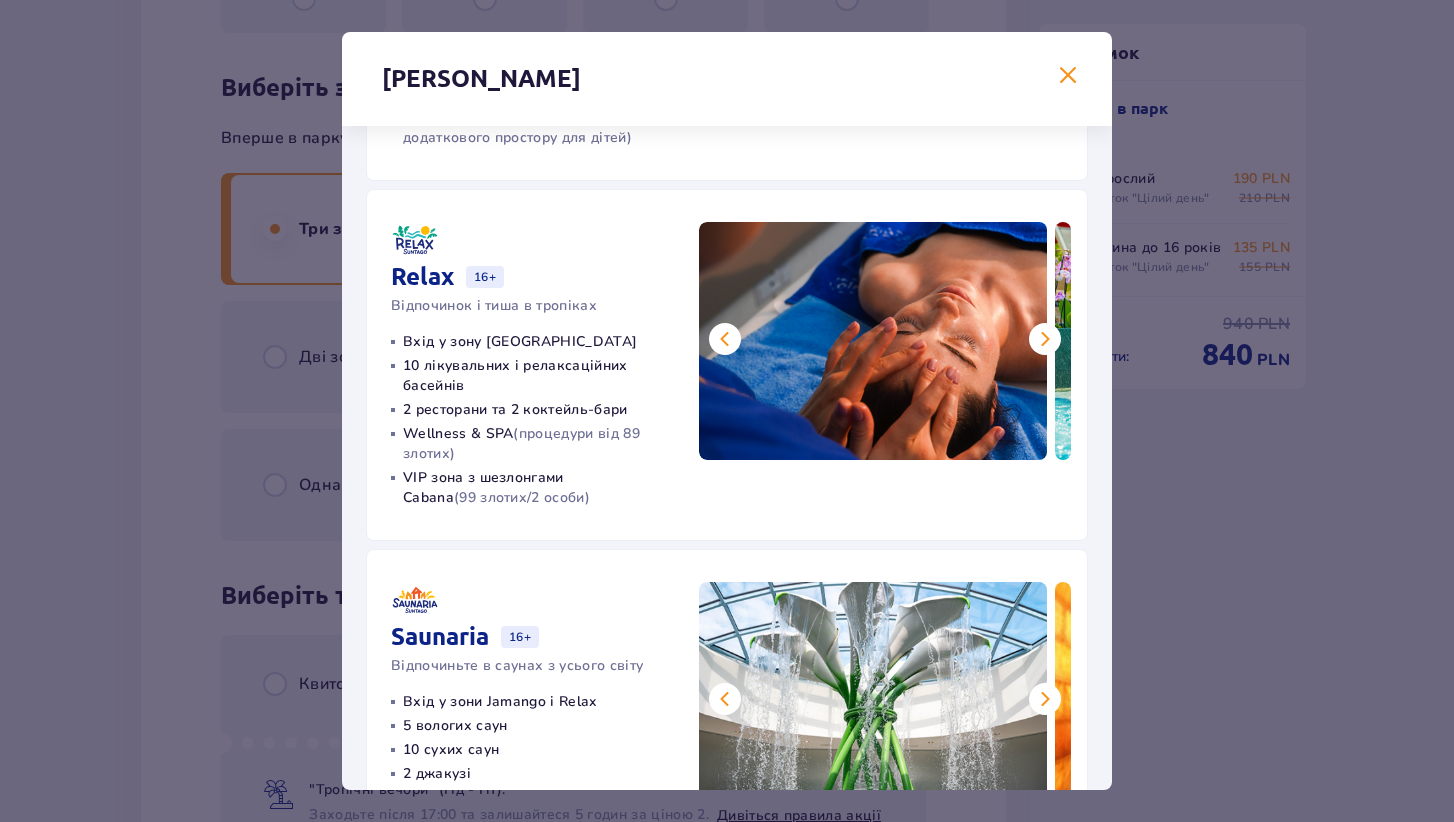 click on "Зони Suntago Jamango Водні розваги для всієї сім'ї 35 гірок 7 басейнів 5 ресторанів Серфінг на штучній хвилі (40 злотих/год) Crocodile Island  (1200 м² додаткового простору для дітей) Relax 16+ Відпочинок і тиша в тропіках Вхід у зону Jamango 10 лікувальних і релаксаційних басейнів 2 ресторани та 2 коктейль-бари Wellness & SPA  (процедури від 89 злотих) VIP зона з шезлонгами Cabana  (99 злотих/2 особи) Saunaria 16+ Відпочиньте в саунах з усього світу Вхід у зони Jamango і Relax 5 вологих саун 10 сухих саун 2 джакузі Шоу майстрів сауни" at bounding box center [727, 411] 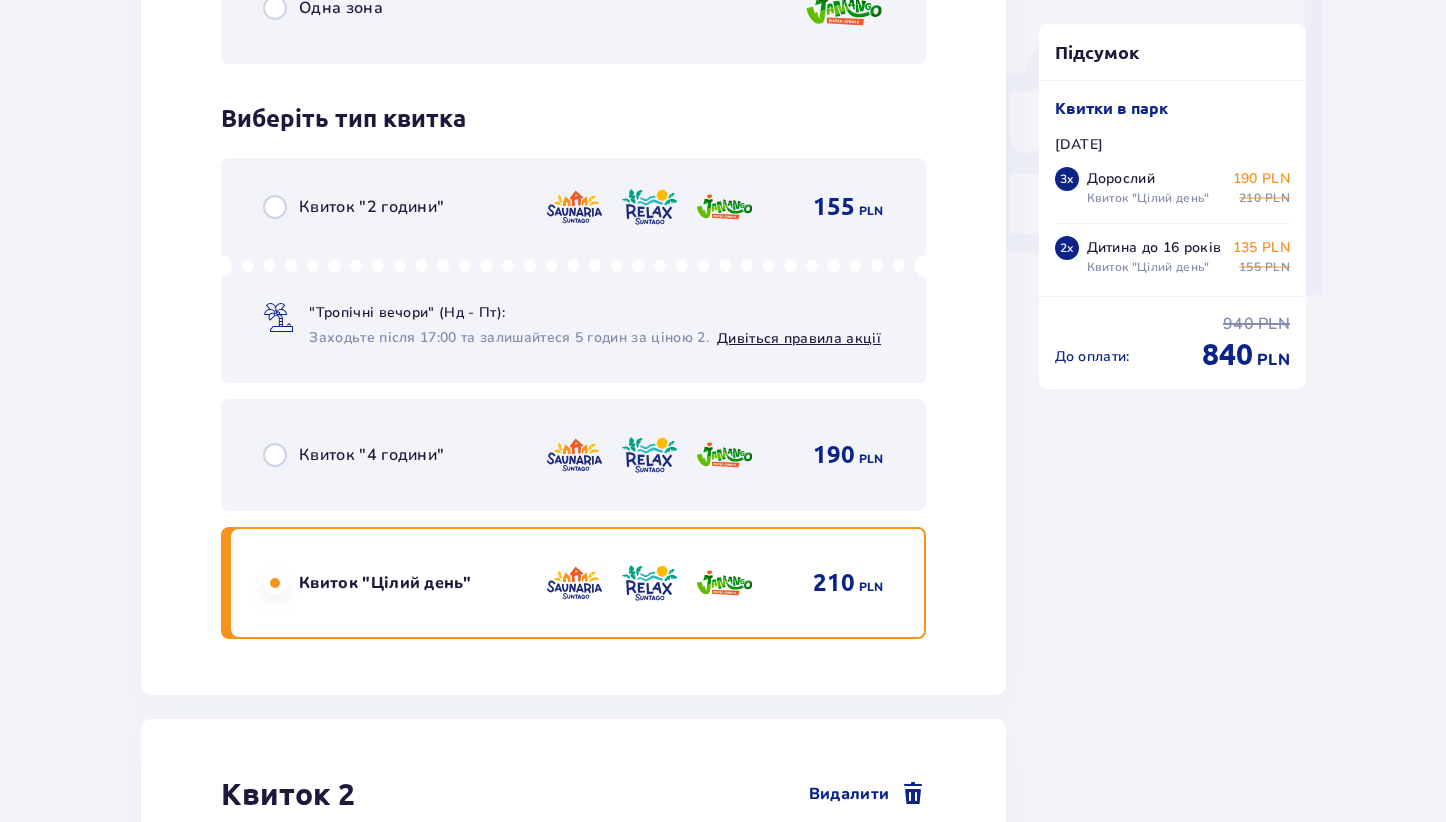 scroll, scrollTop: 1922, scrollLeft: 0, axis: vertical 